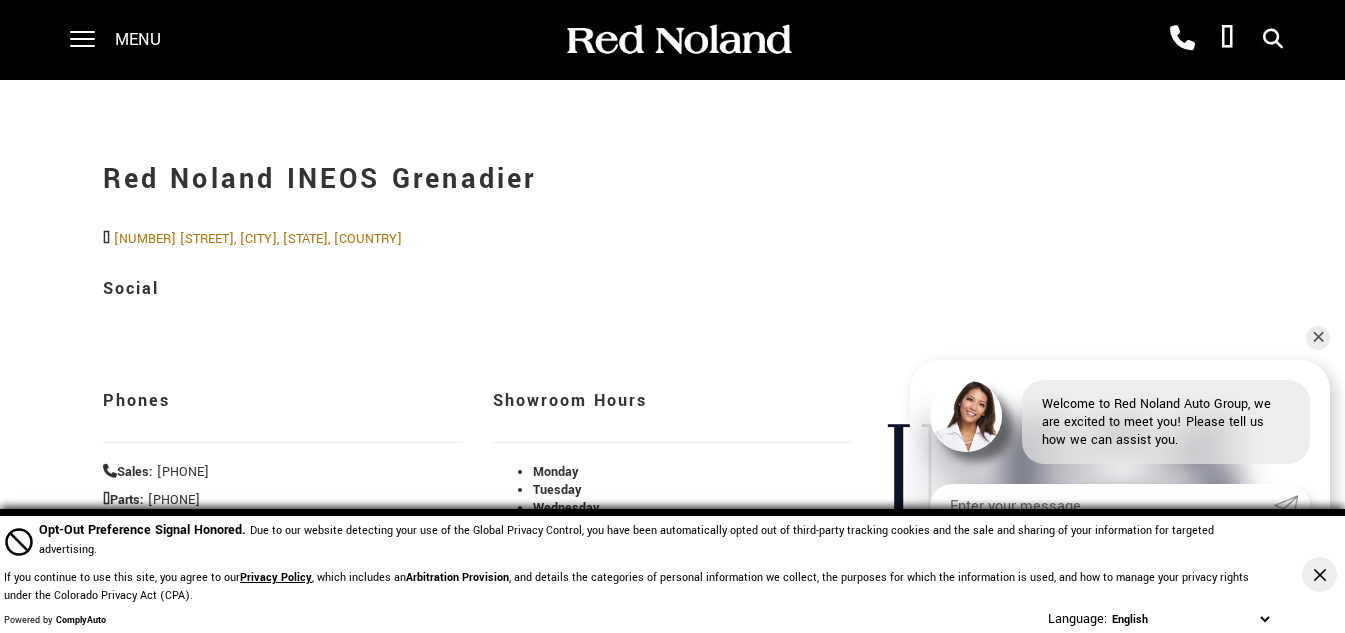scroll, scrollTop: 0, scrollLeft: 0, axis: both 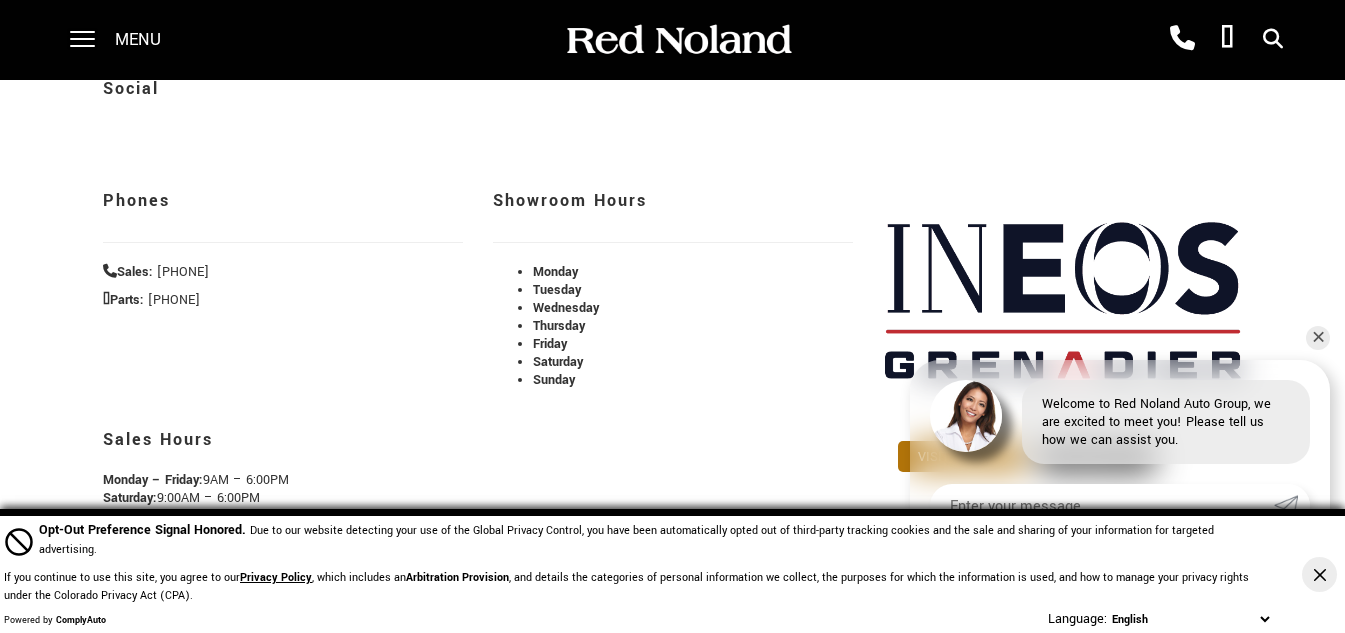 click 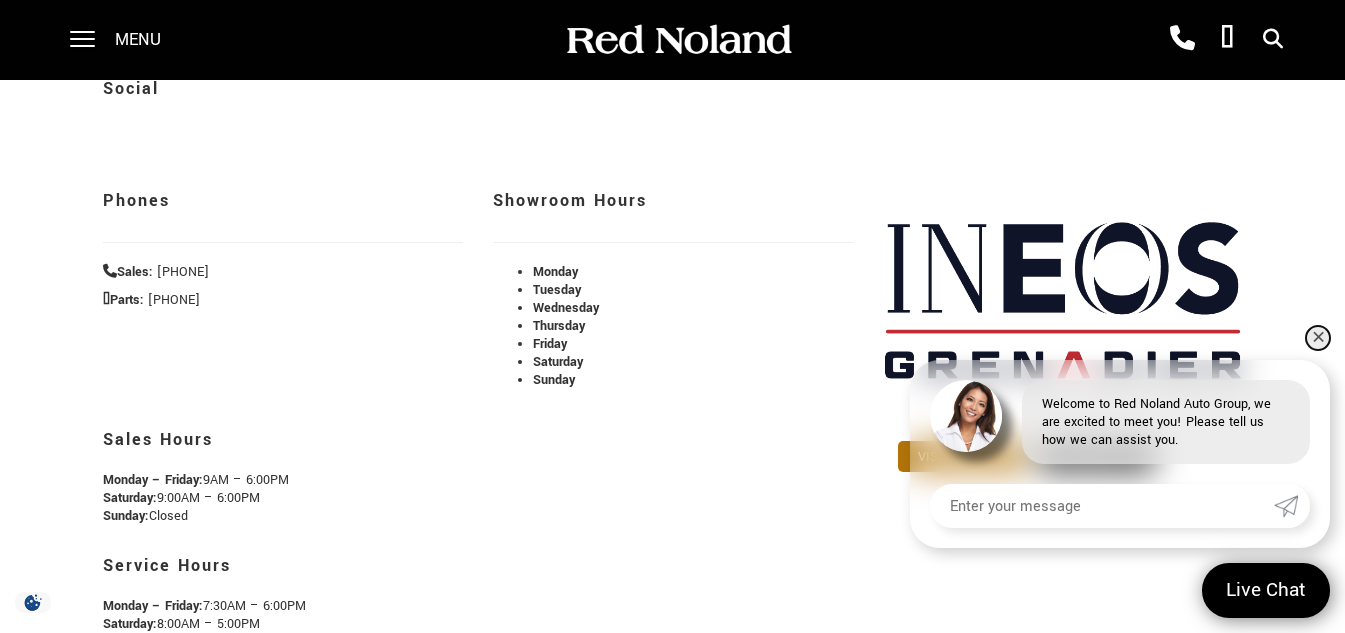 click on "✕" at bounding box center (1318, 338) 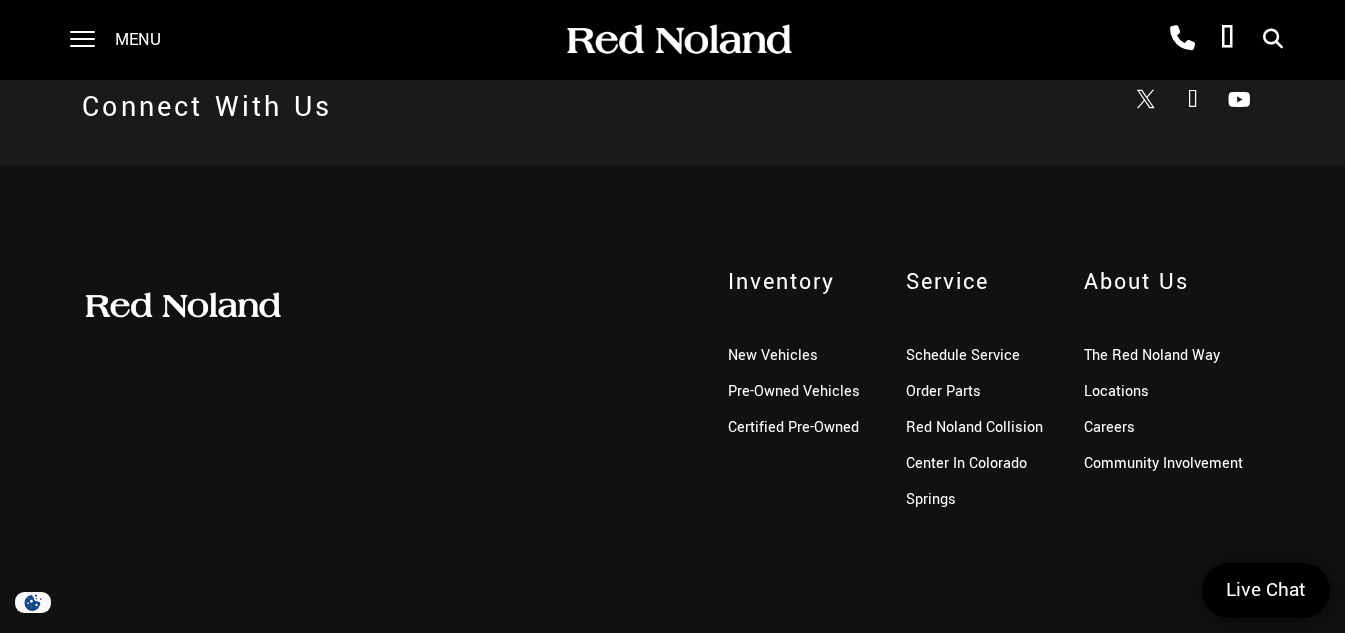 scroll, scrollTop: 1000, scrollLeft: 0, axis: vertical 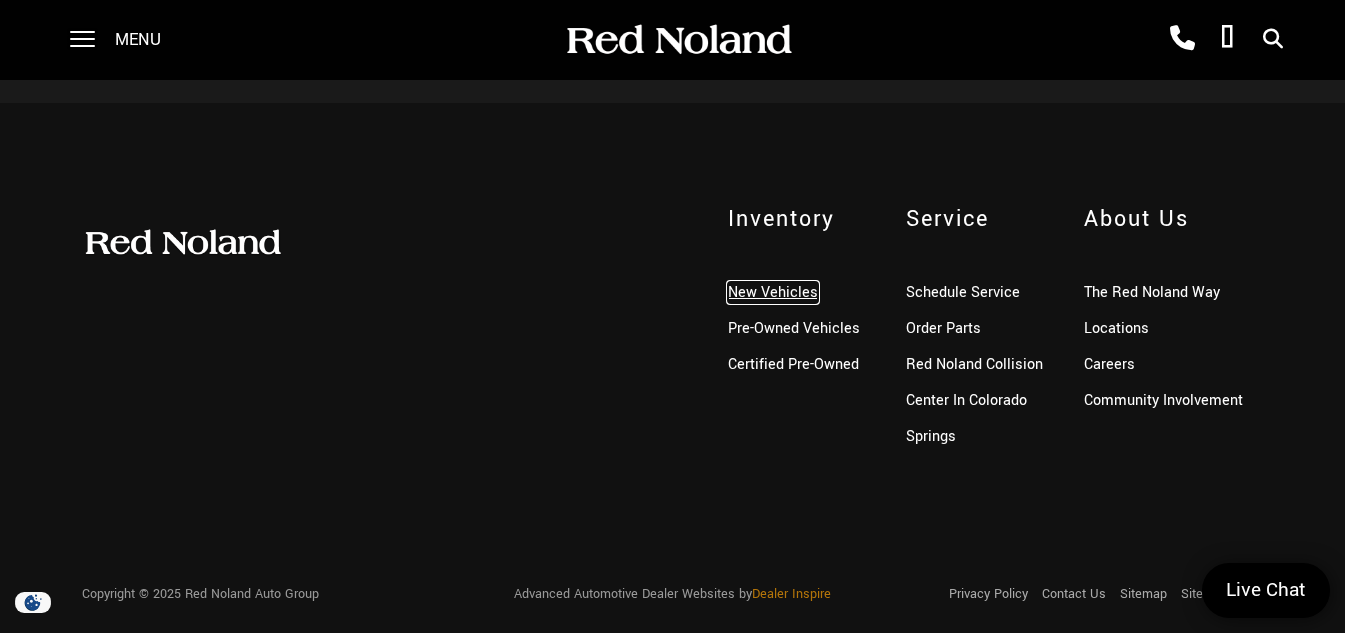 click on "New Vehicles" at bounding box center [773, 292] 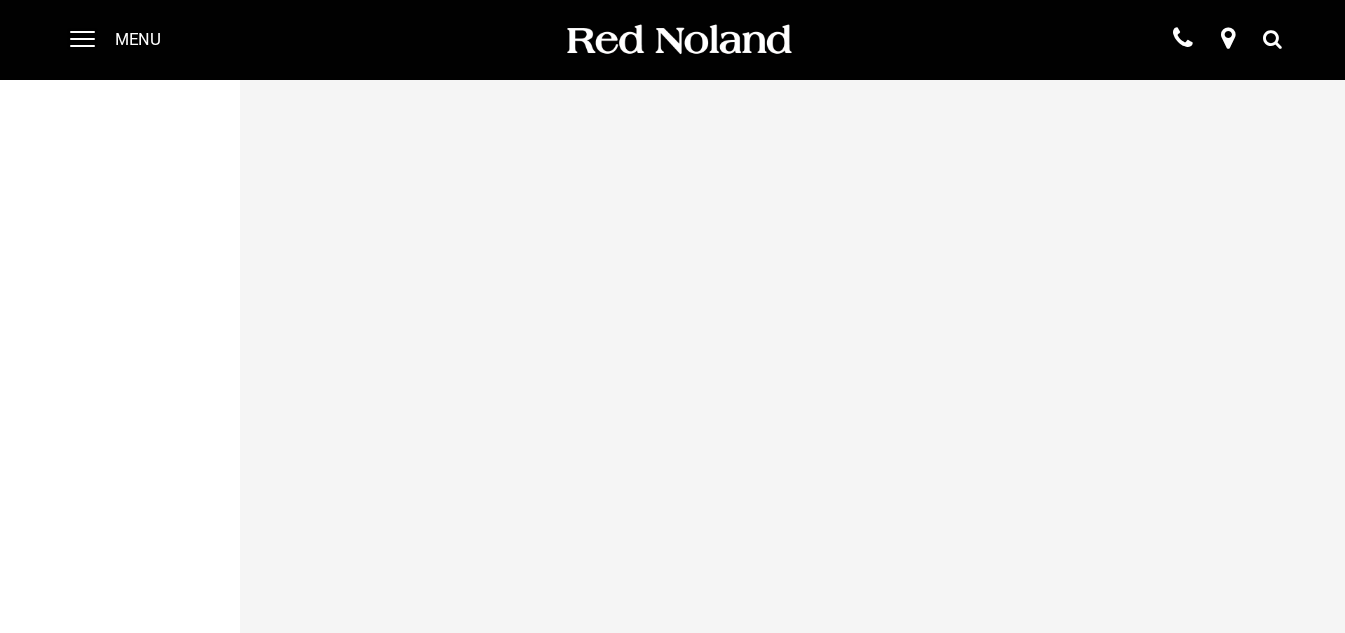 scroll, scrollTop: 0, scrollLeft: 0, axis: both 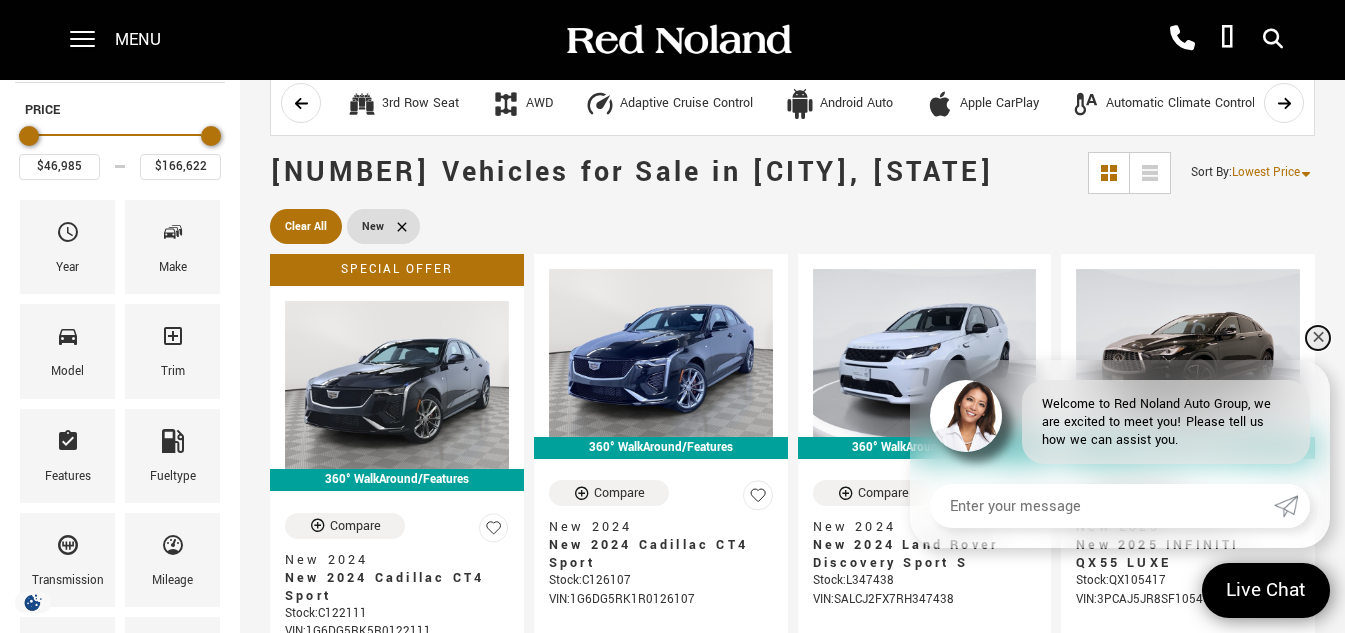 click on "✕" at bounding box center [1318, 338] 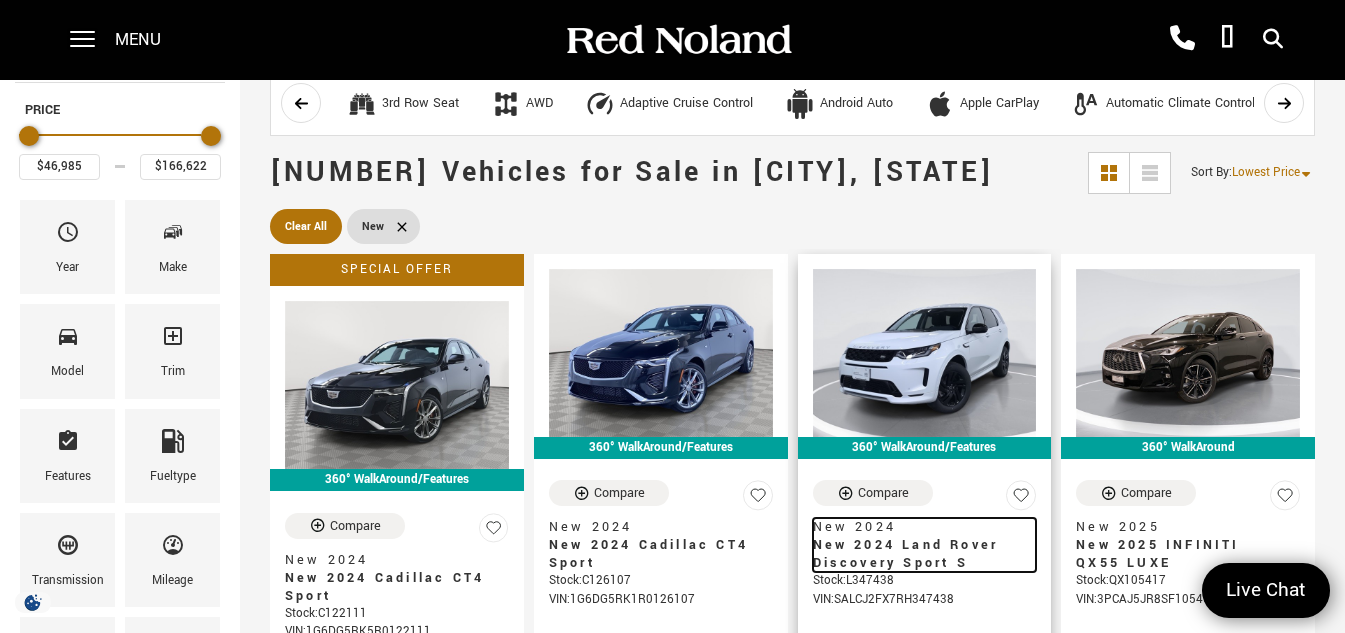 click on "New 2024 Land Rover Discovery Sport S" at bounding box center (917, 554) 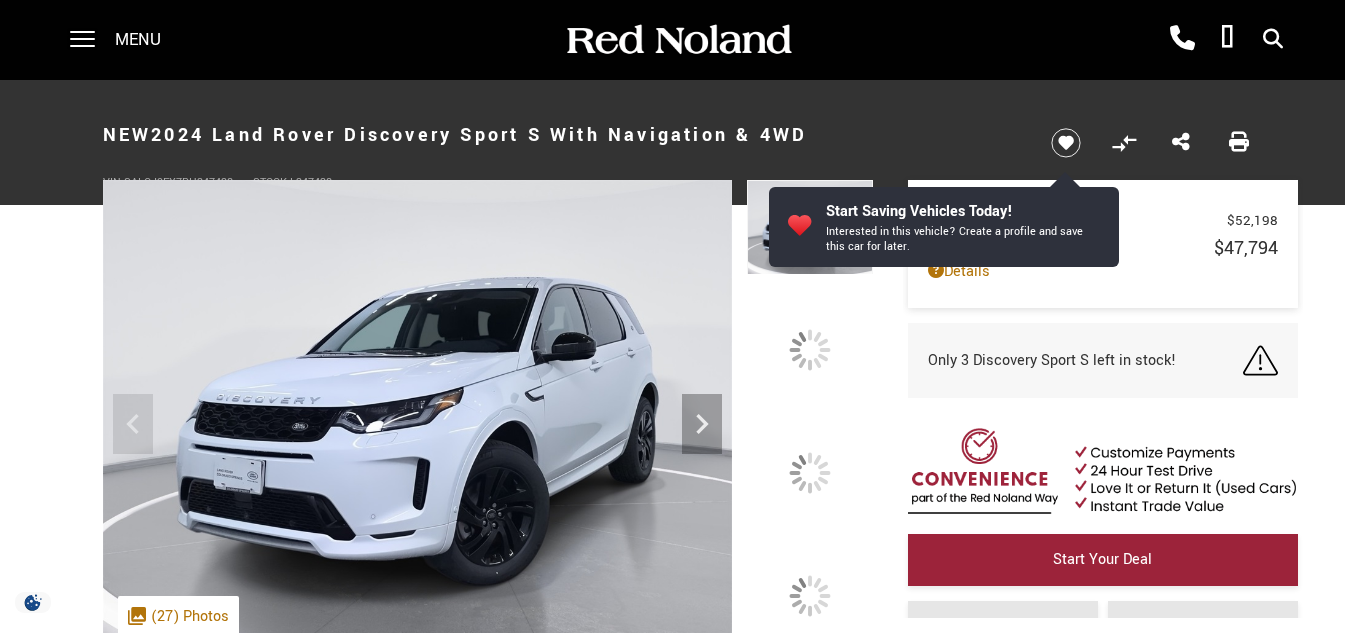 scroll, scrollTop: 0, scrollLeft: 0, axis: both 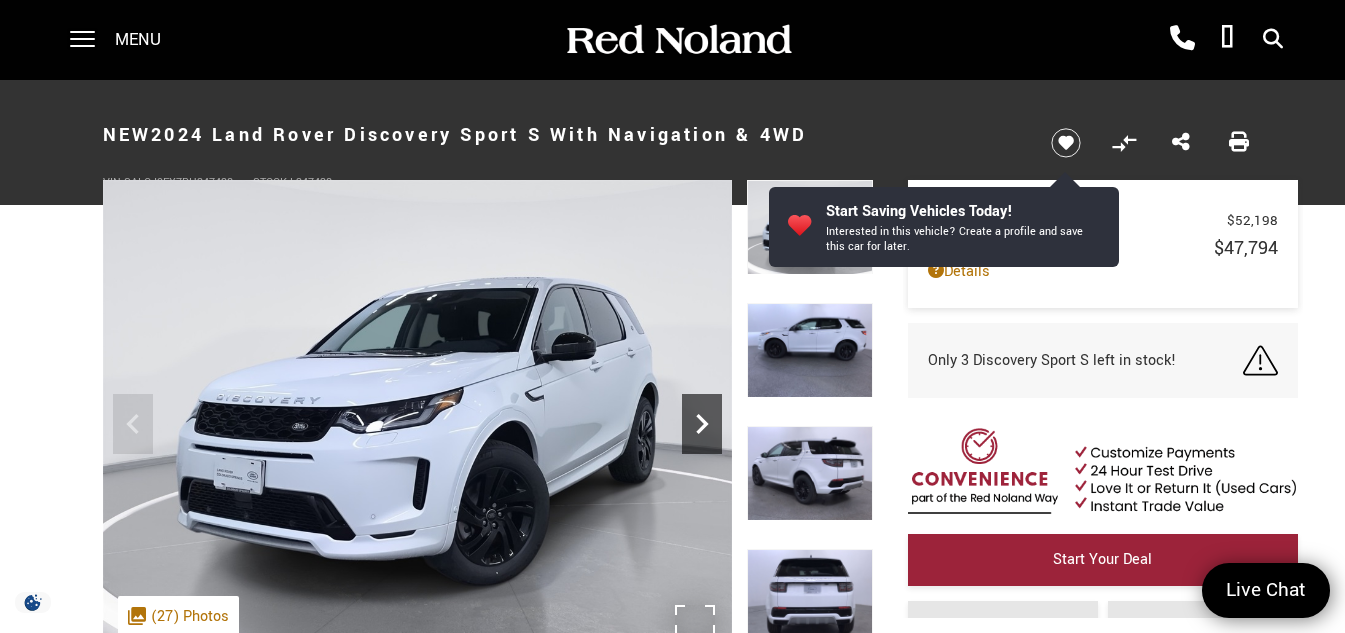 click 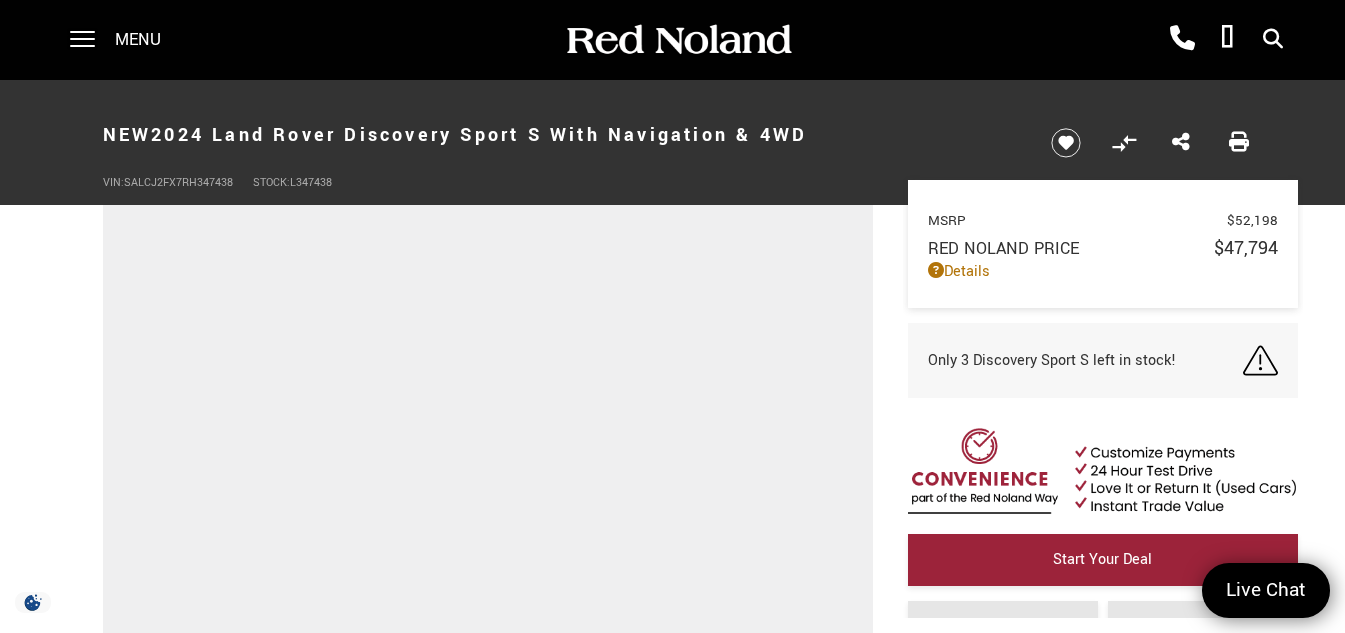 click on "New 2024 Land Rover Discovery Sport S With Navigation & 4WD
VIN: [VIN] Stock: [STOCK]
Start Saving Vehicles Today!
Interested in this vehicle? Create a profile and save this car for later." at bounding box center [672, 3486] 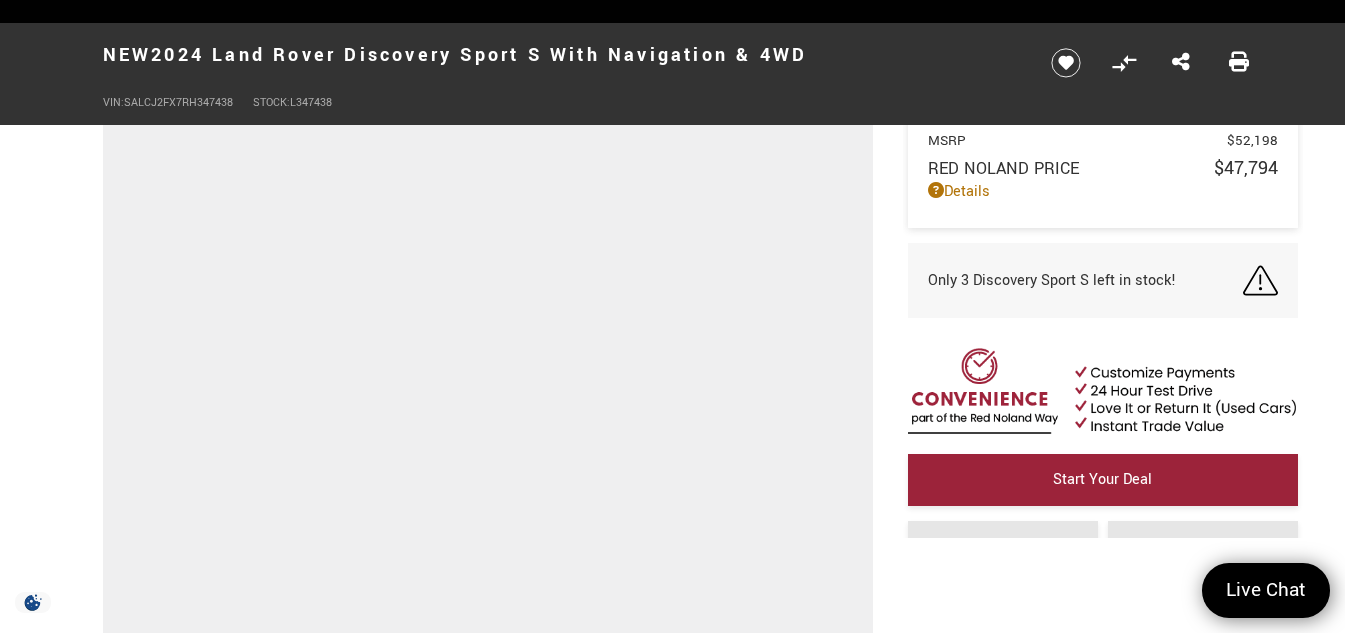 scroll, scrollTop: 0, scrollLeft: 0, axis: both 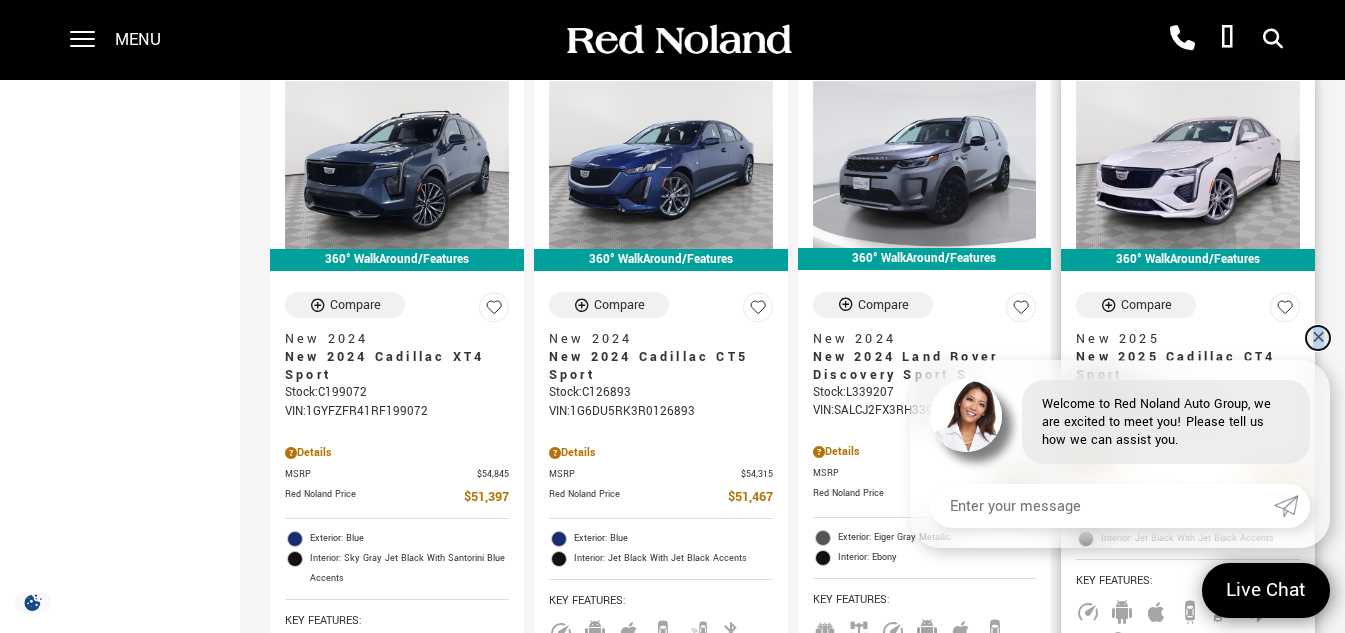 drag, startPoint x: 1318, startPoint y: 337, endPoint x: 1301, endPoint y: 340, distance: 17.262676 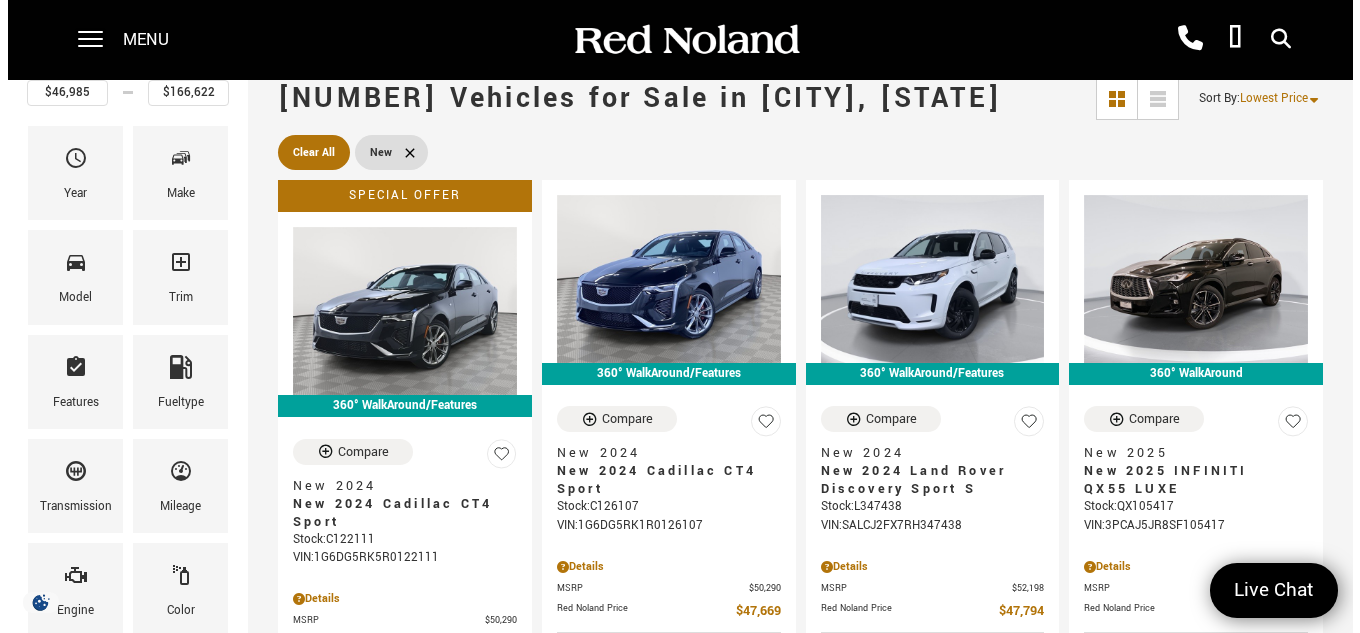 scroll, scrollTop: 200, scrollLeft: 0, axis: vertical 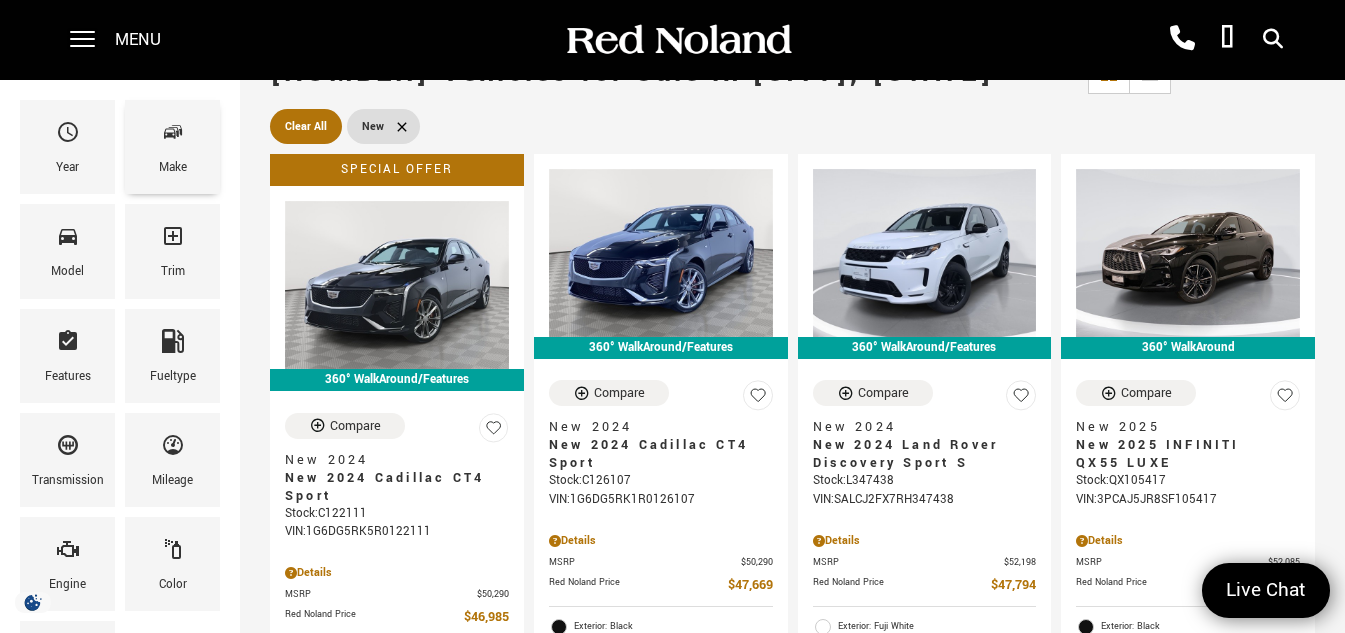 click 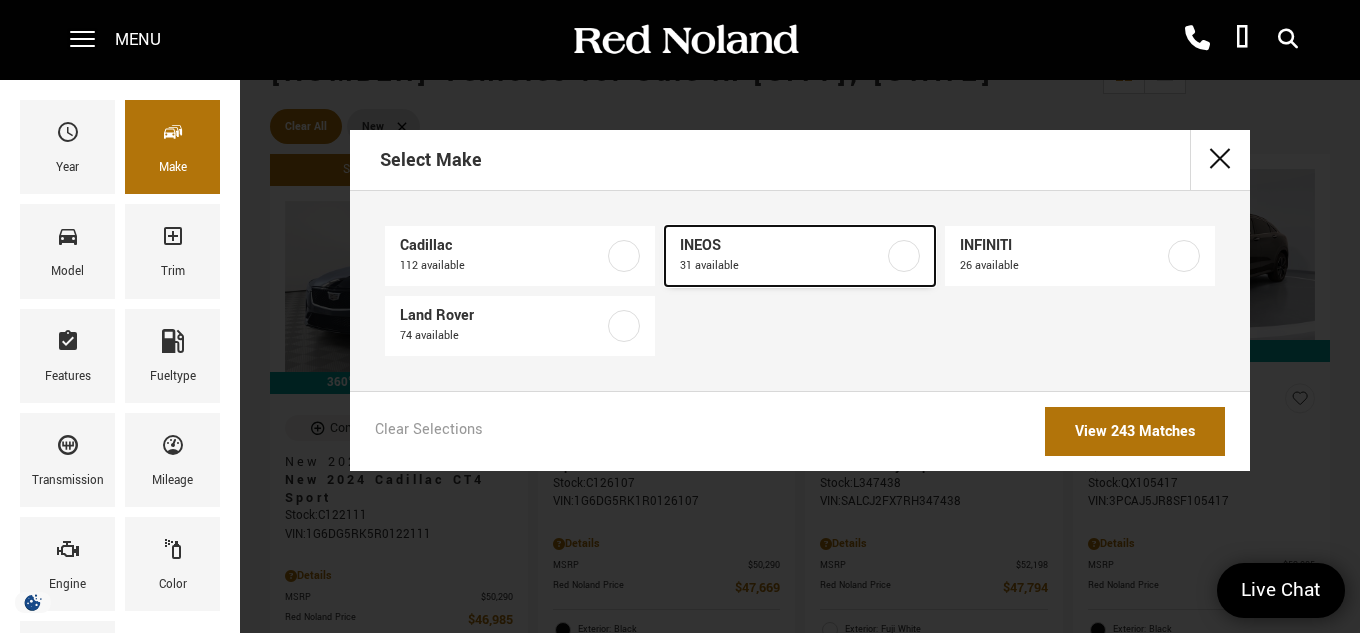 click at bounding box center [904, 256] 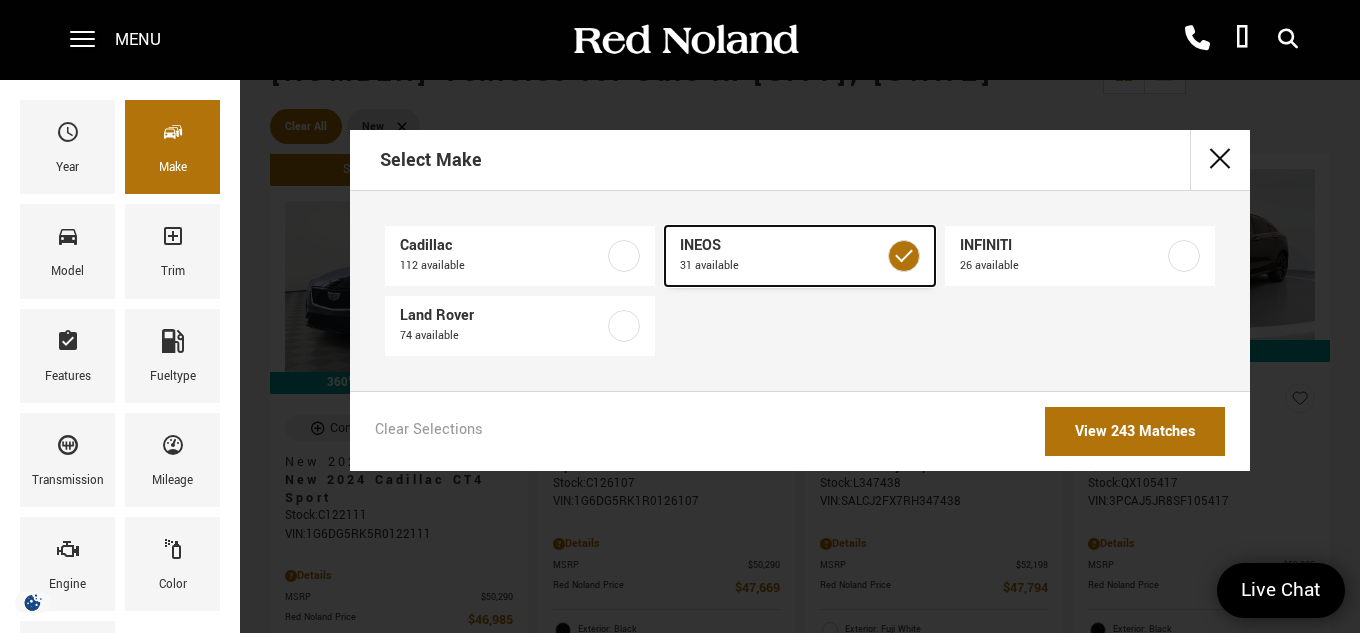 type on "$71,999" 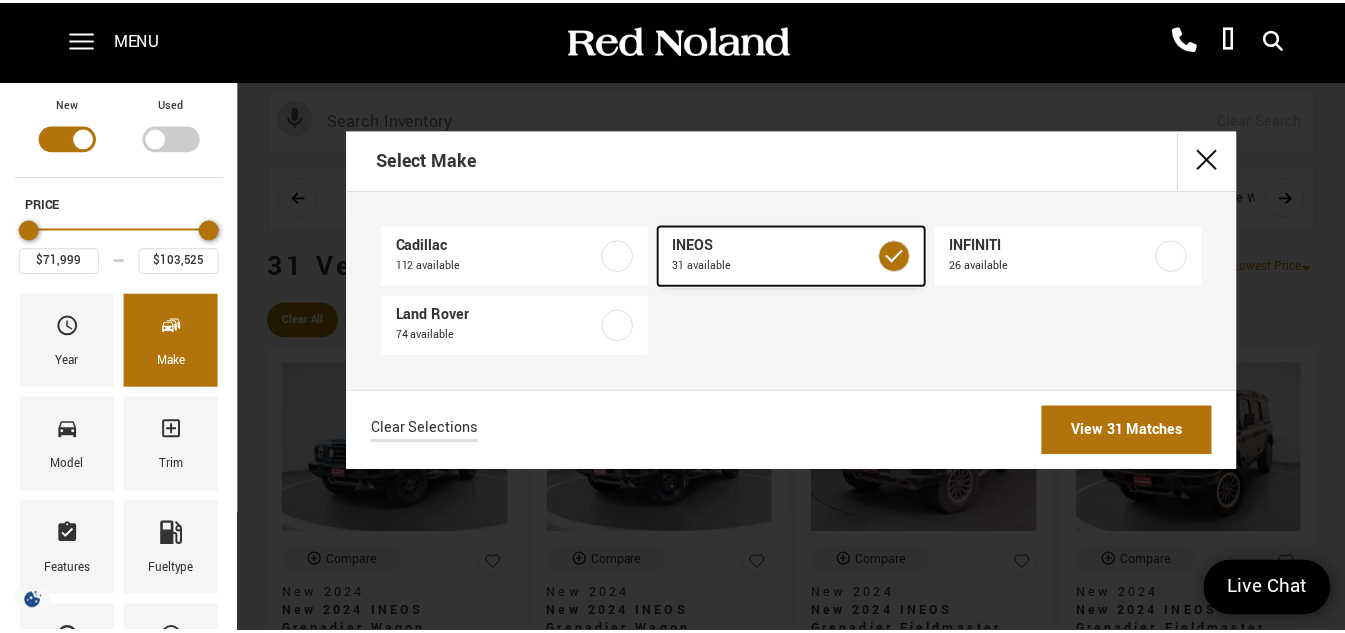 scroll, scrollTop: 0, scrollLeft: 0, axis: both 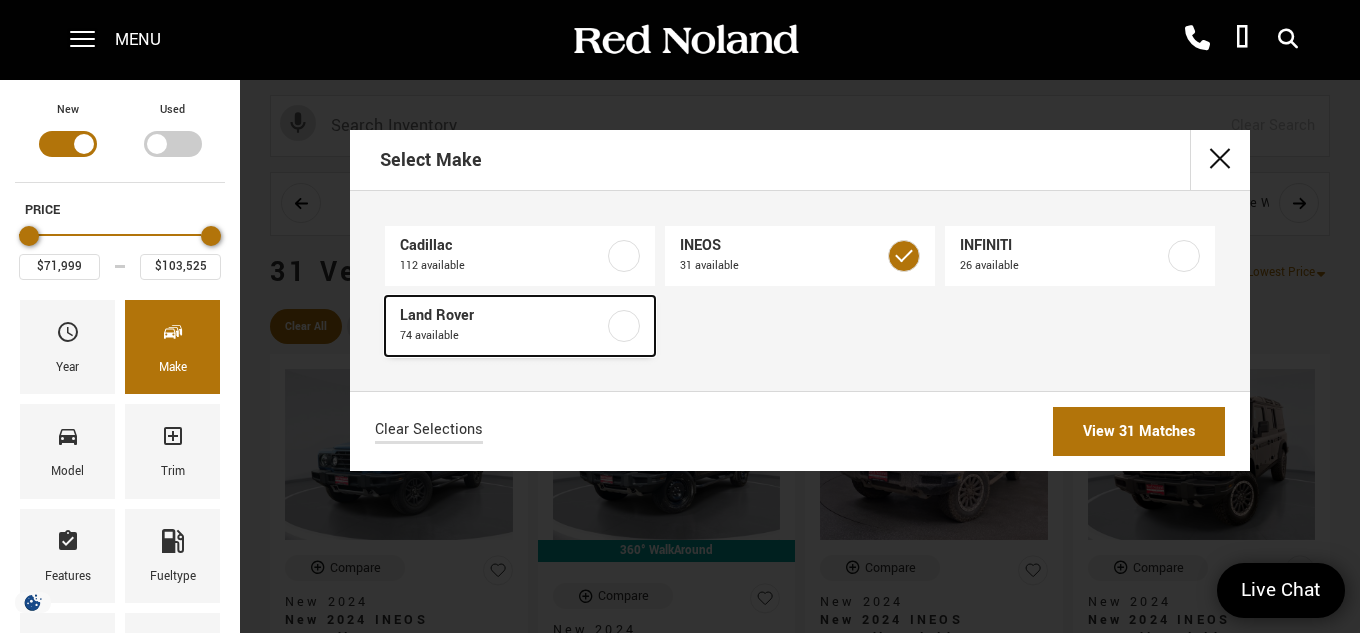 click at bounding box center (624, 326) 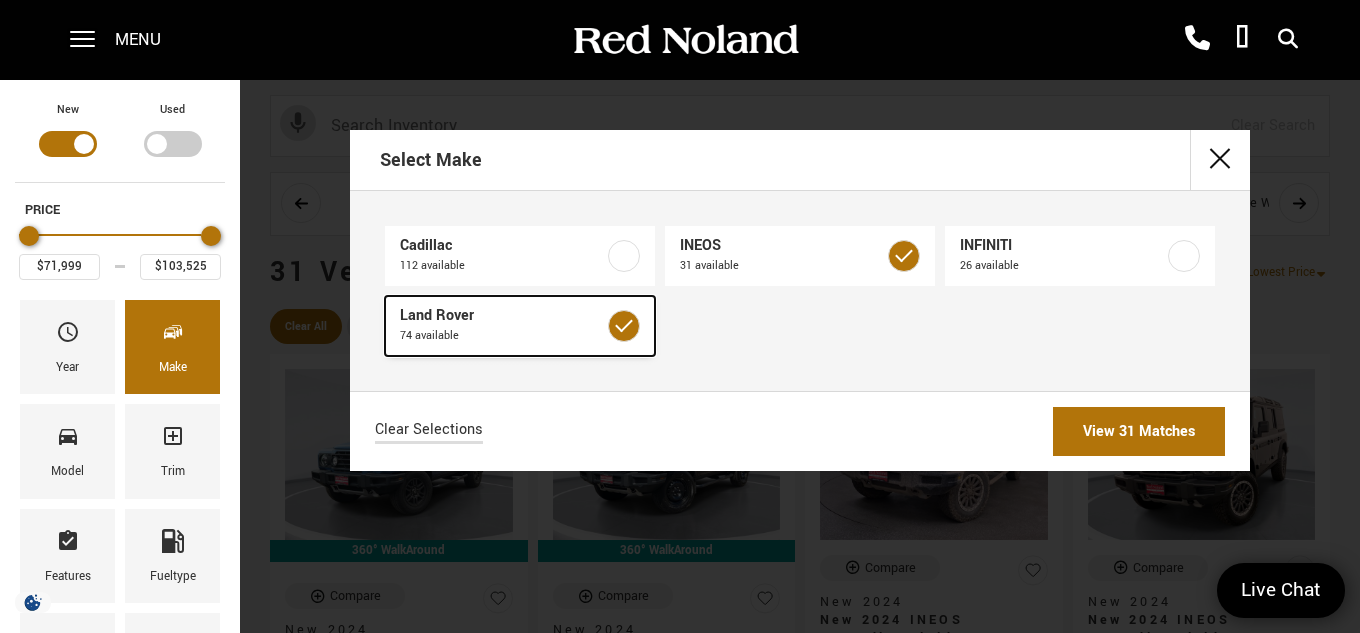 type on "$47,794" 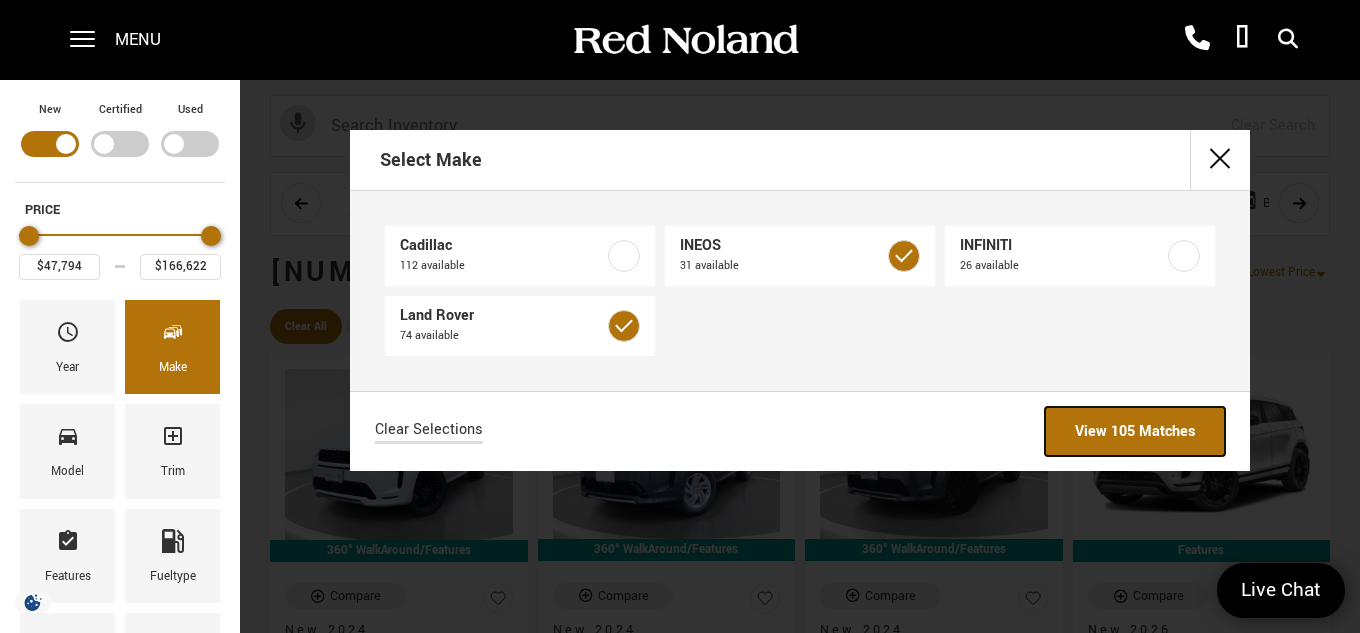 click on "View   105   Matches" at bounding box center [1135, 431] 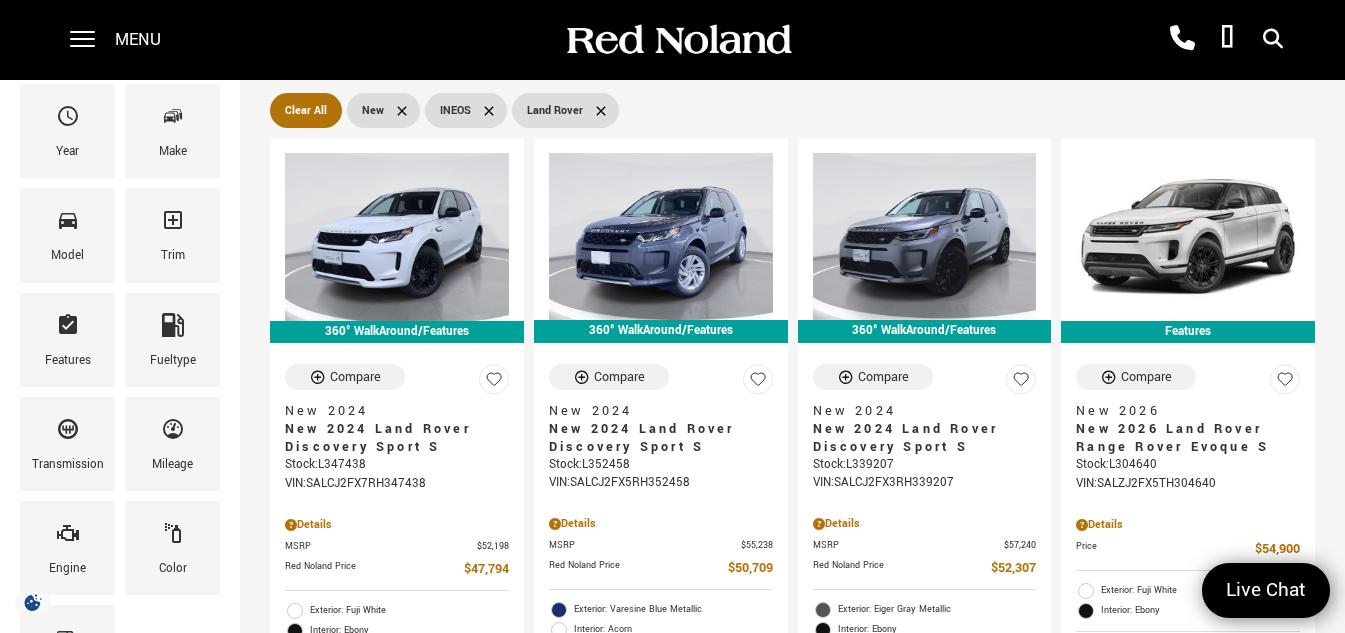 scroll, scrollTop: 100, scrollLeft: 0, axis: vertical 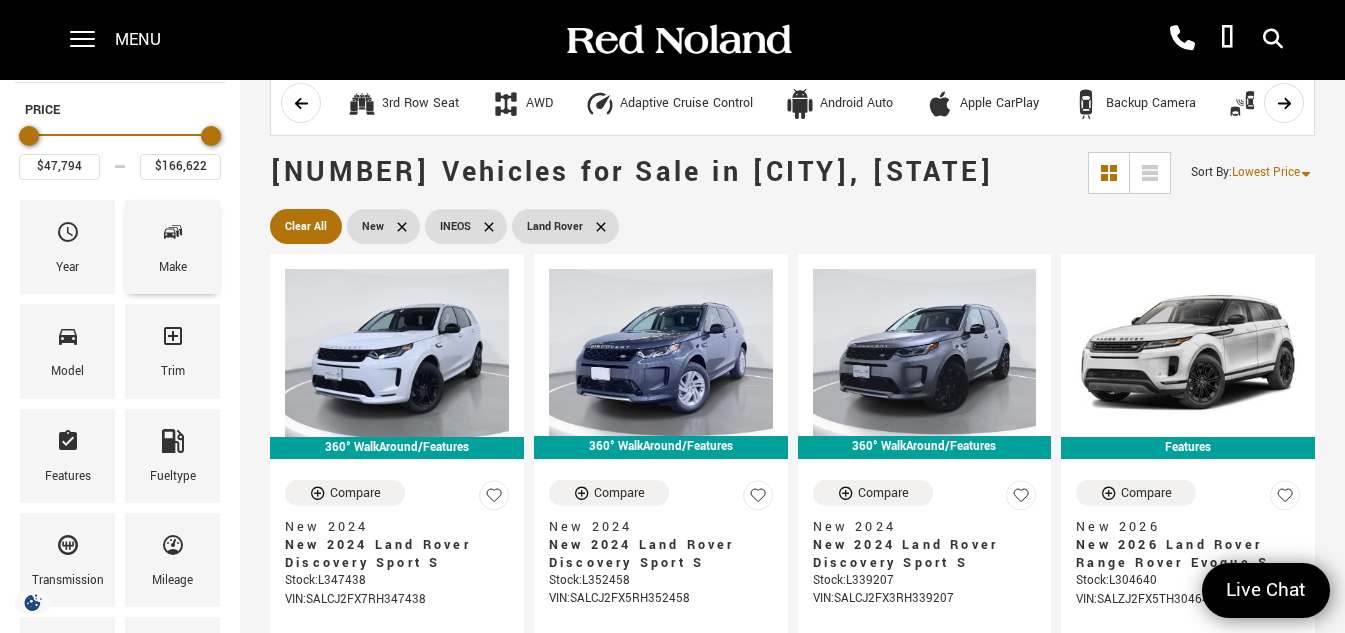 click 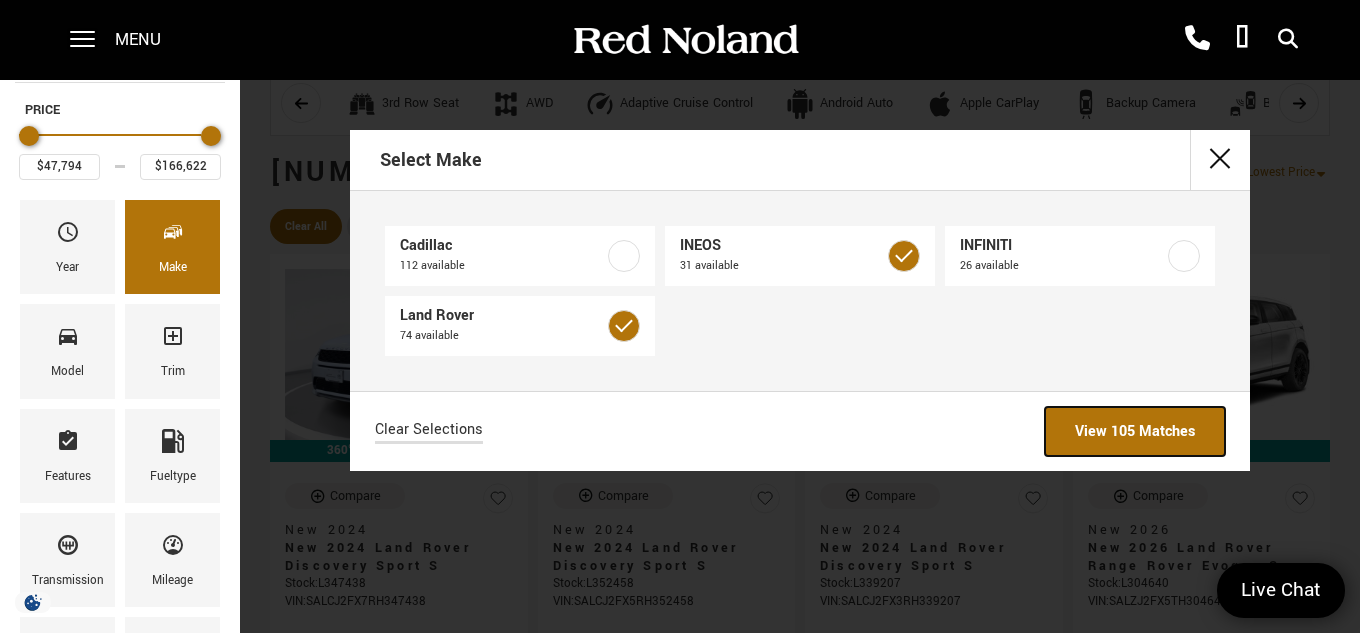 click on "View   105   Matches" at bounding box center [1135, 431] 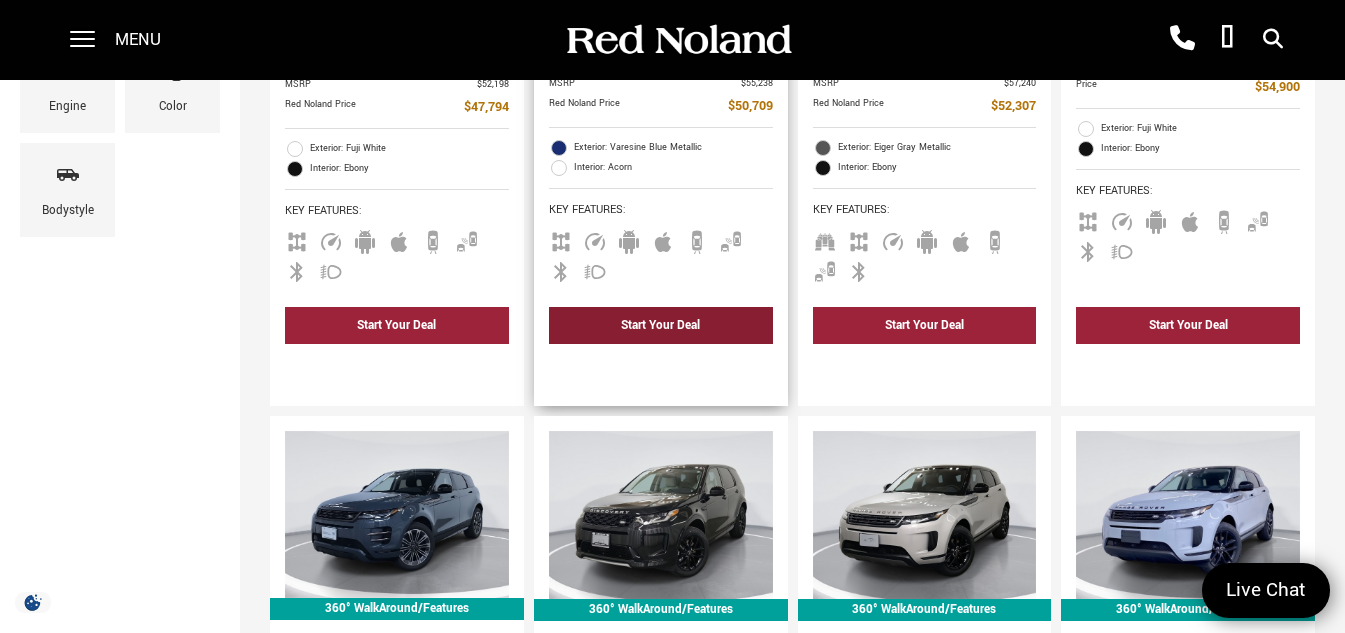 scroll, scrollTop: 1000, scrollLeft: 0, axis: vertical 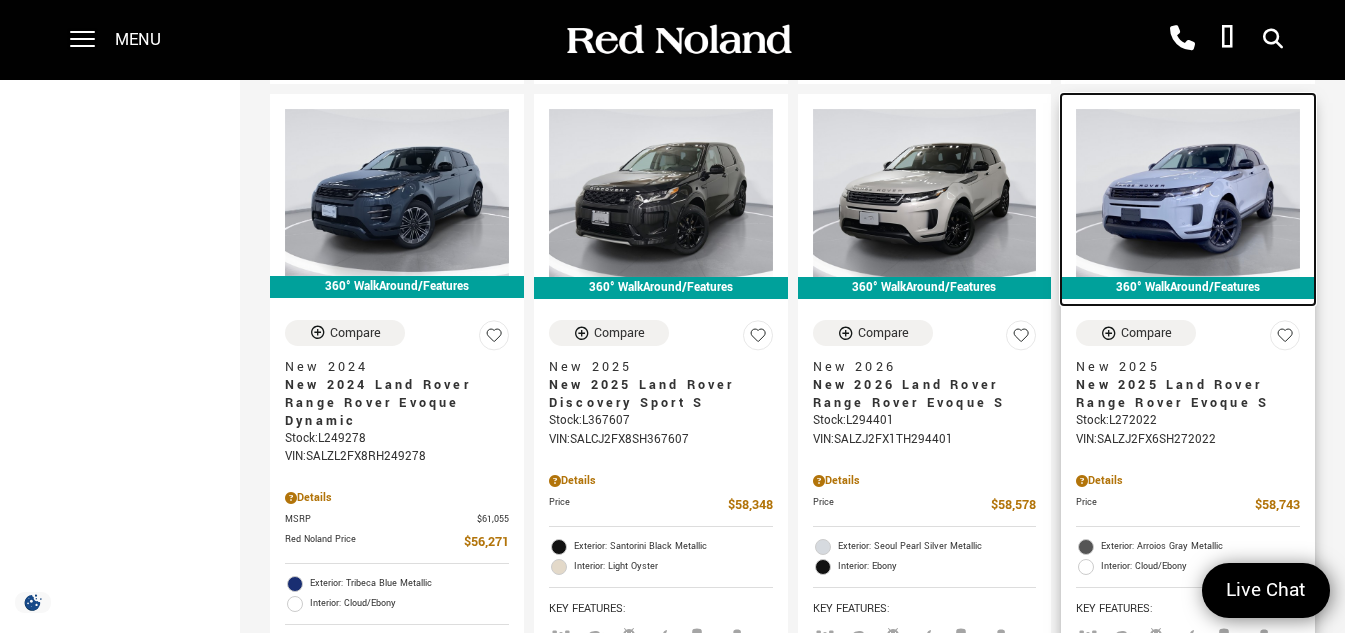 click at bounding box center (1188, 193) 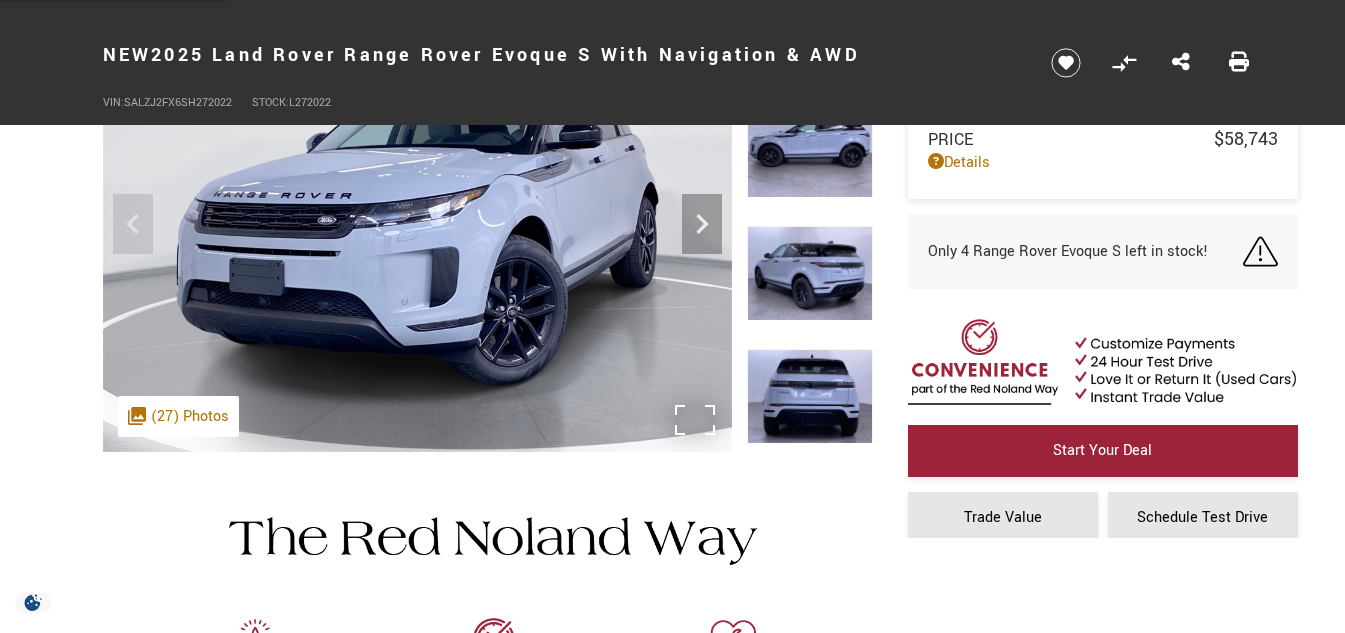 scroll, scrollTop: 200, scrollLeft: 0, axis: vertical 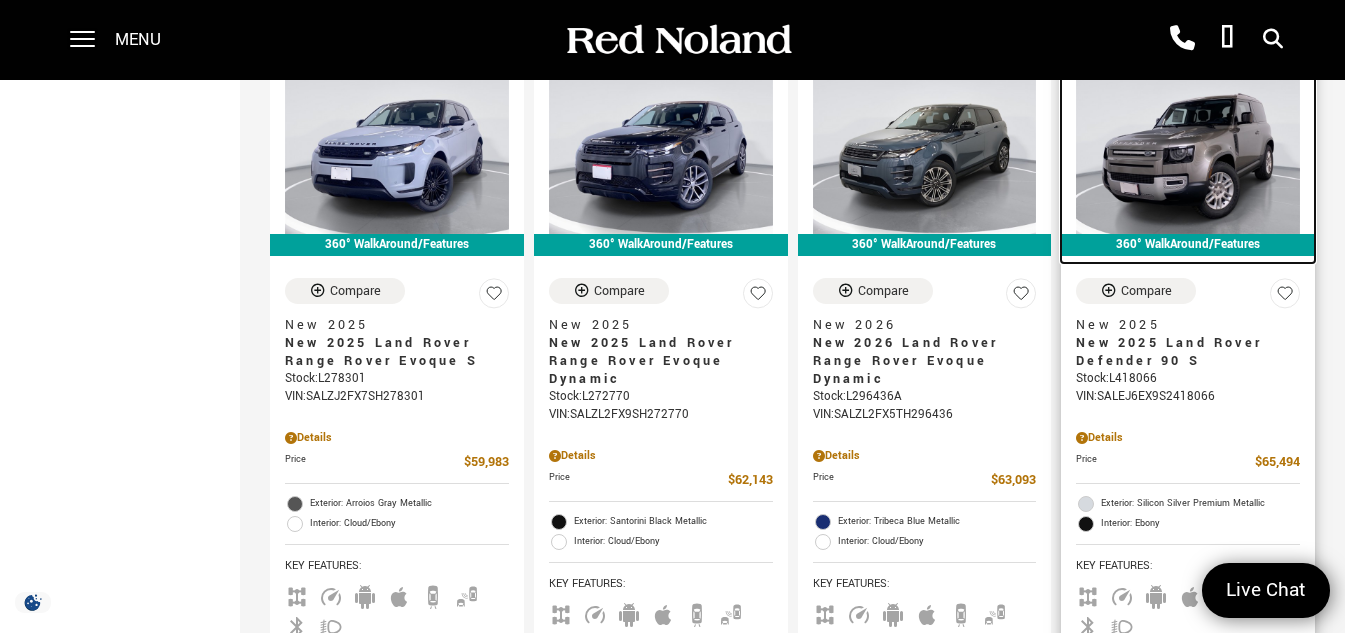 click at bounding box center (1188, 150) 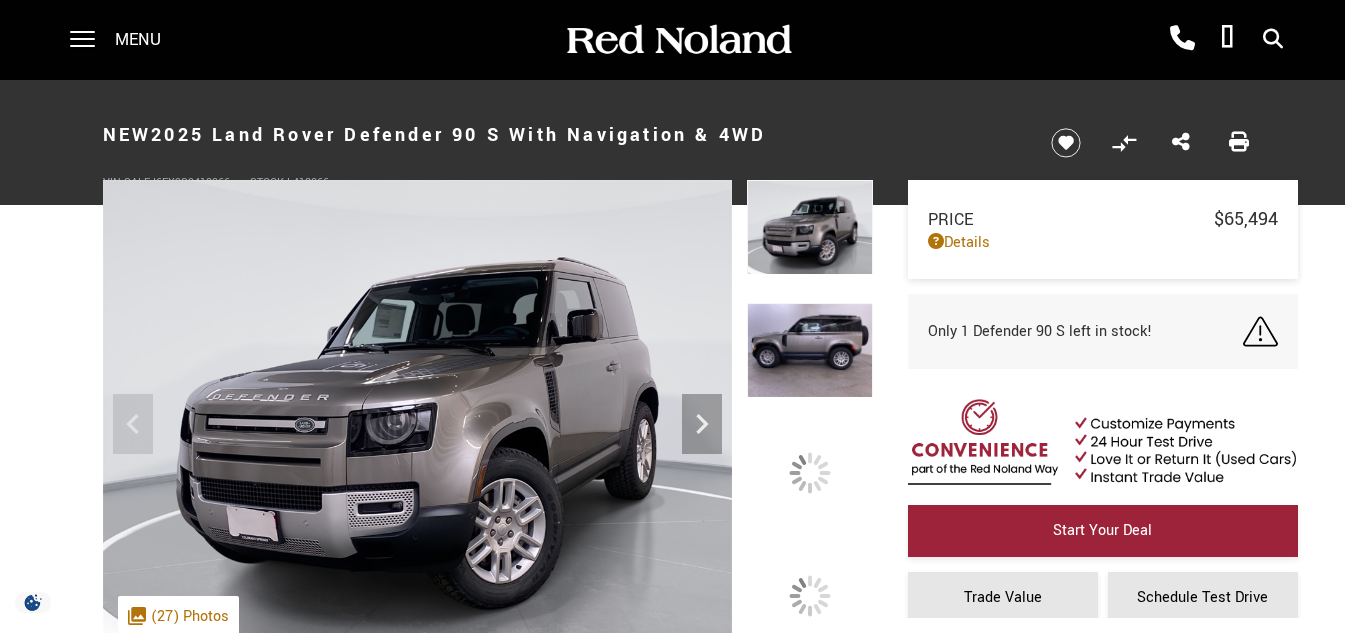 scroll, scrollTop: 0, scrollLeft: 0, axis: both 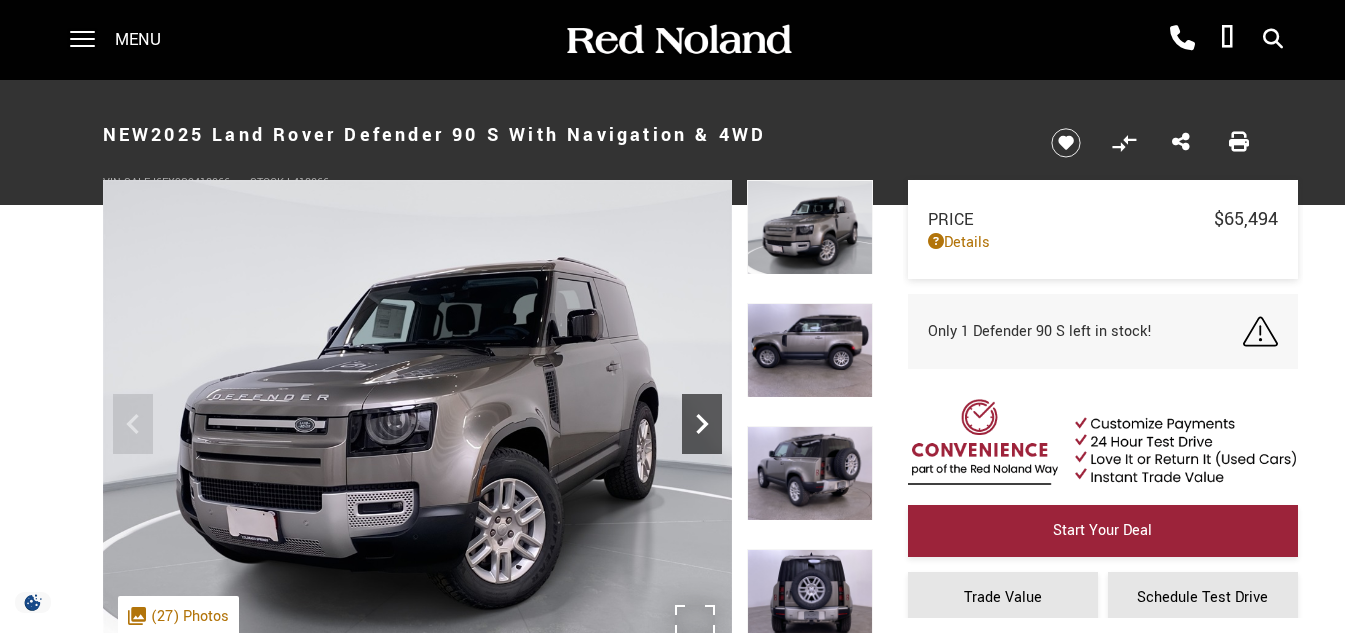 click 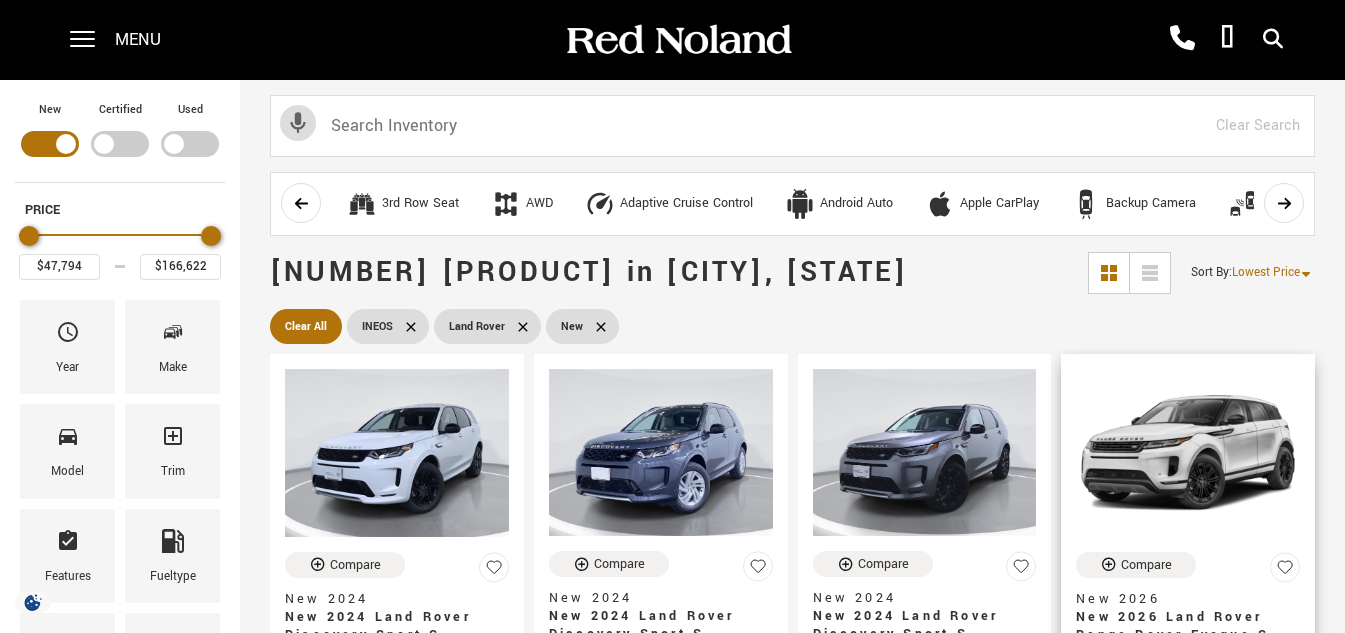 scroll, scrollTop: 0, scrollLeft: 0, axis: both 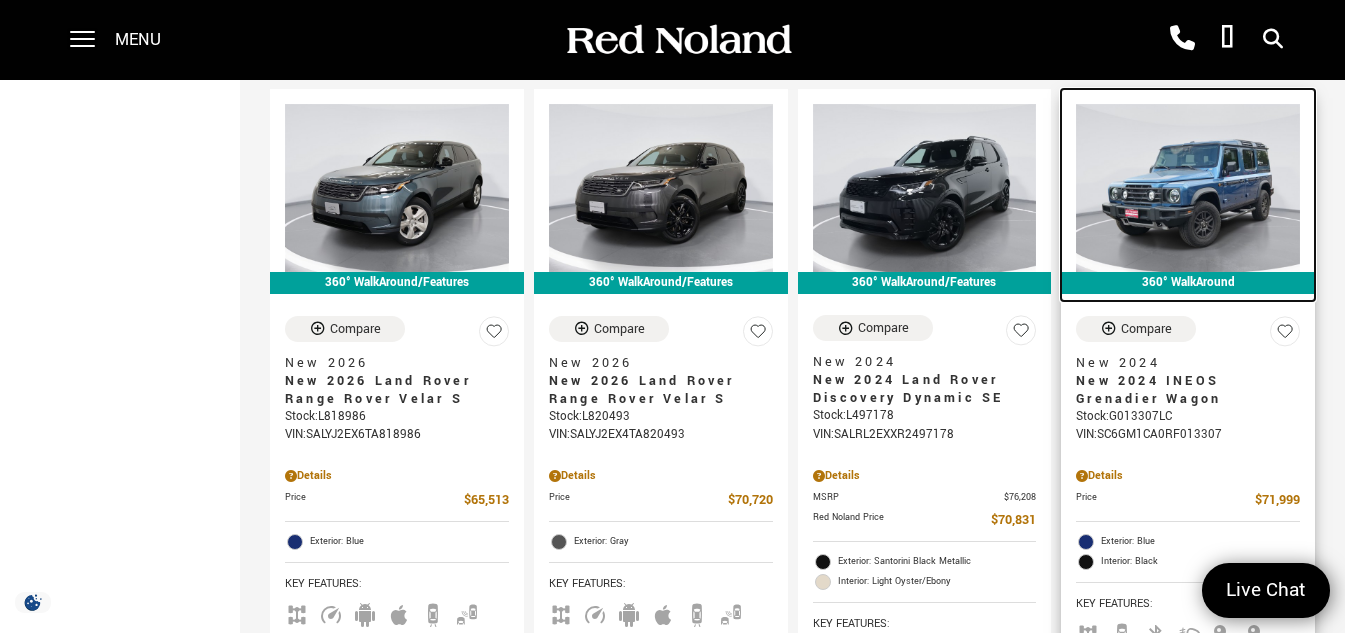 click at bounding box center [1188, 188] 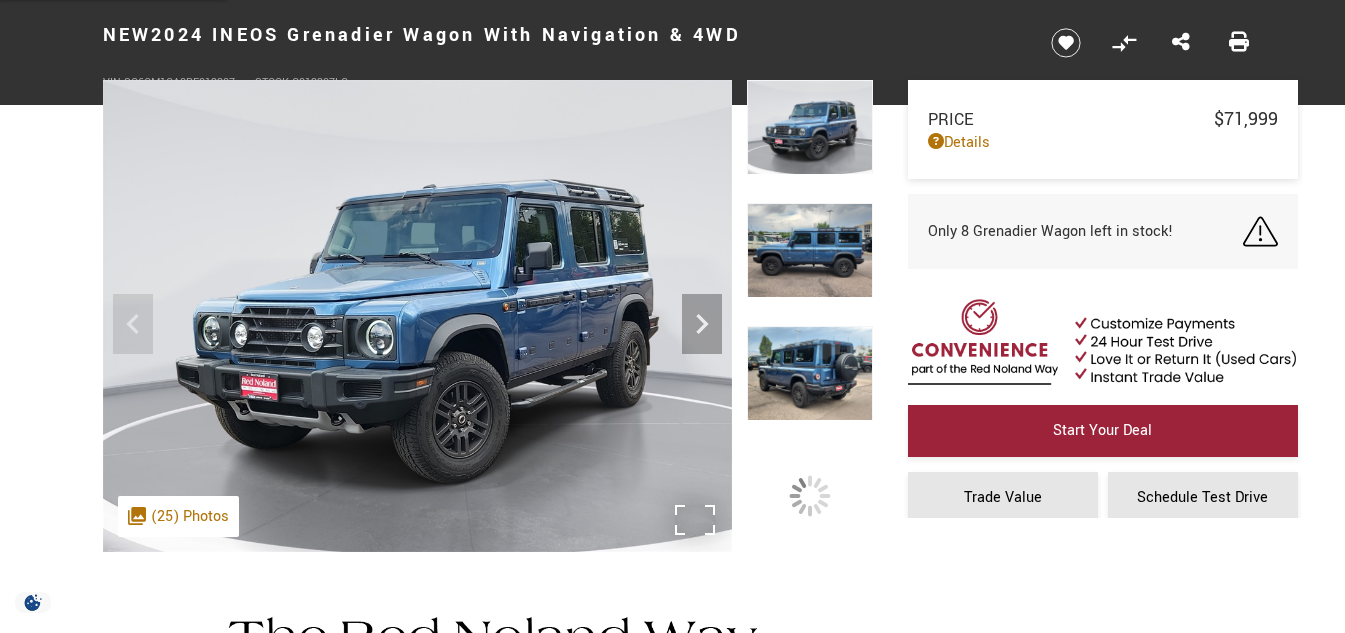 scroll, scrollTop: 100, scrollLeft: 0, axis: vertical 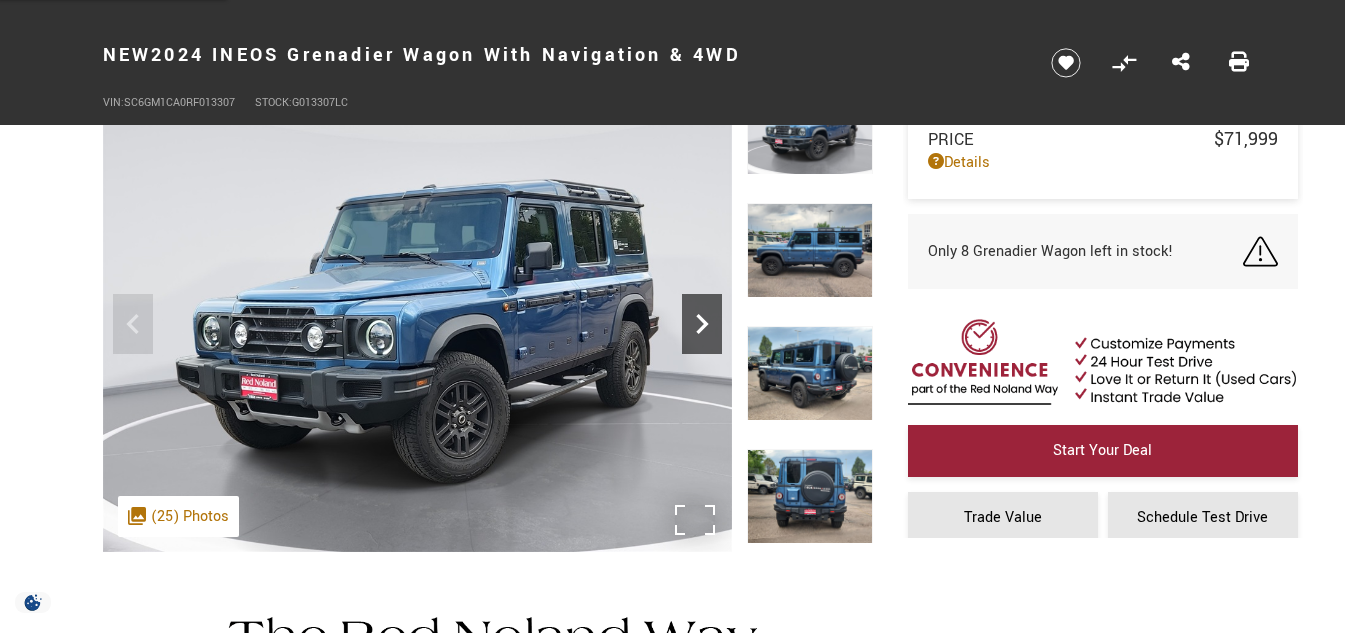 click 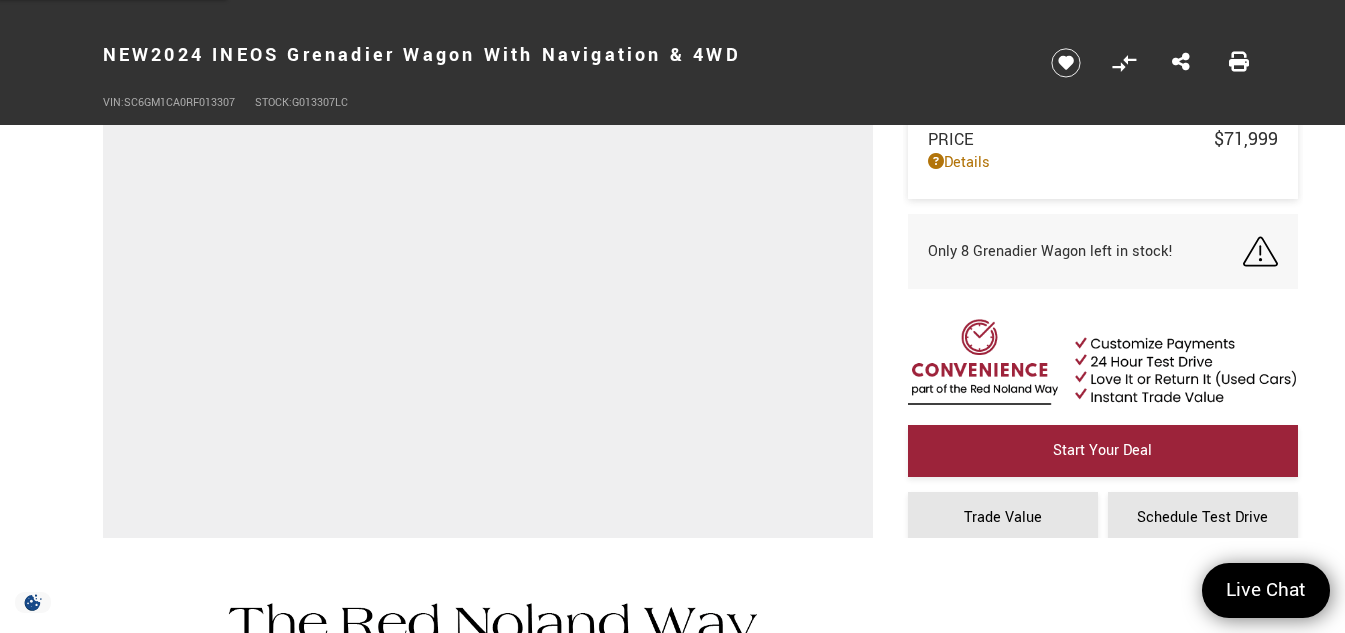 scroll, scrollTop: 300, scrollLeft: 0, axis: vertical 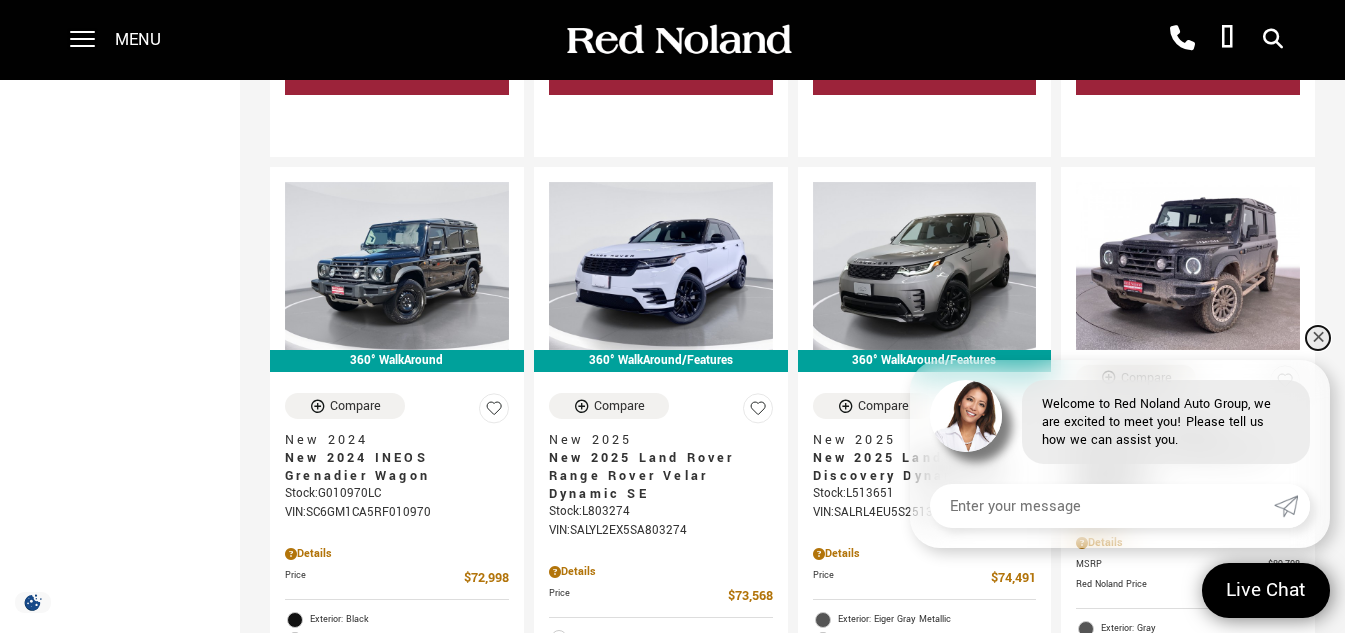 click on "✕" at bounding box center (1318, 338) 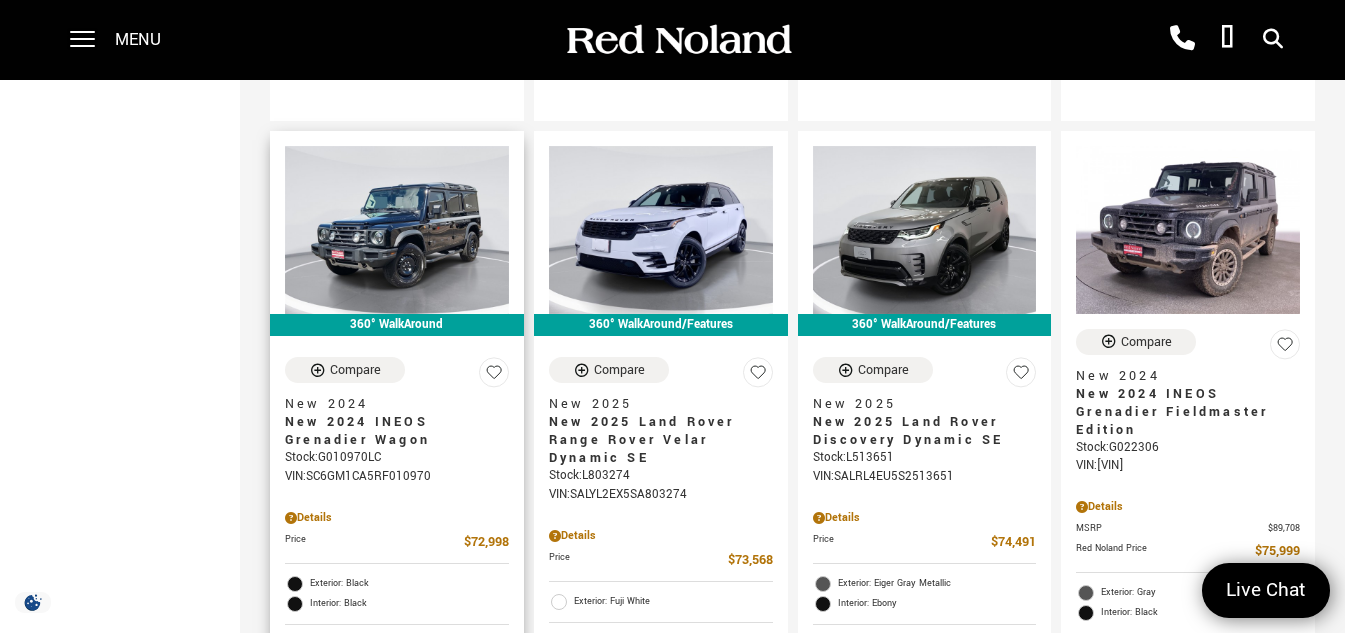 scroll, scrollTop: 3200, scrollLeft: 0, axis: vertical 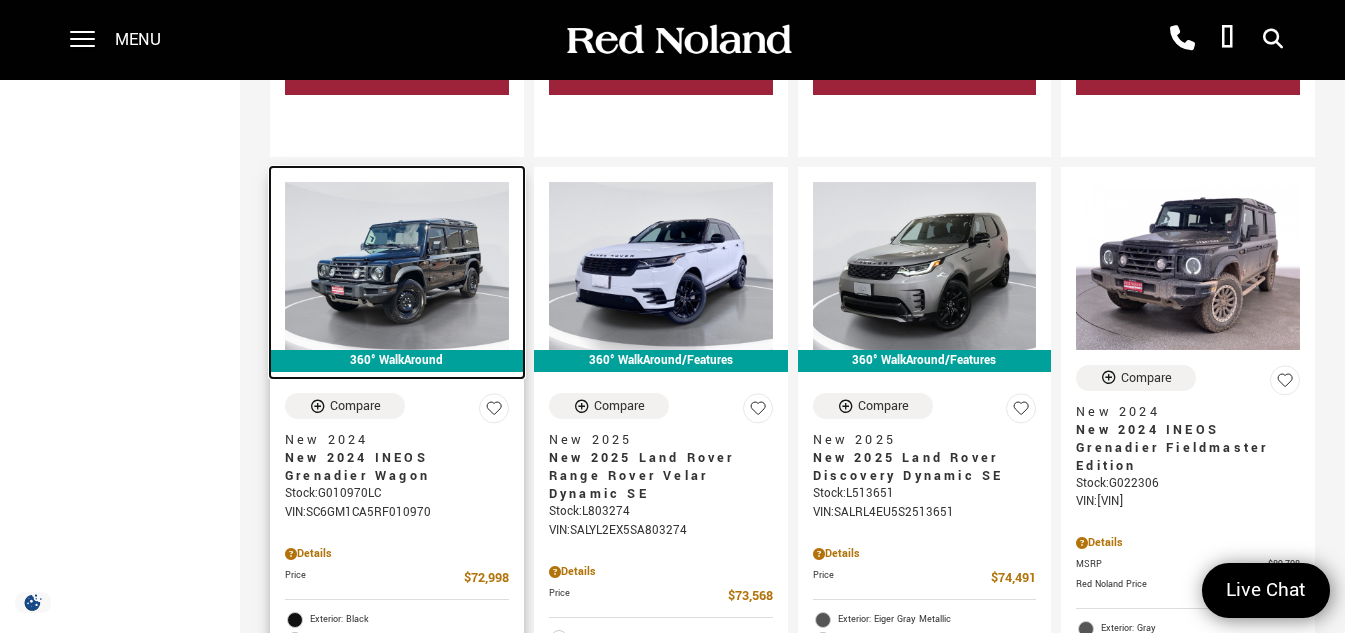 click at bounding box center [397, 266] 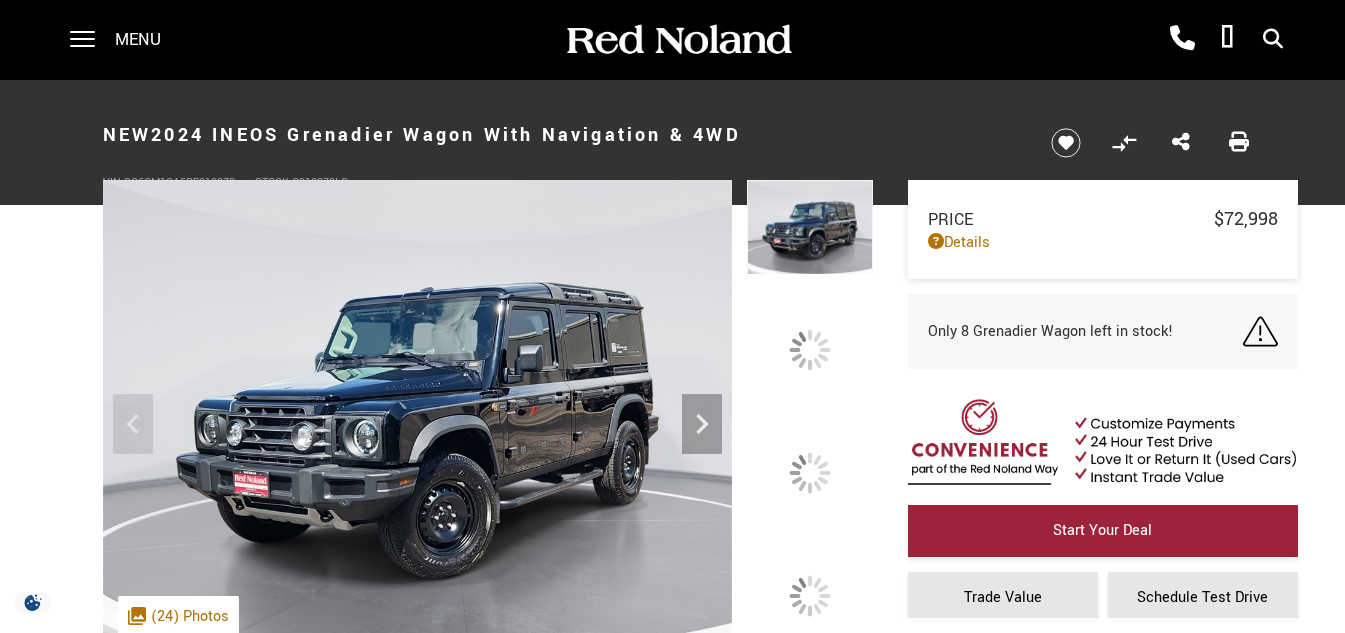 scroll, scrollTop: 0, scrollLeft: 0, axis: both 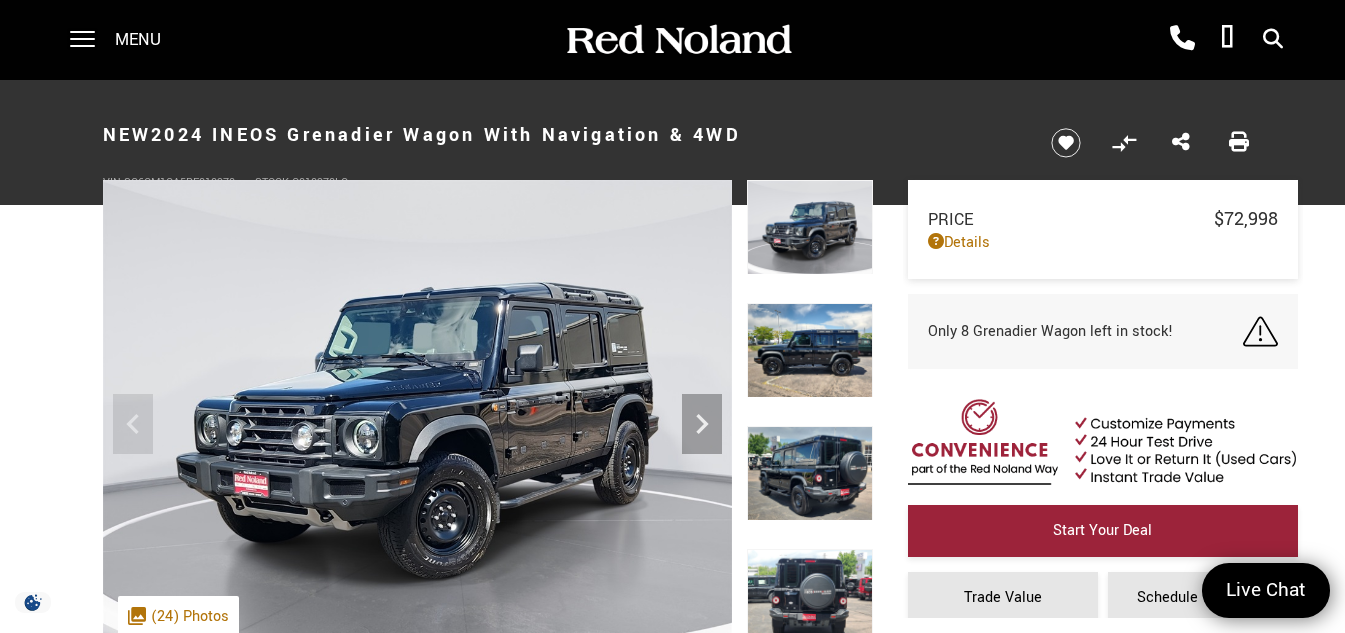 click at bounding box center [810, 227] 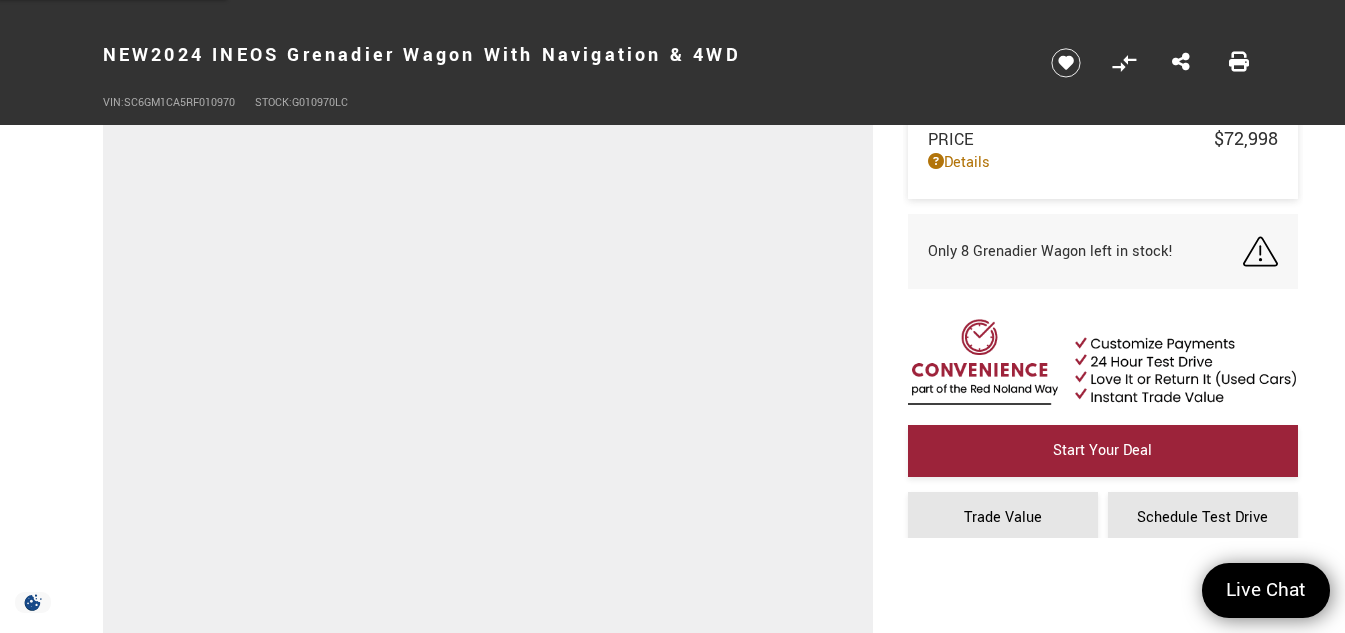 scroll, scrollTop: 300, scrollLeft: 0, axis: vertical 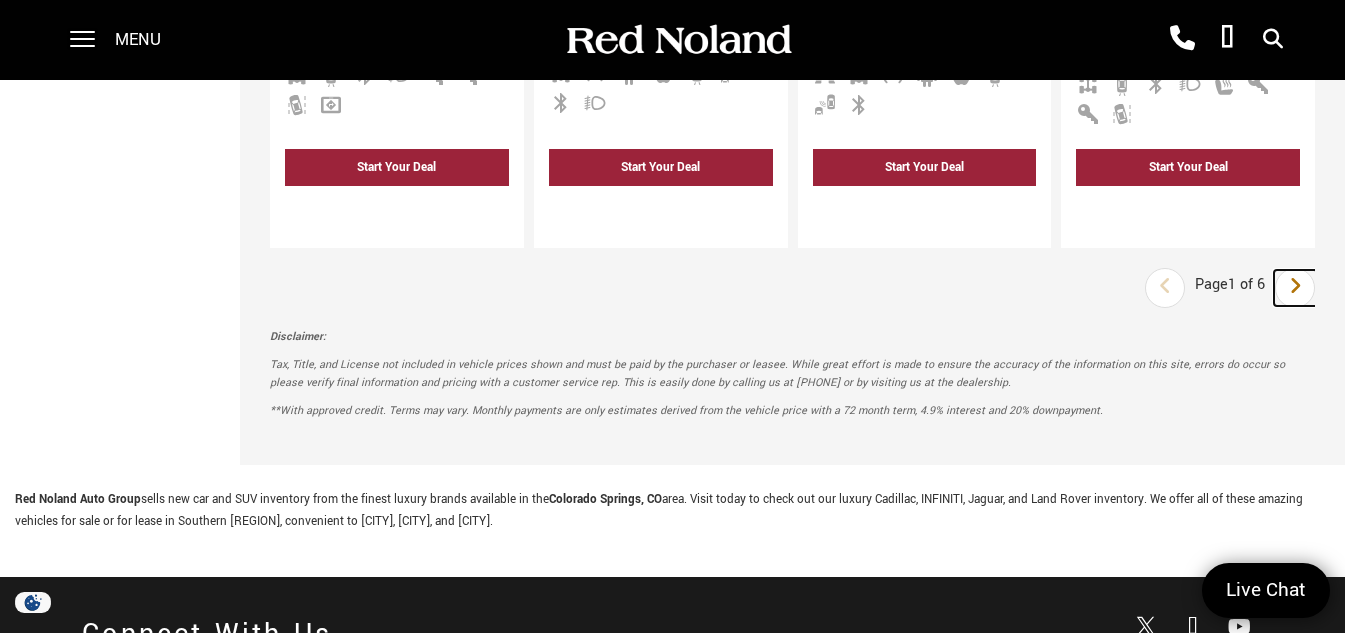 click at bounding box center [1295, 286] 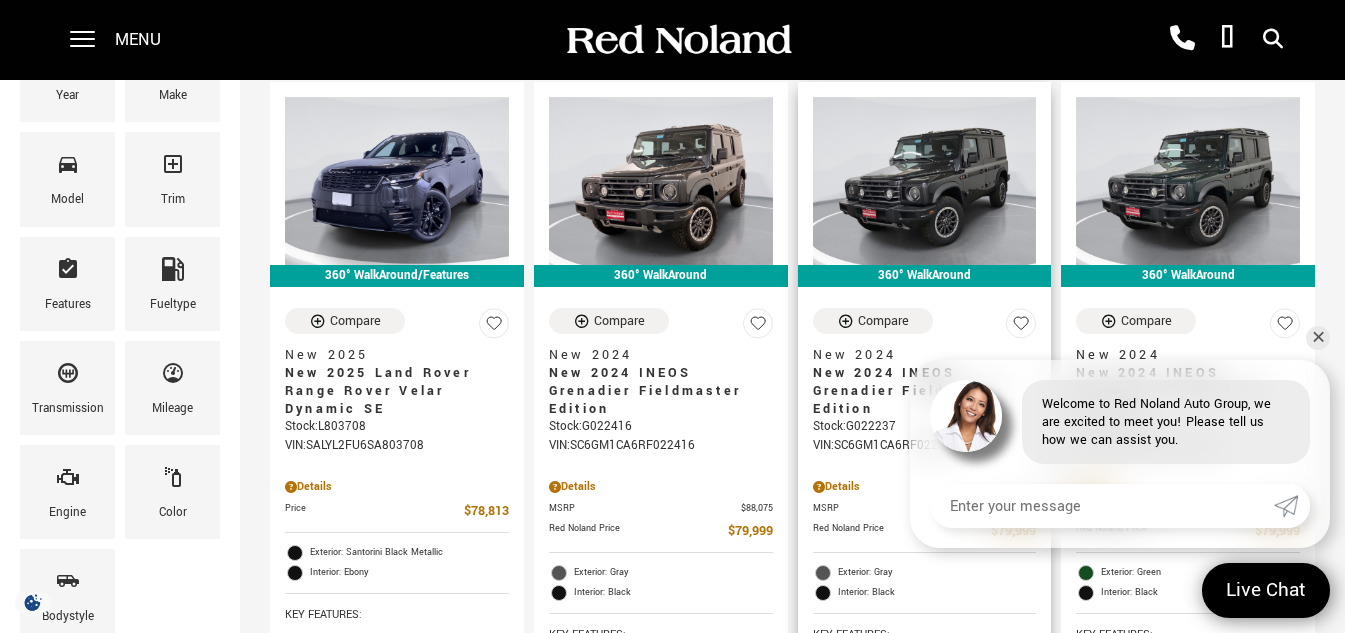 scroll, scrollTop: 300, scrollLeft: 0, axis: vertical 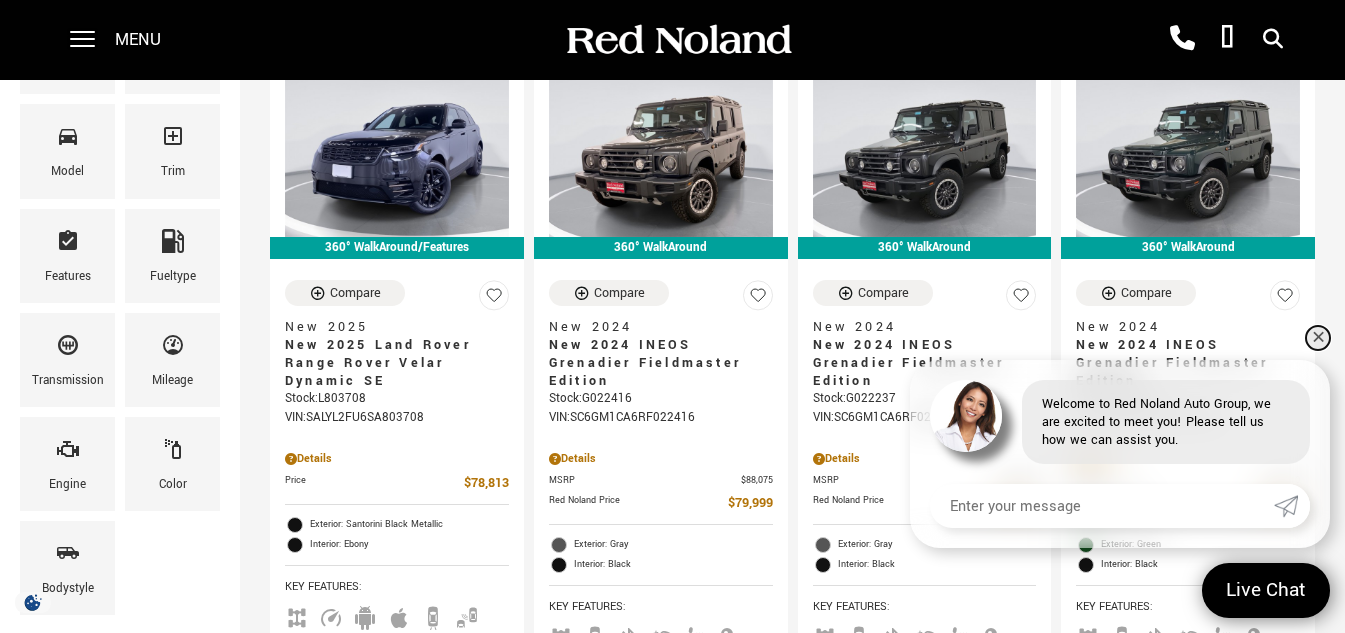 click on "✕" at bounding box center [1318, 338] 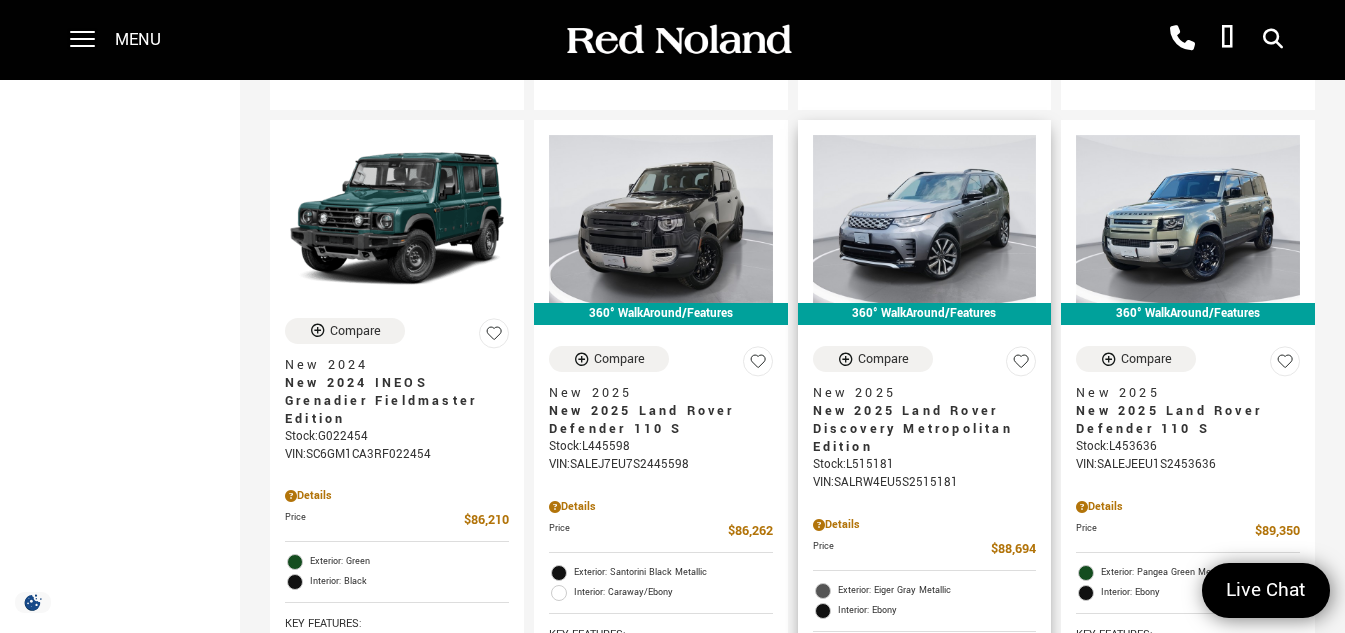 scroll, scrollTop: 1800, scrollLeft: 0, axis: vertical 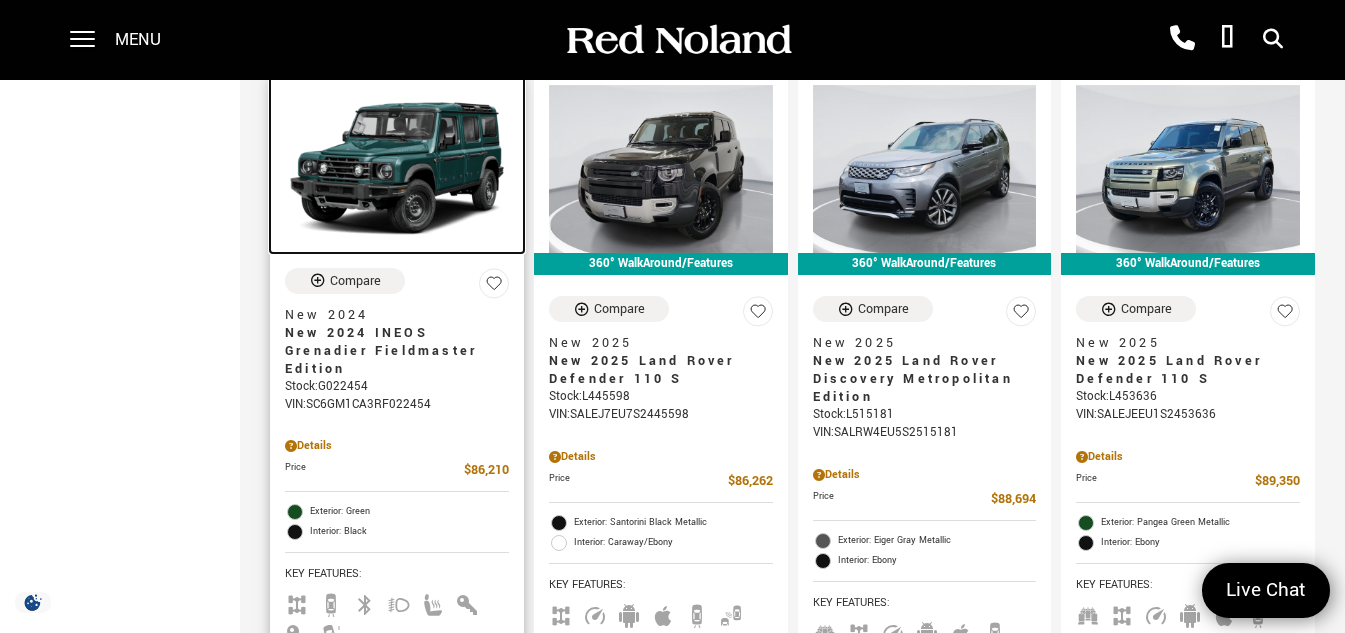 click at bounding box center (397, 169) 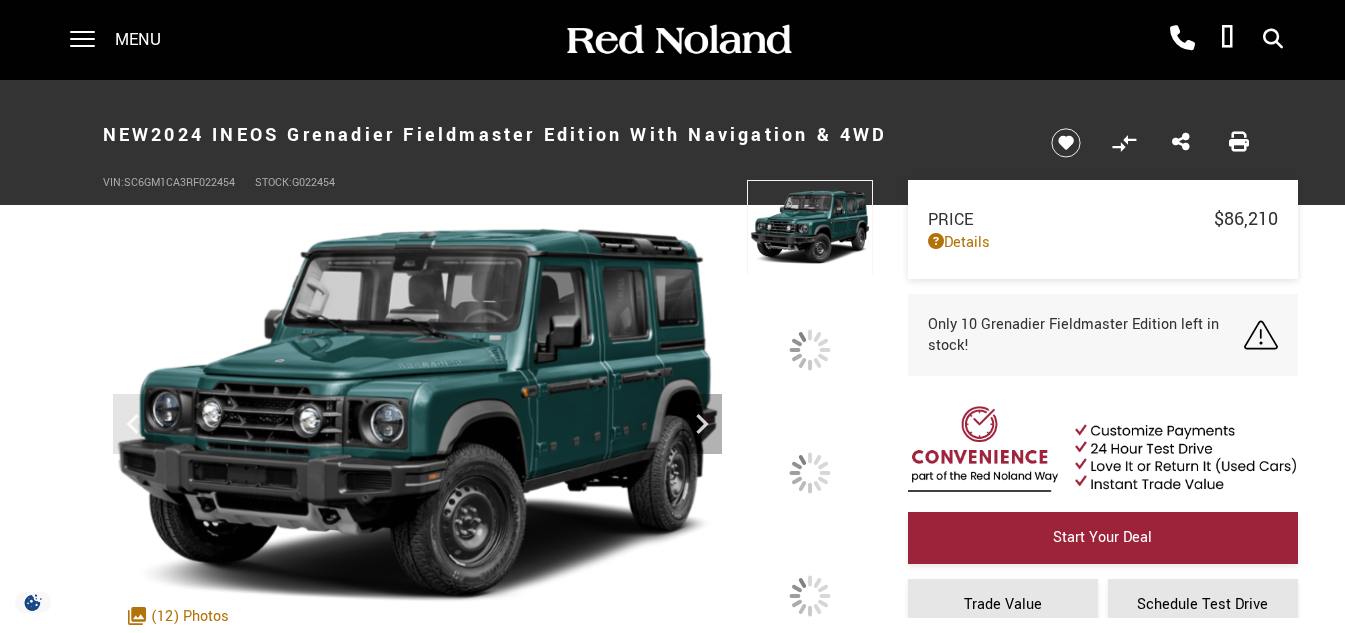 scroll, scrollTop: 0, scrollLeft: 0, axis: both 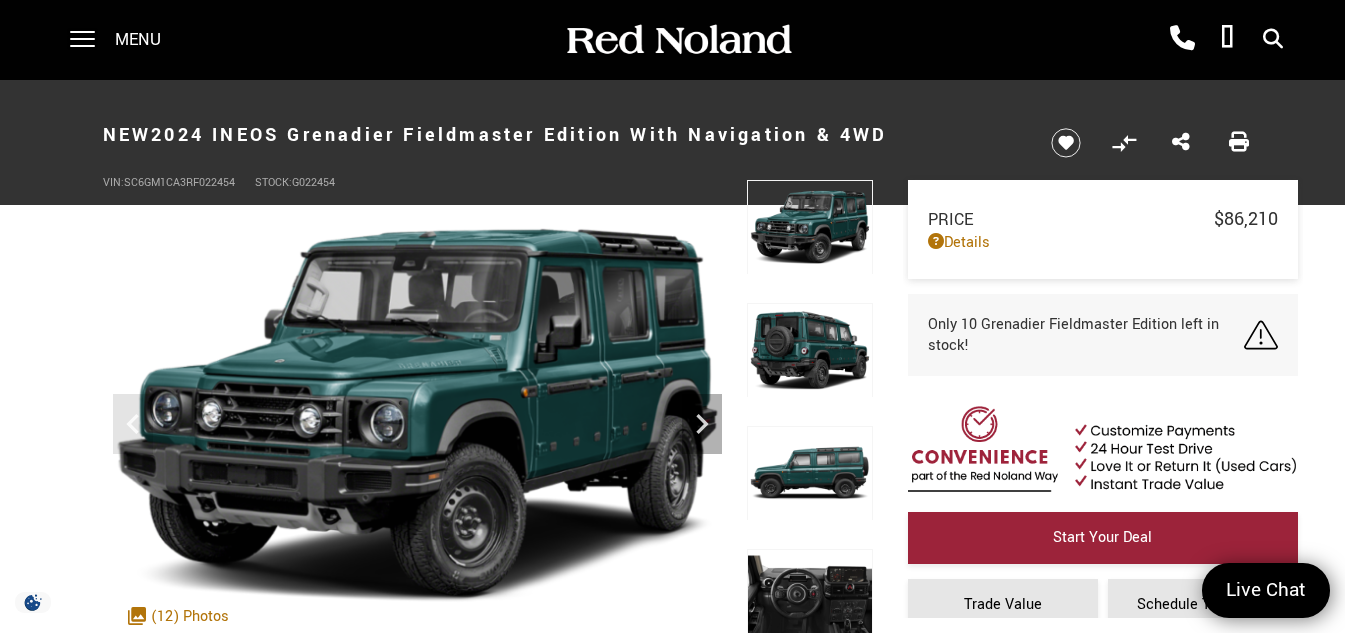 click at bounding box center (810, 227) 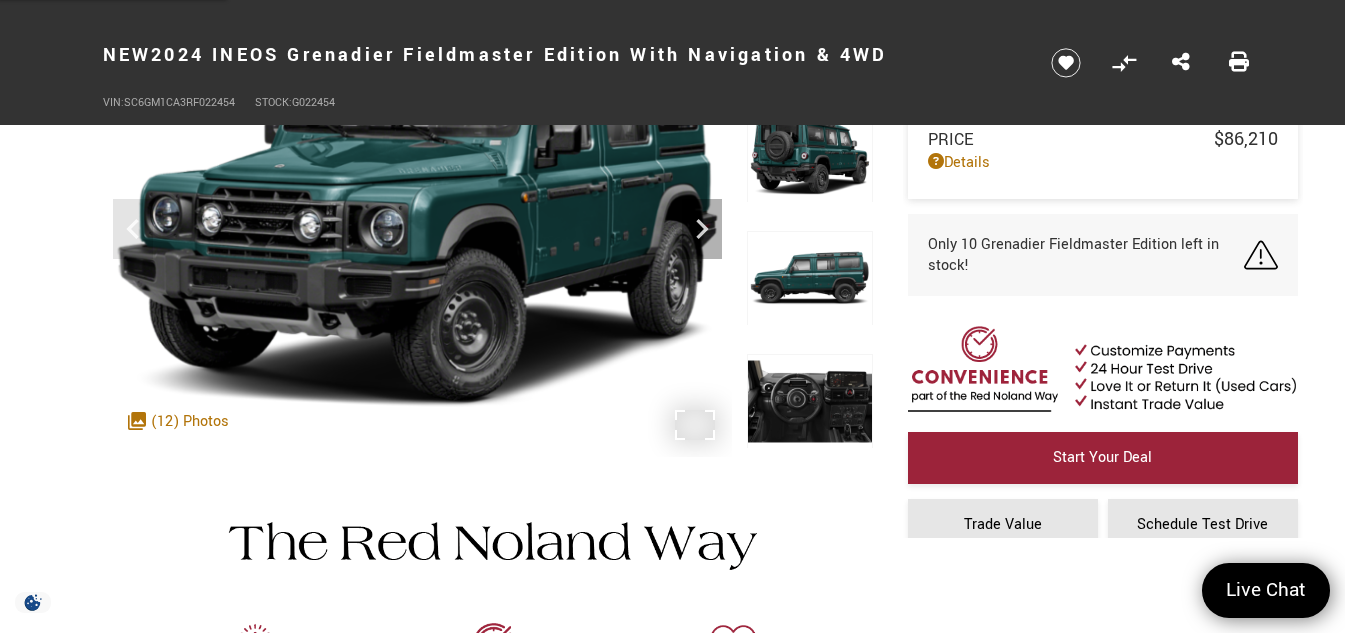 scroll, scrollTop: 200, scrollLeft: 0, axis: vertical 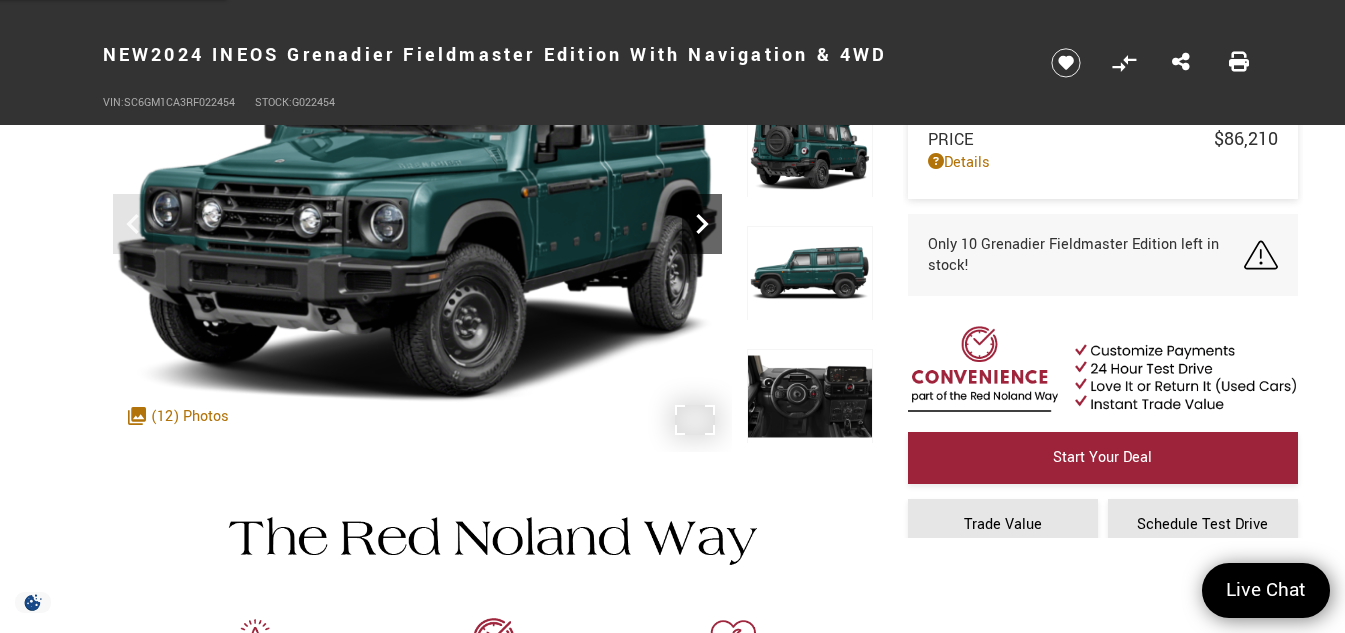 click 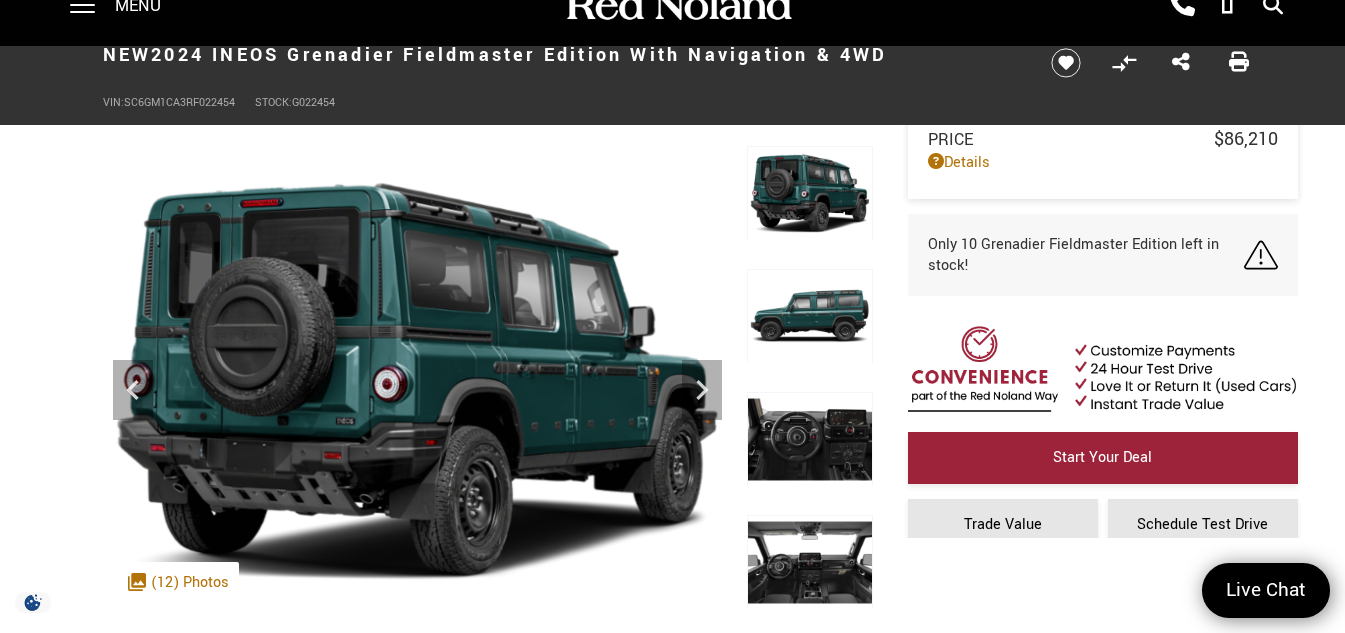 scroll, scrollTop: 0, scrollLeft: 0, axis: both 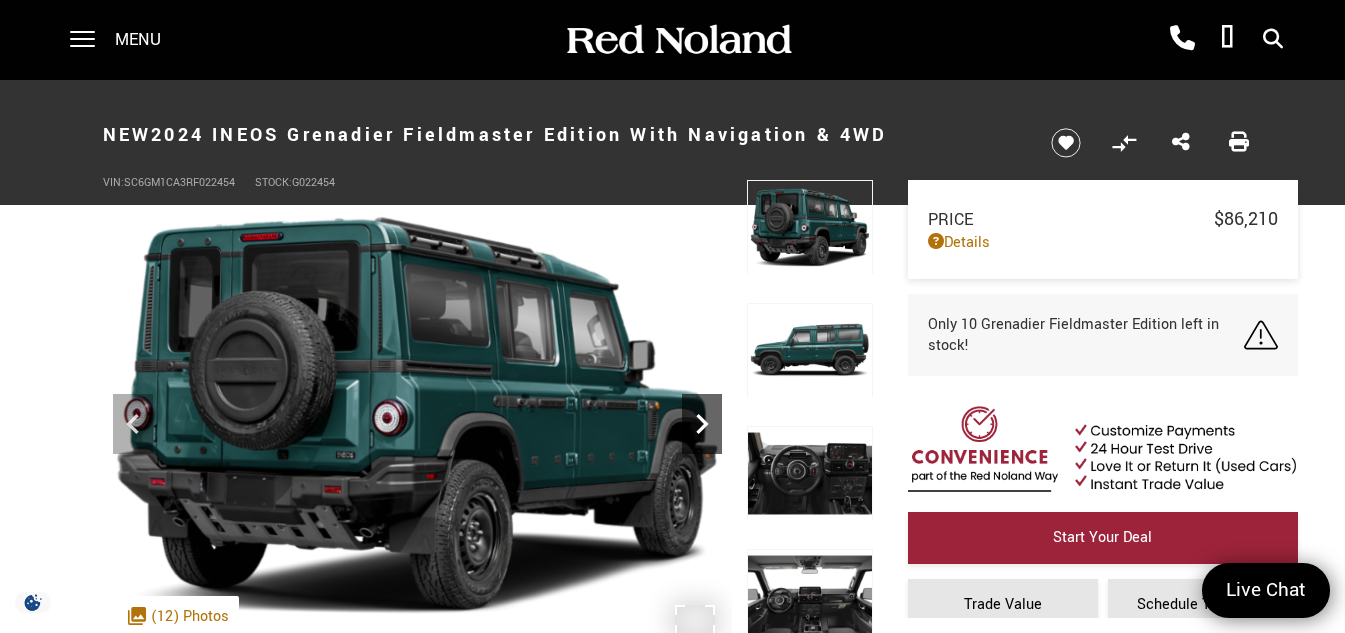 click 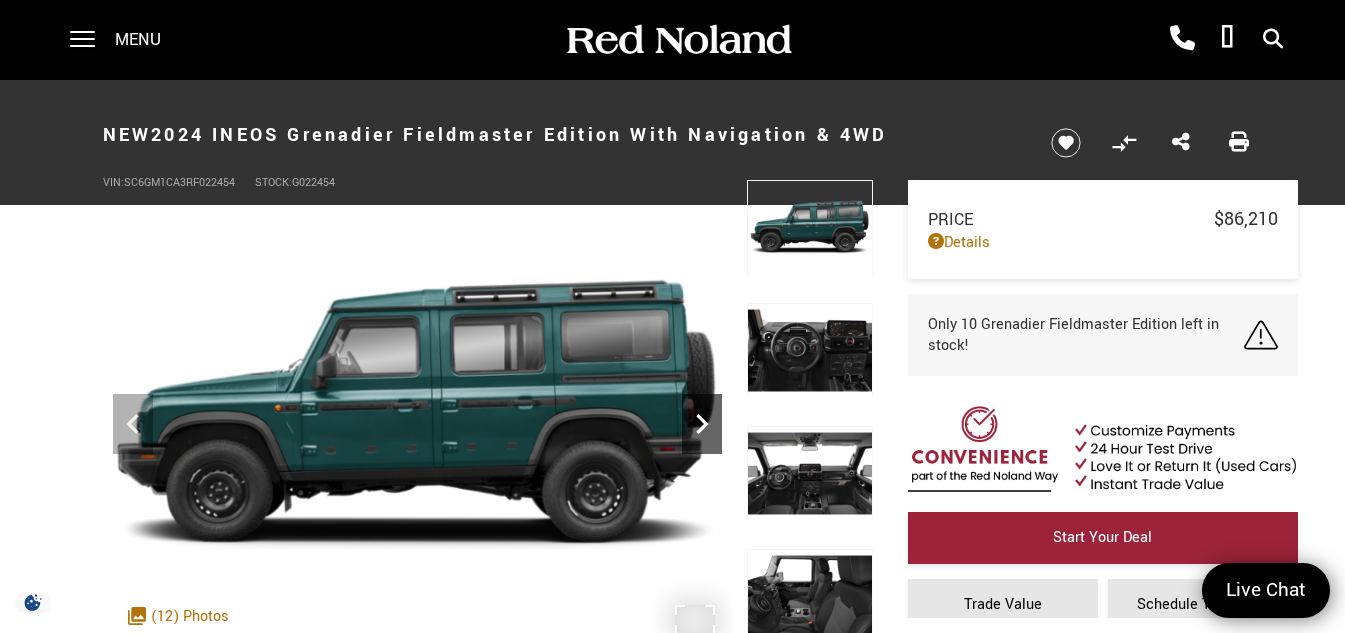 click 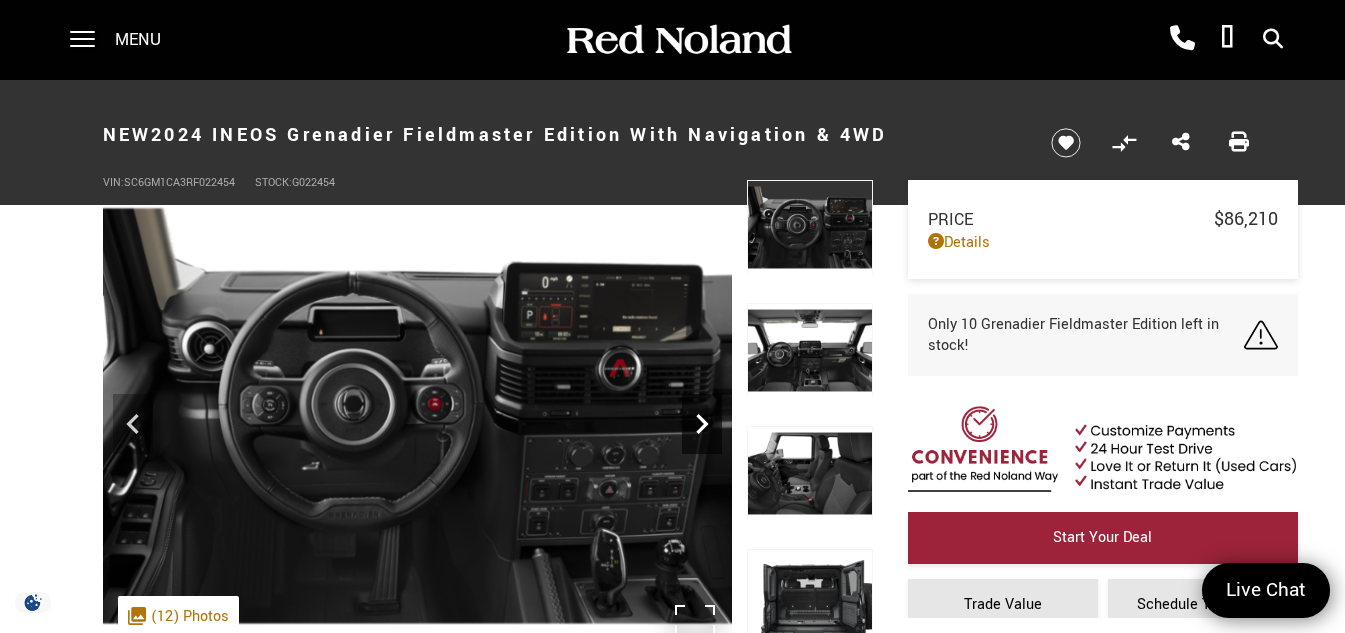click 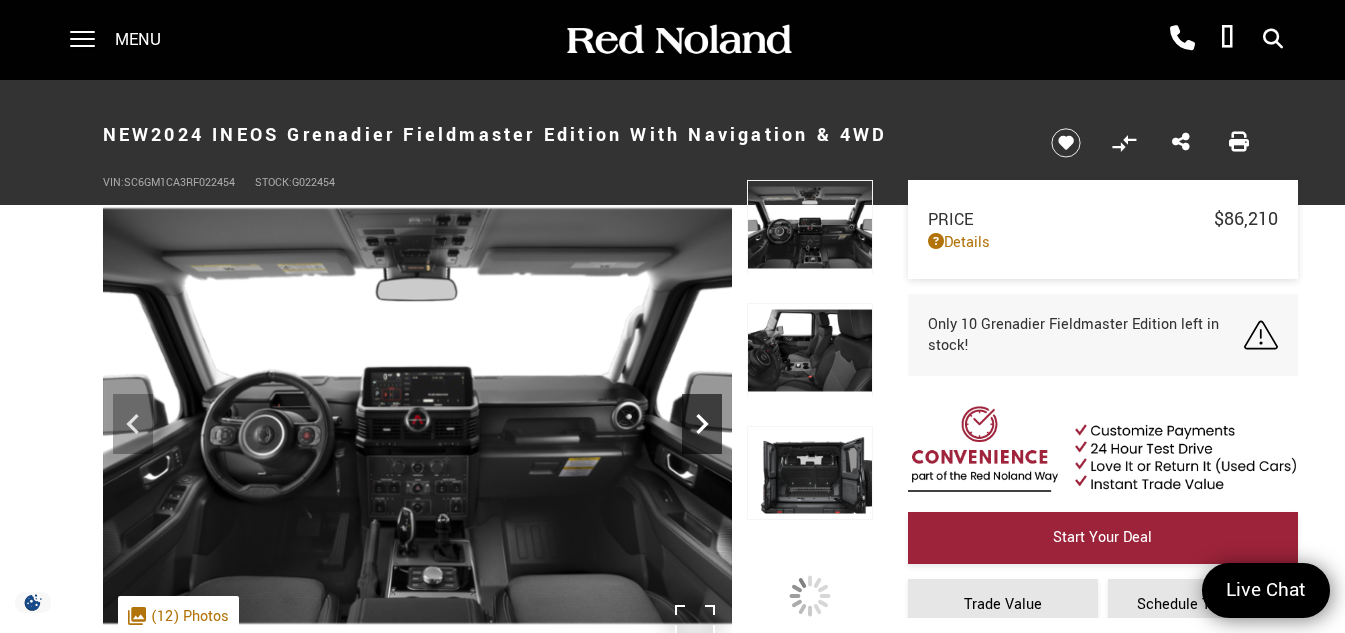 click 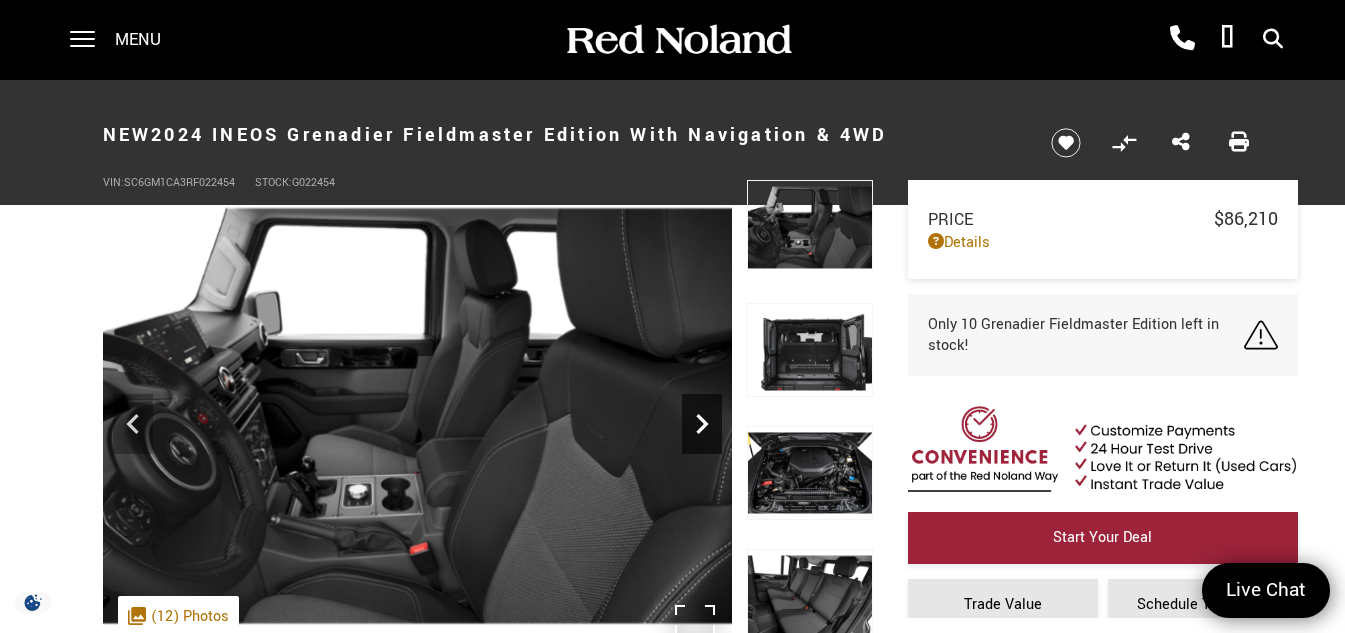 click 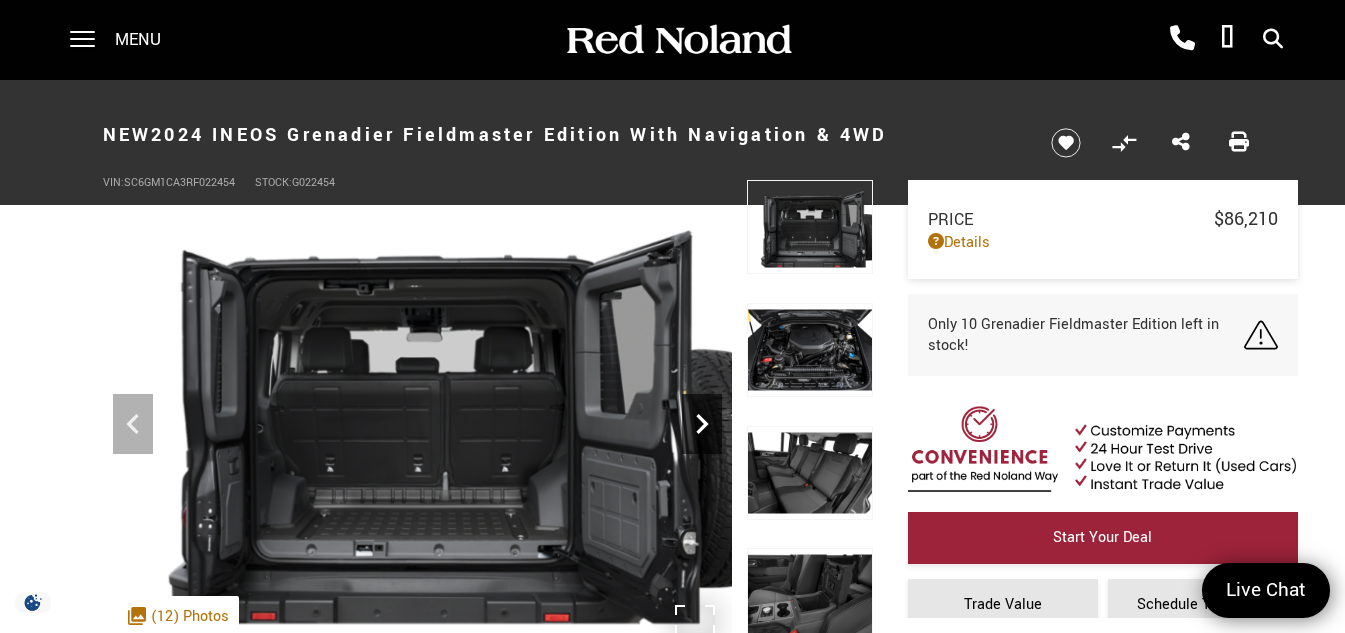 click 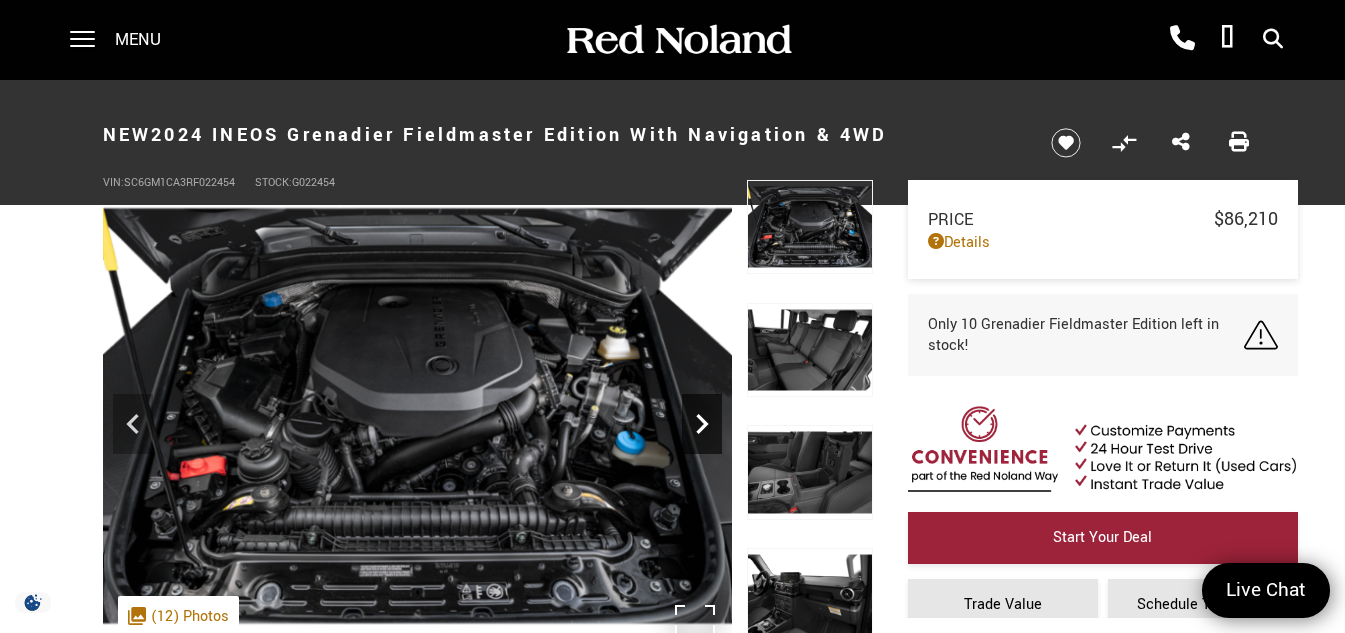 click 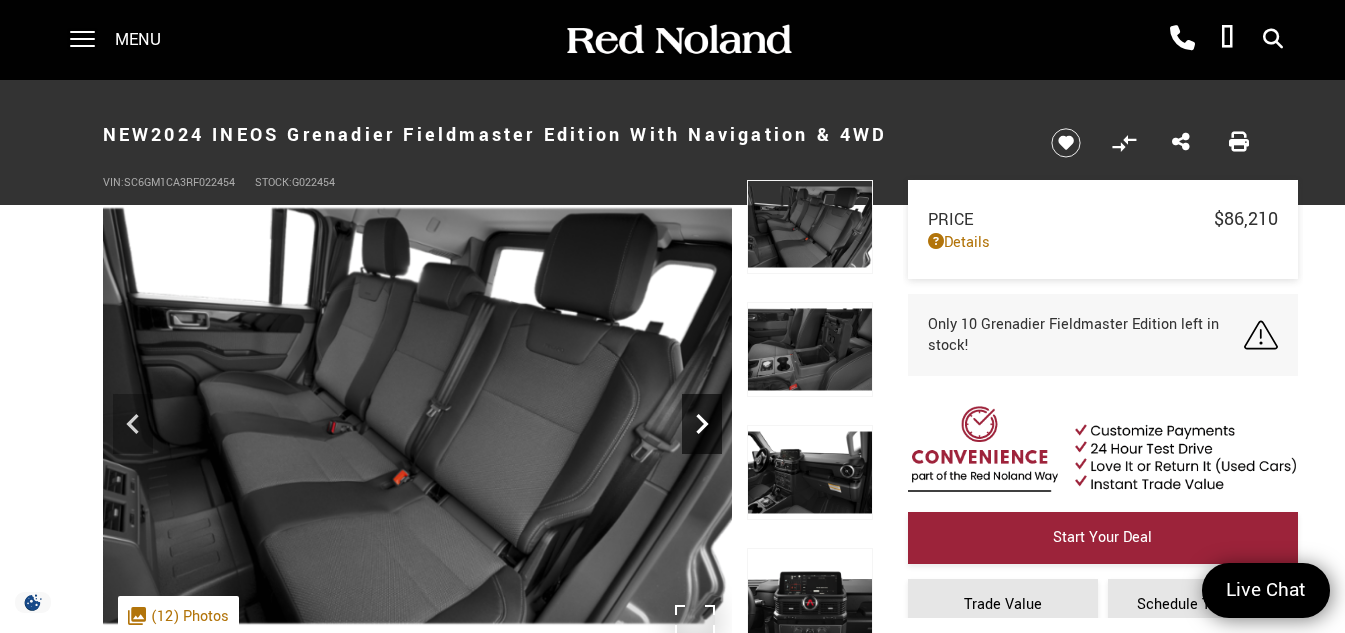 click 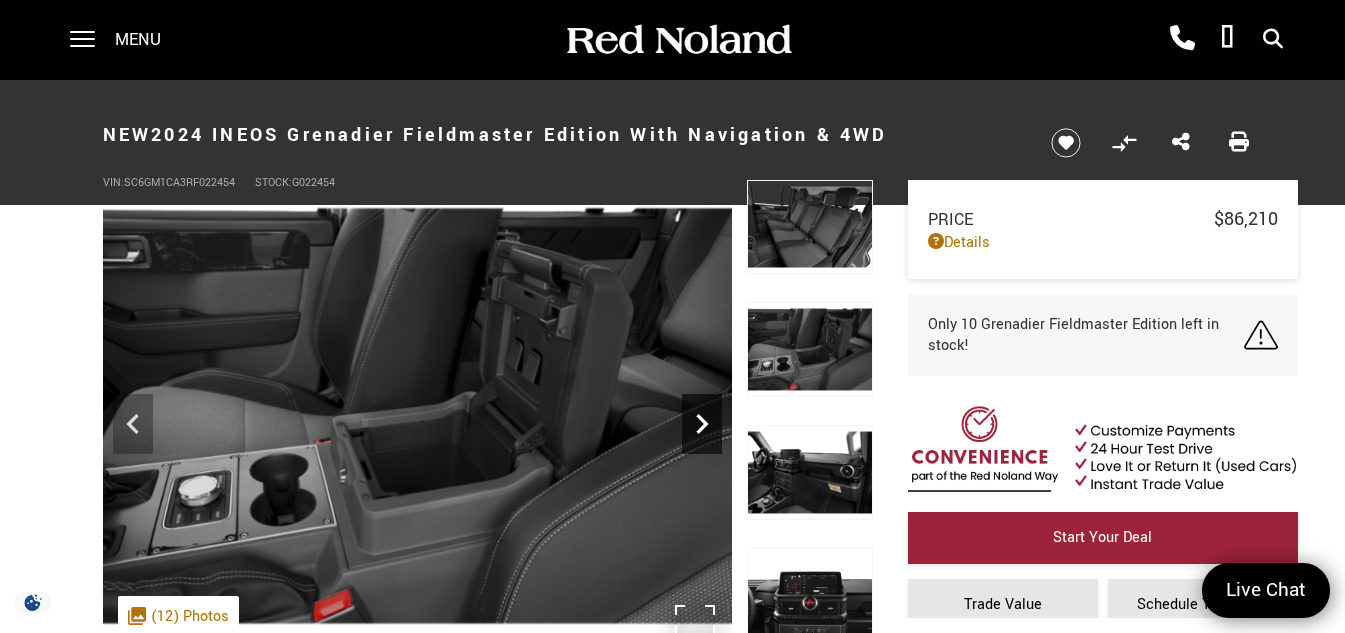 click 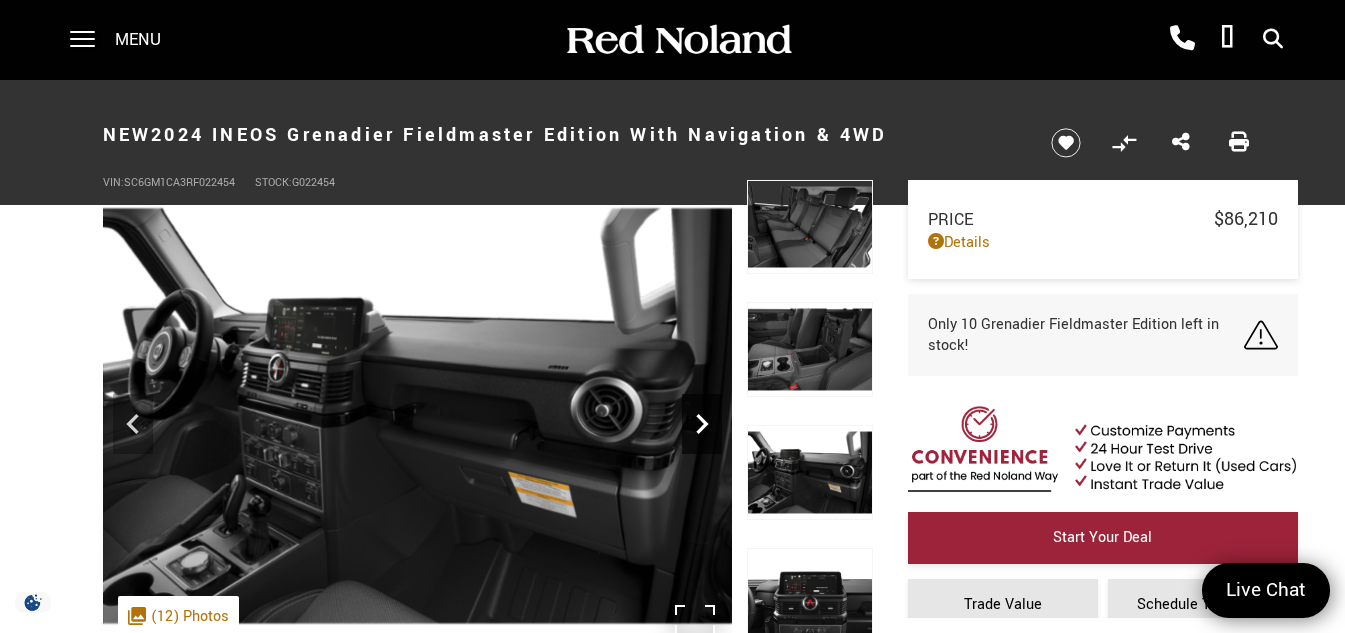 click 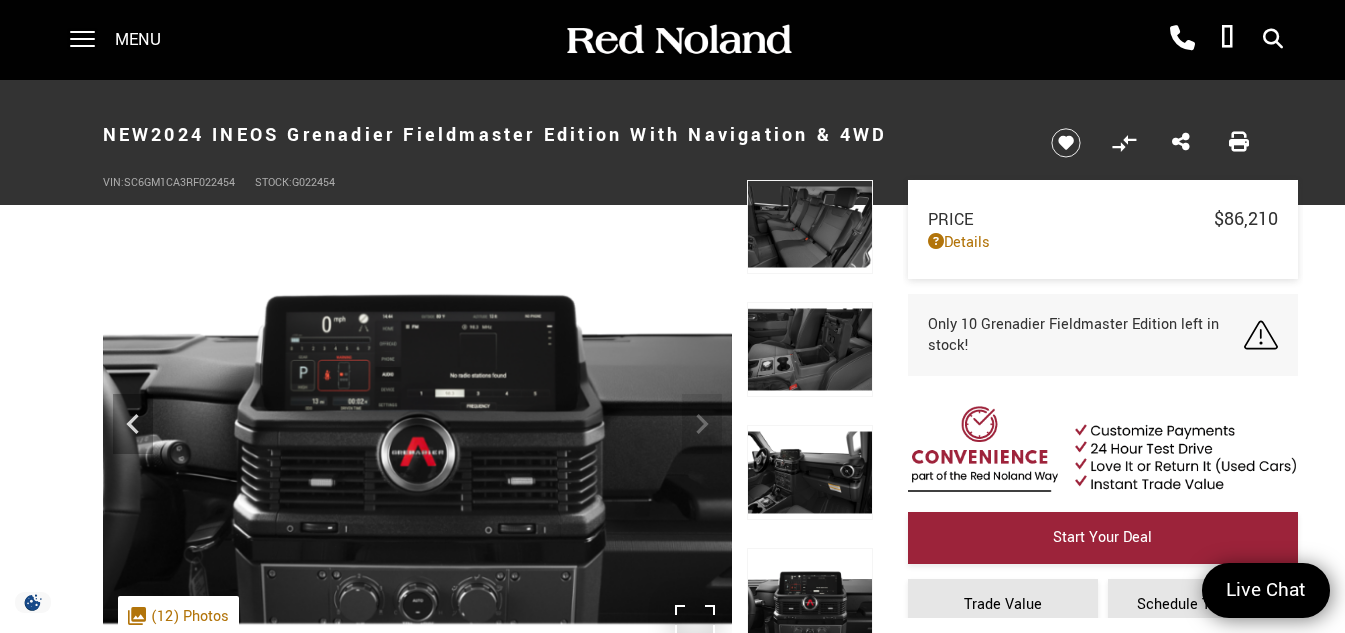 click at bounding box center (417, 416) 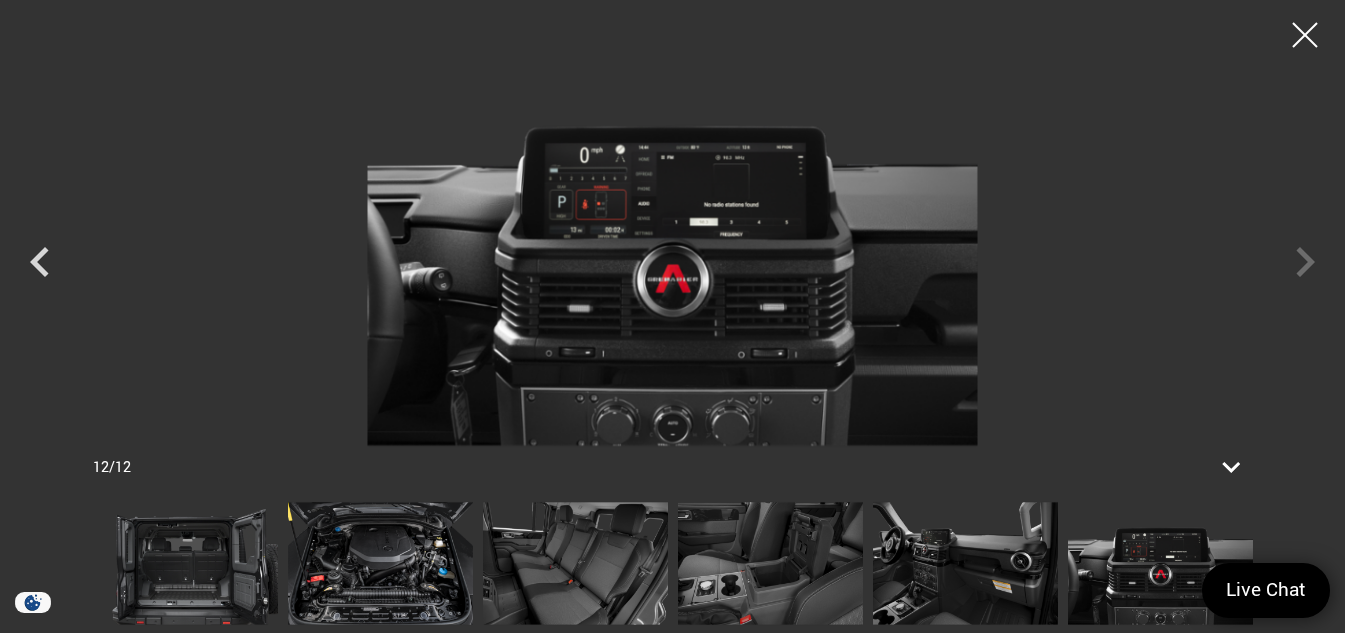 click at bounding box center [672, 244] 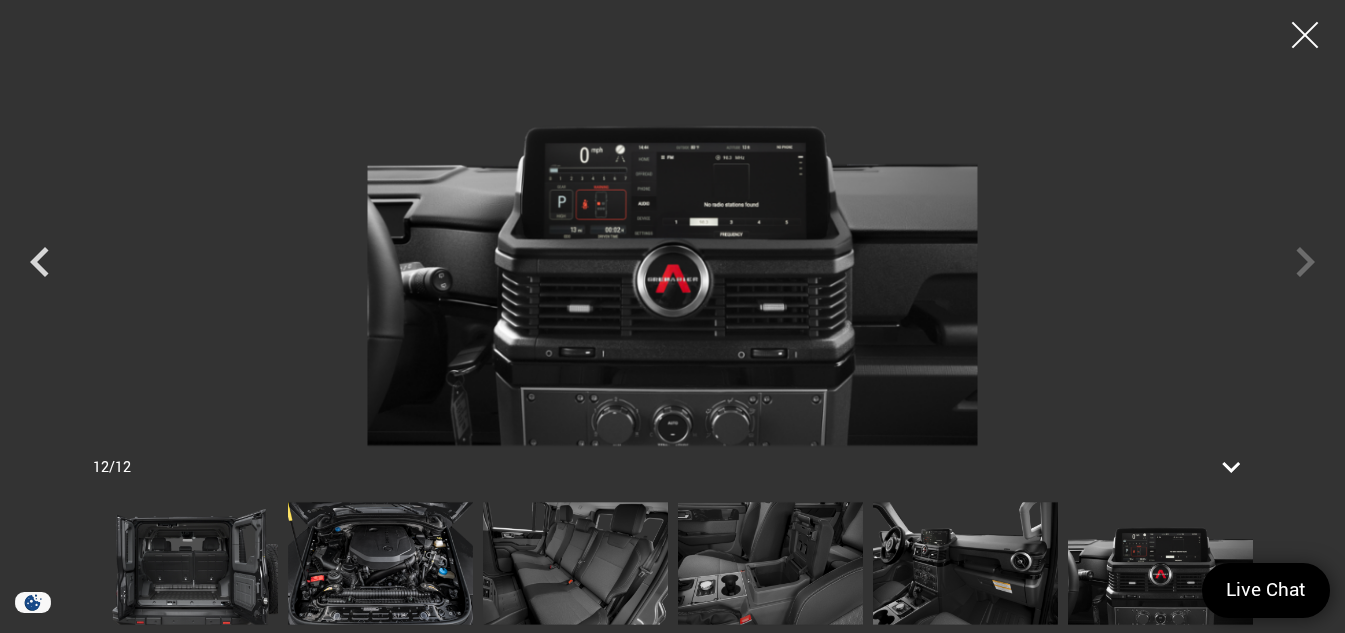 click at bounding box center (1305, 35) 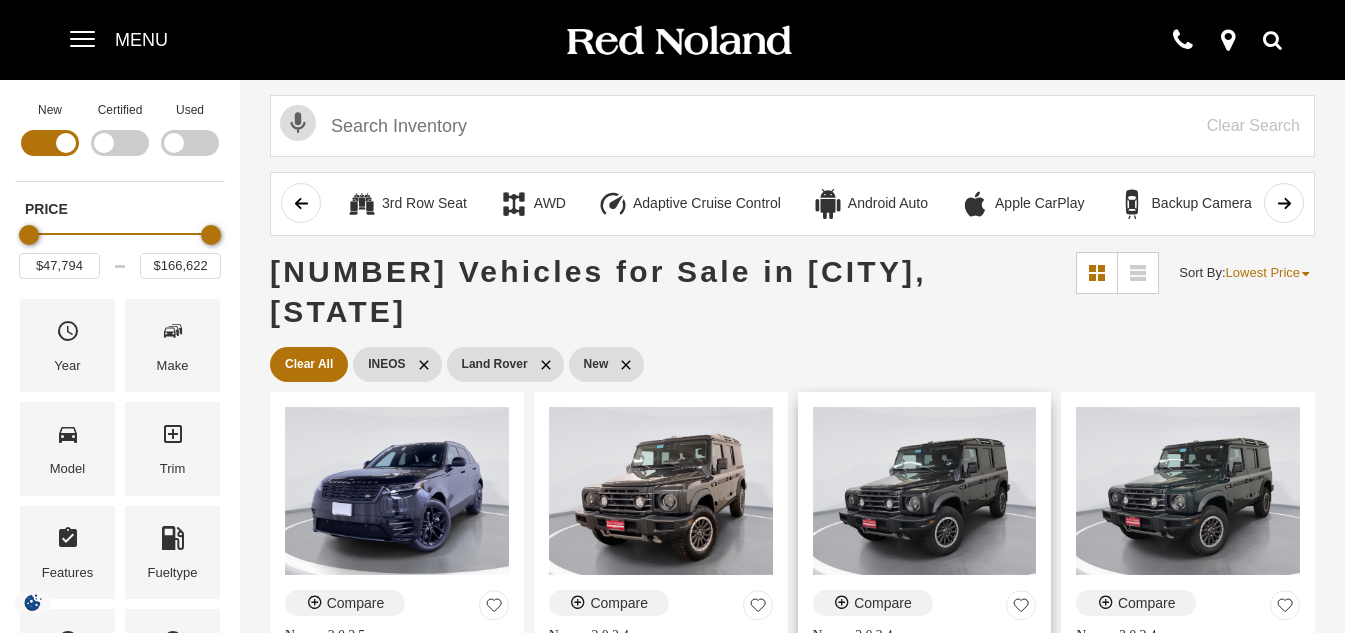 scroll, scrollTop: 0, scrollLeft: 0, axis: both 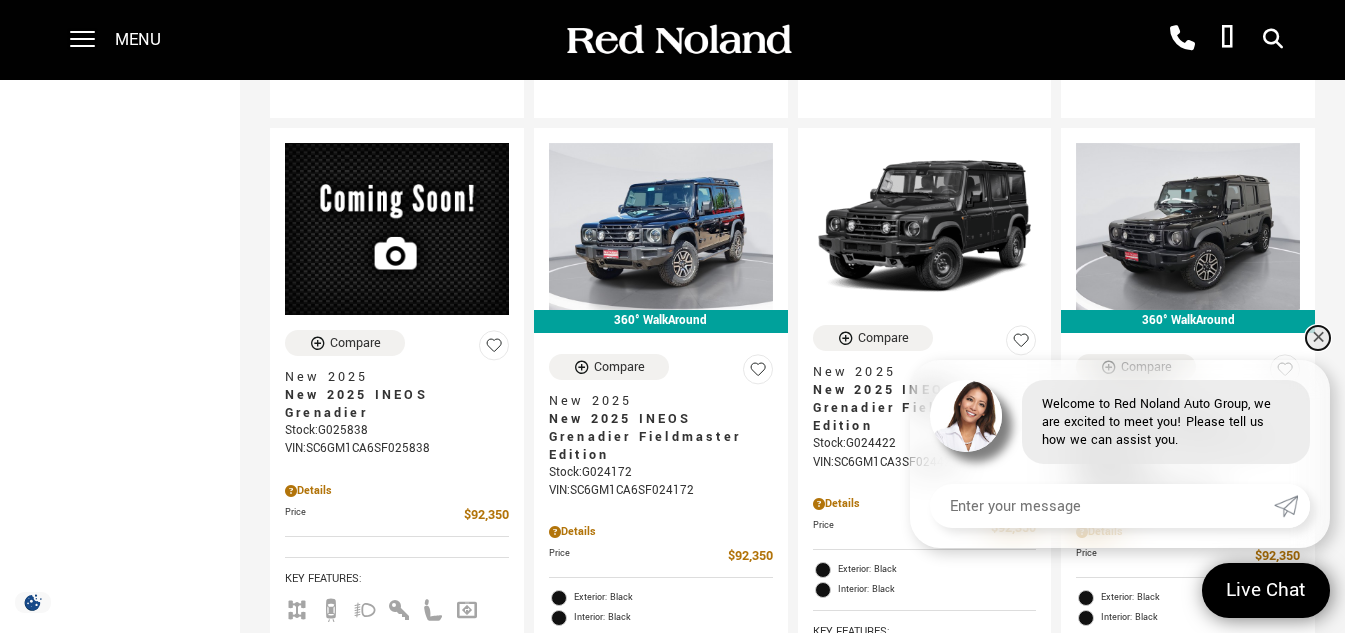 click on "✕" at bounding box center (1318, 338) 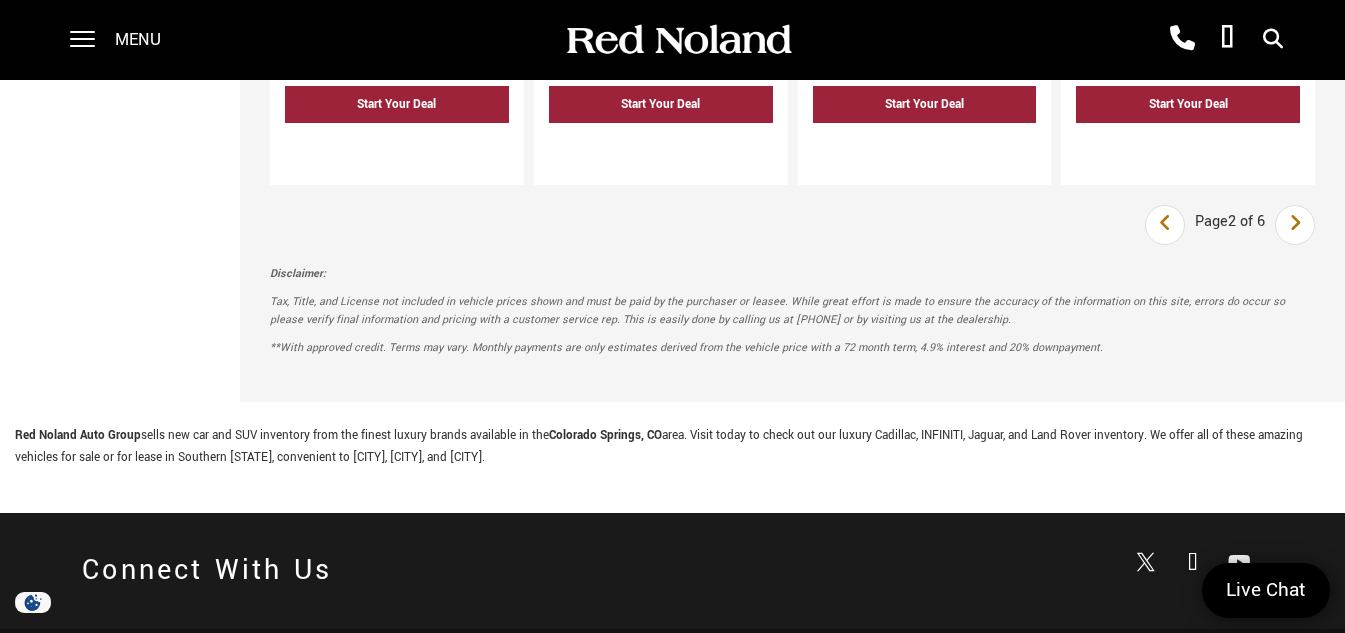 scroll, scrollTop: 3900, scrollLeft: 0, axis: vertical 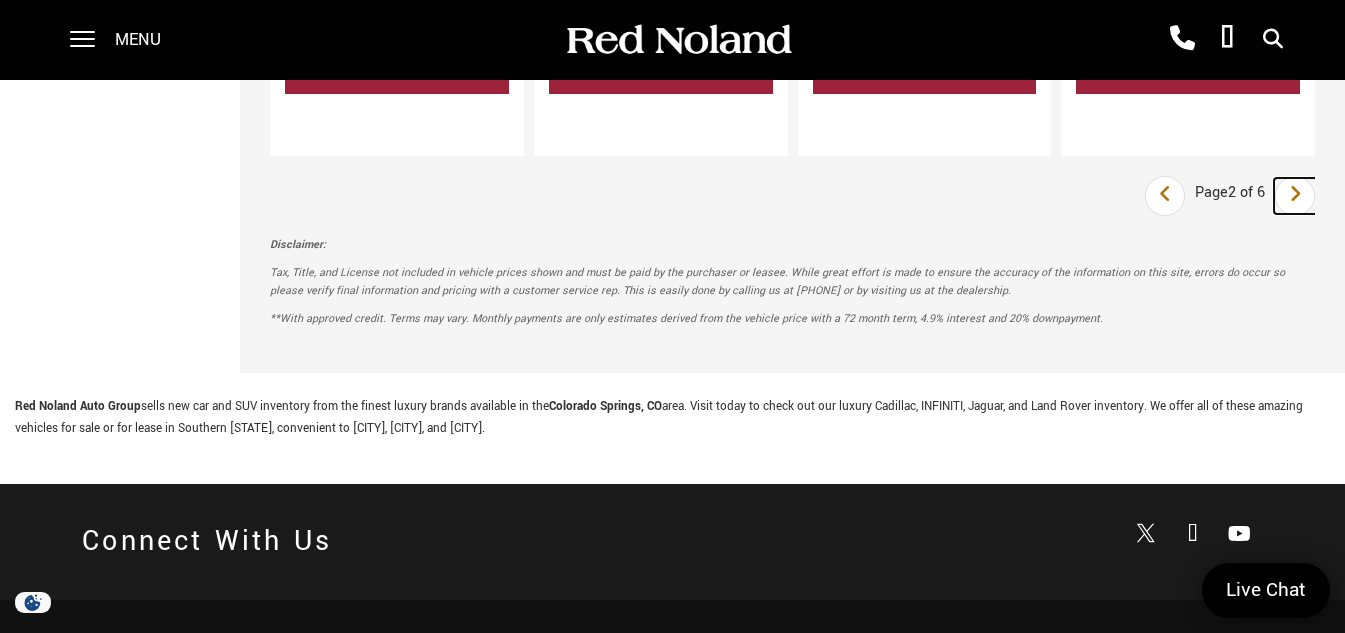 click at bounding box center (1295, 194) 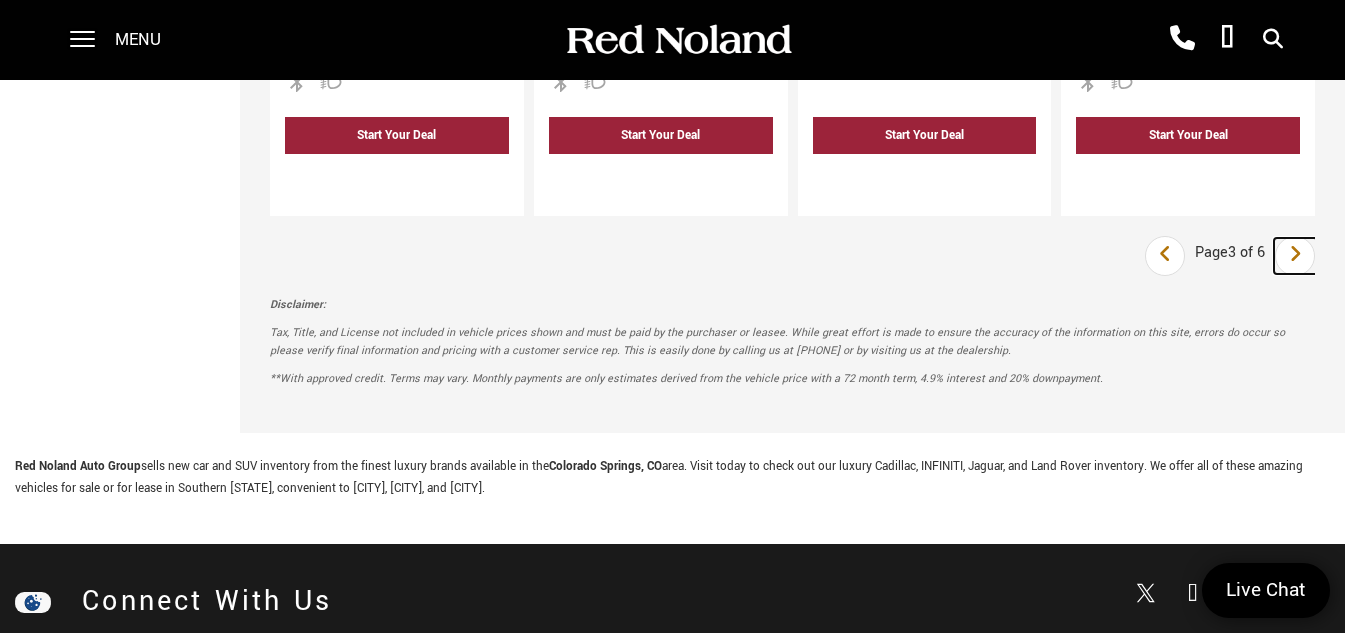 scroll, scrollTop: 3800, scrollLeft: 0, axis: vertical 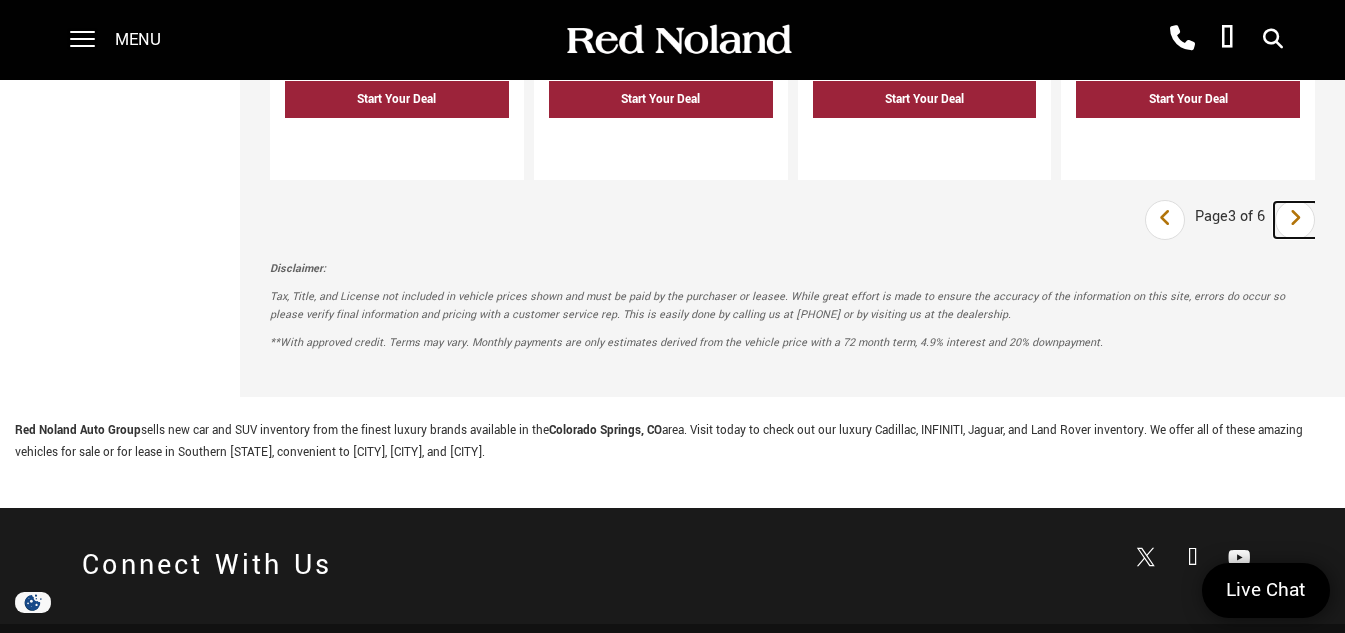 click at bounding box center (1295, 218) 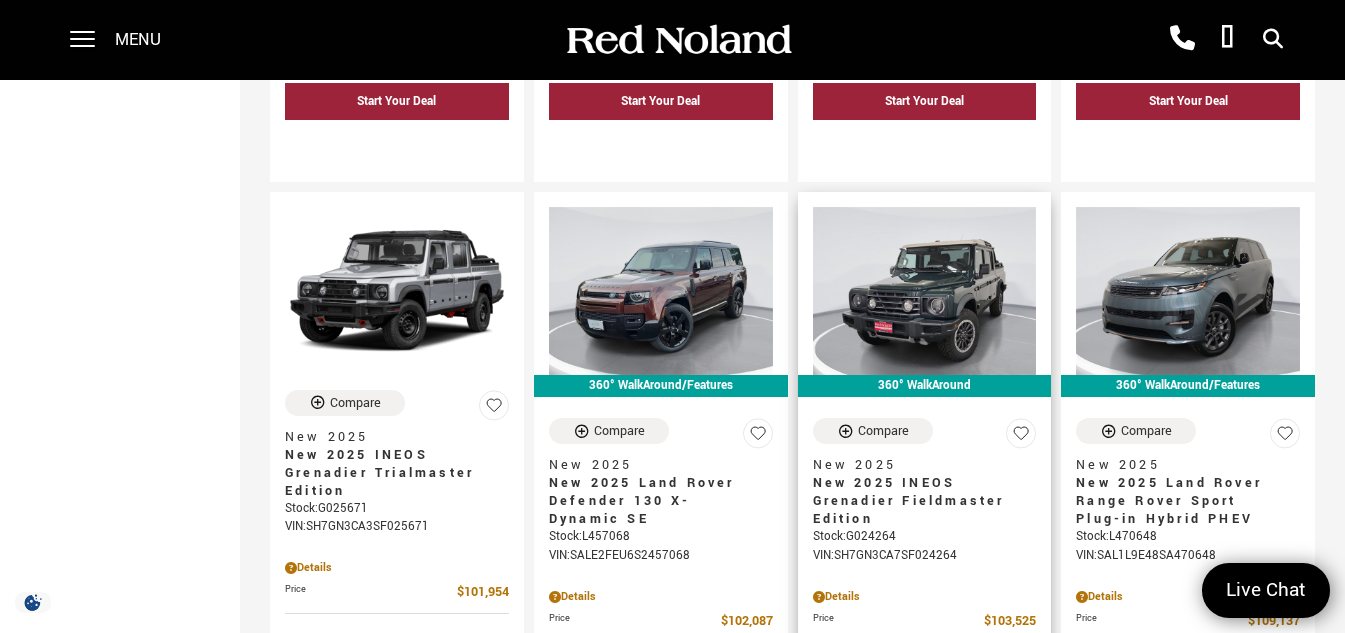 scroll, scrollTop: 1000, scrollLeft: 0, axis: vertical 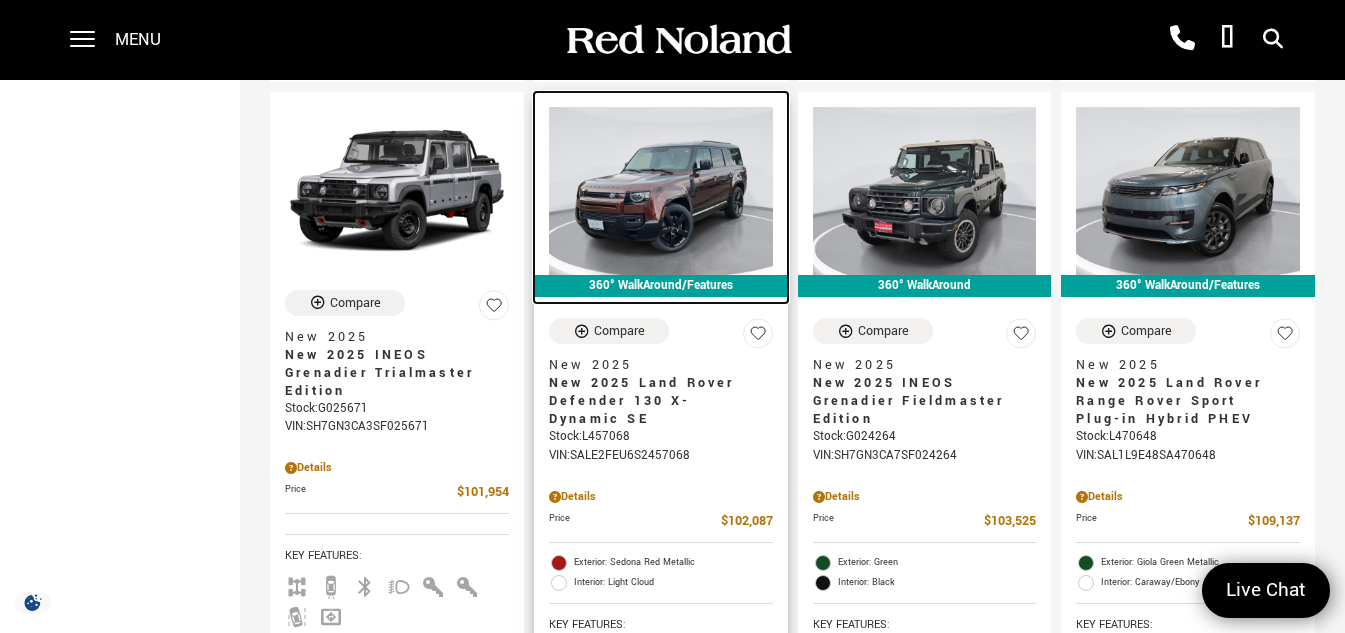 click at bounding box center [661, 191] 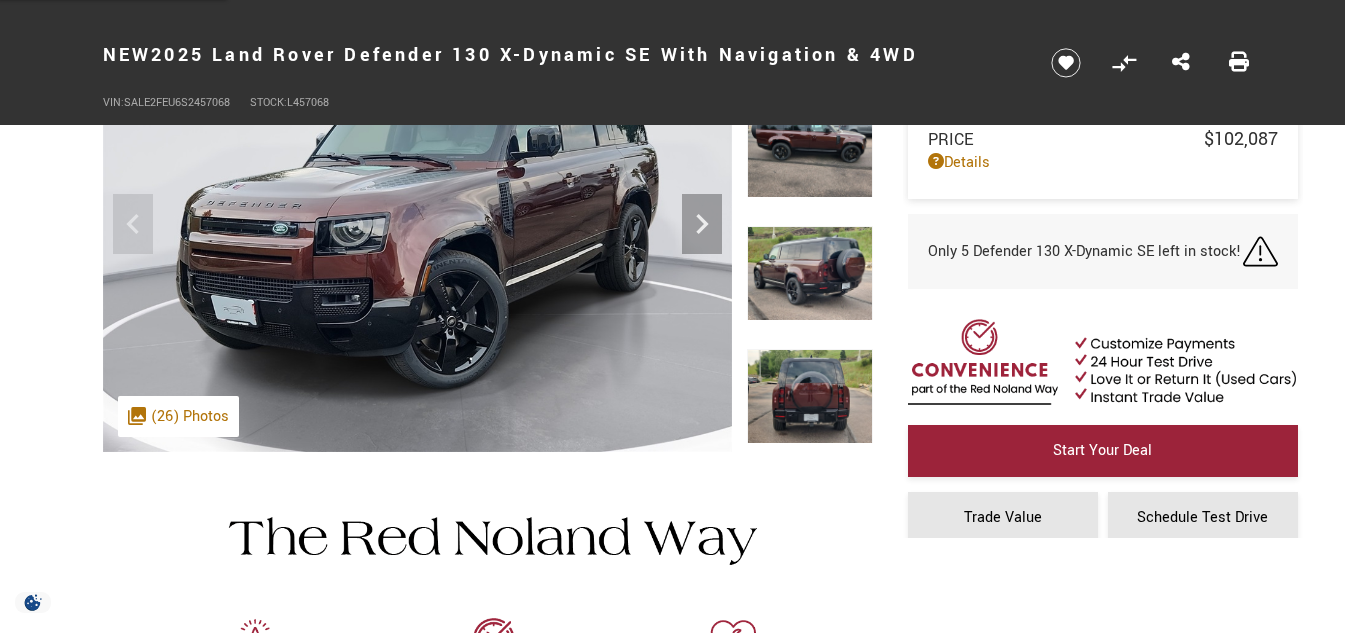 scroll, scrollTop: 0, scrollLeft: 0, axis: both 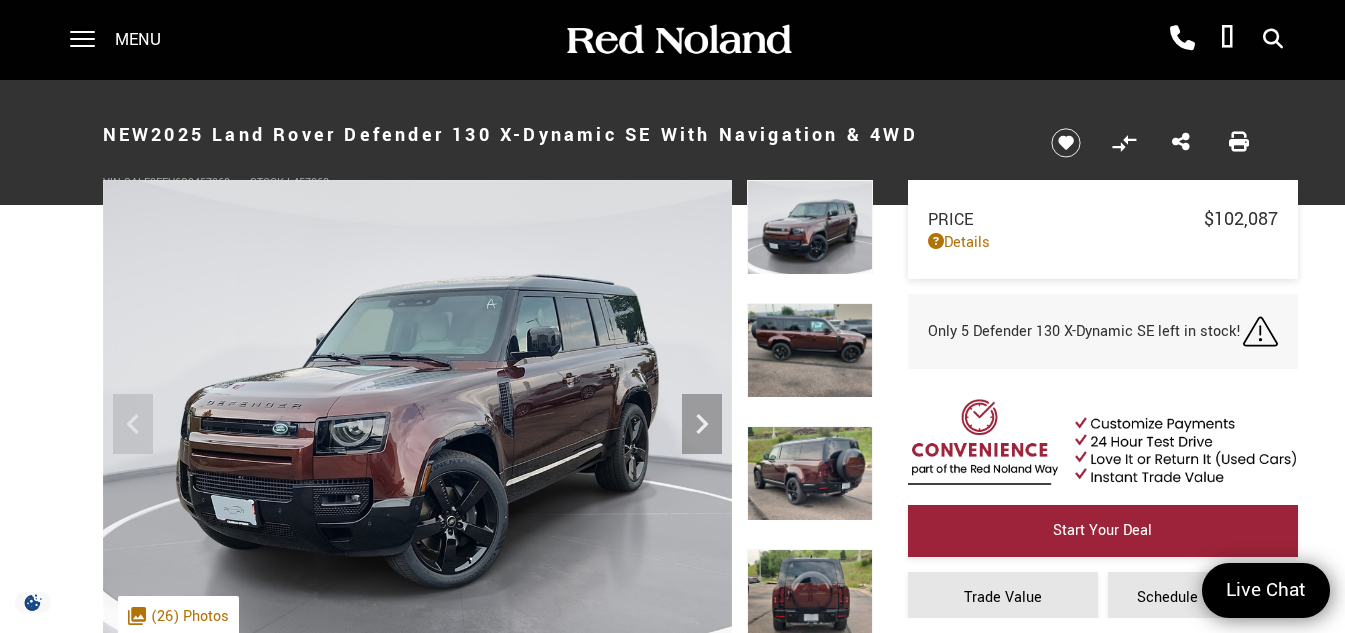 click at bounding box center [810, 227] 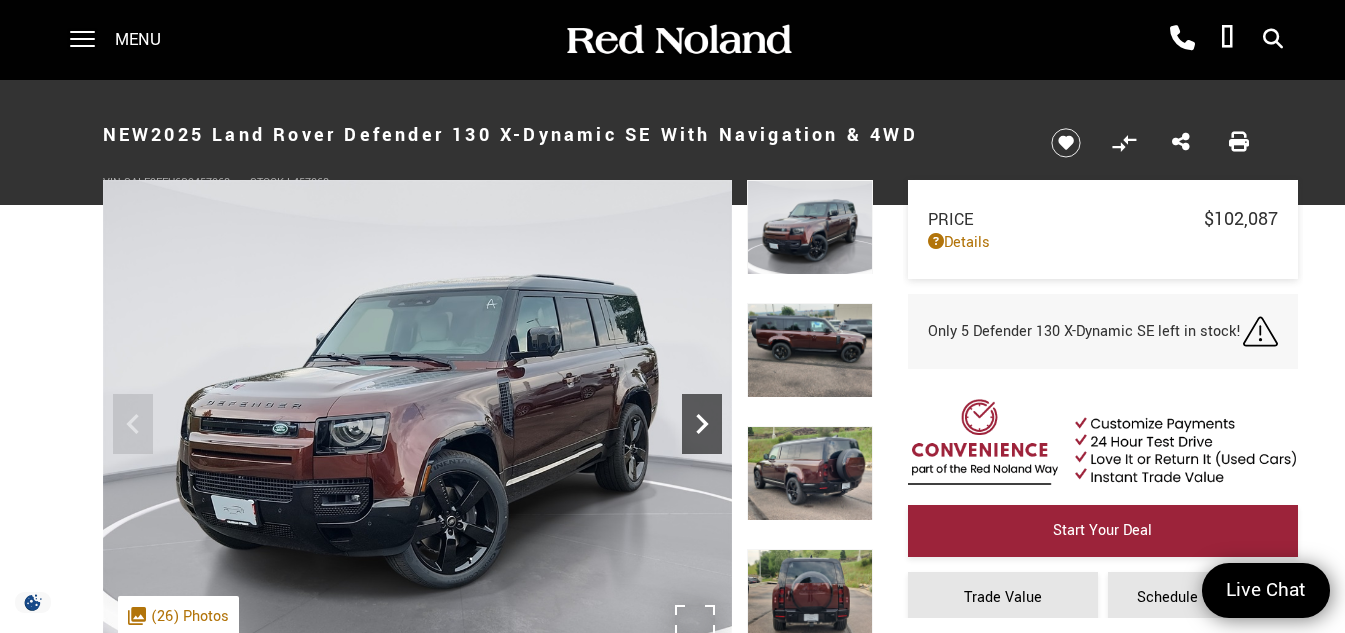 click 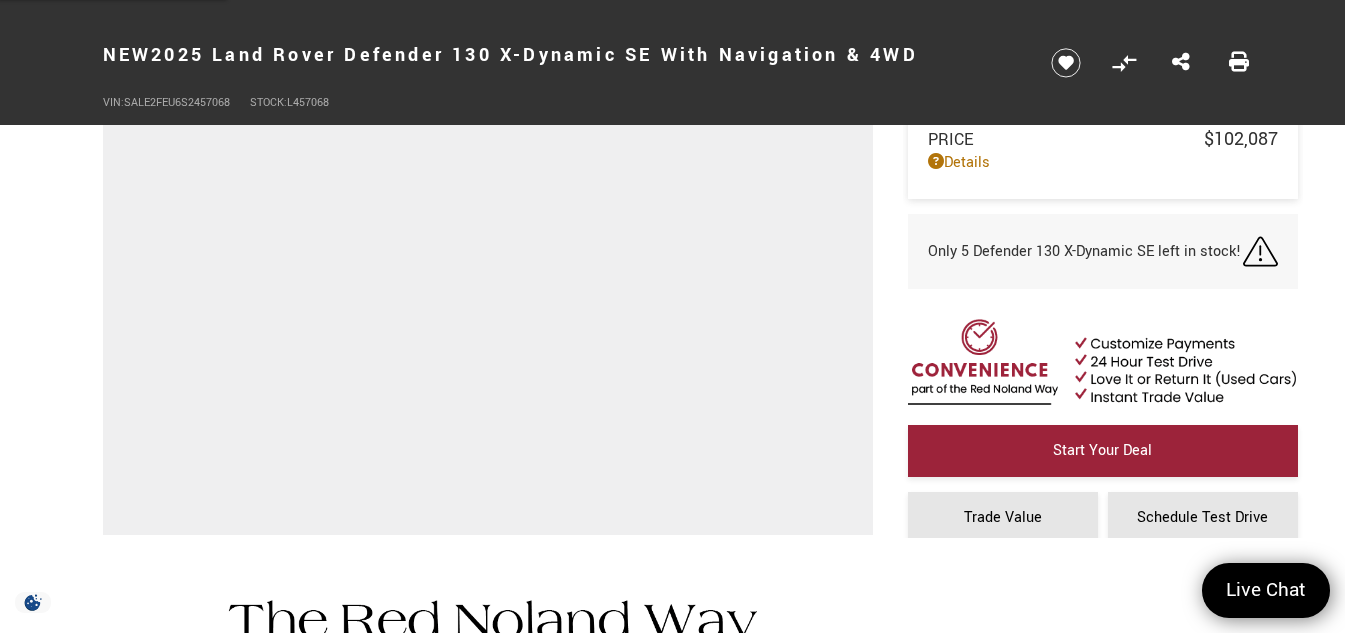 scroll, scrollTop: 300, scrollLeft: 0, axis: vertical 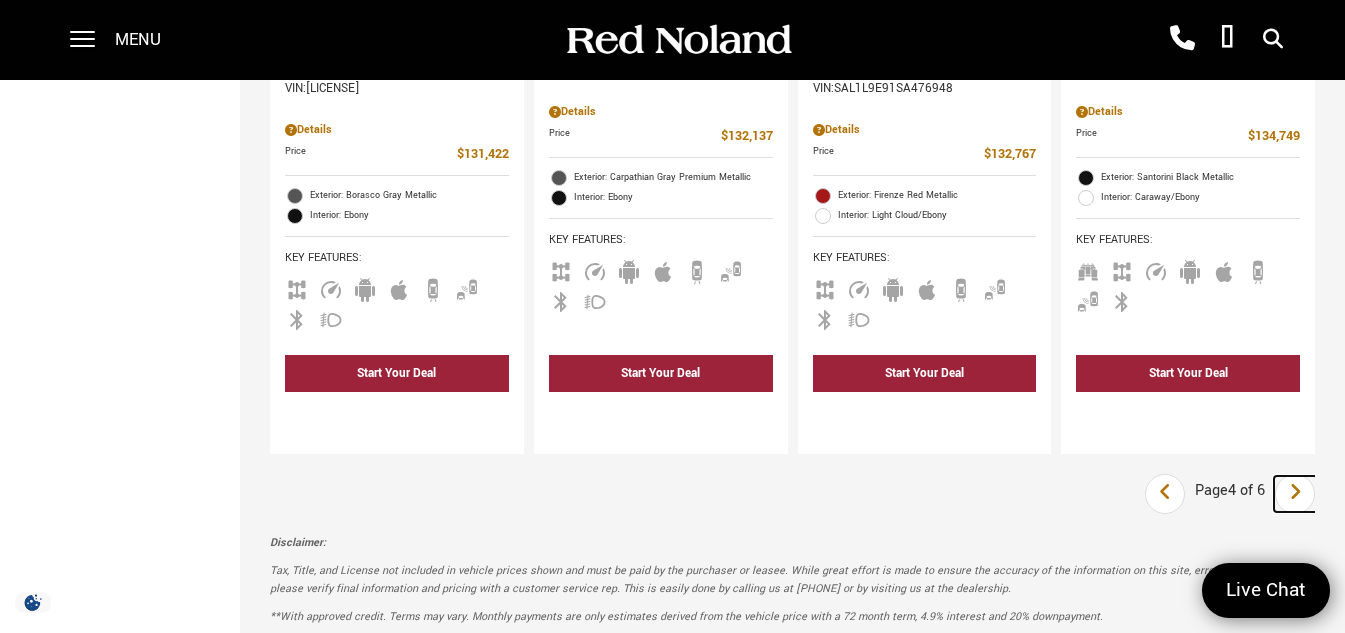 click at bounding box center [1295, 492] 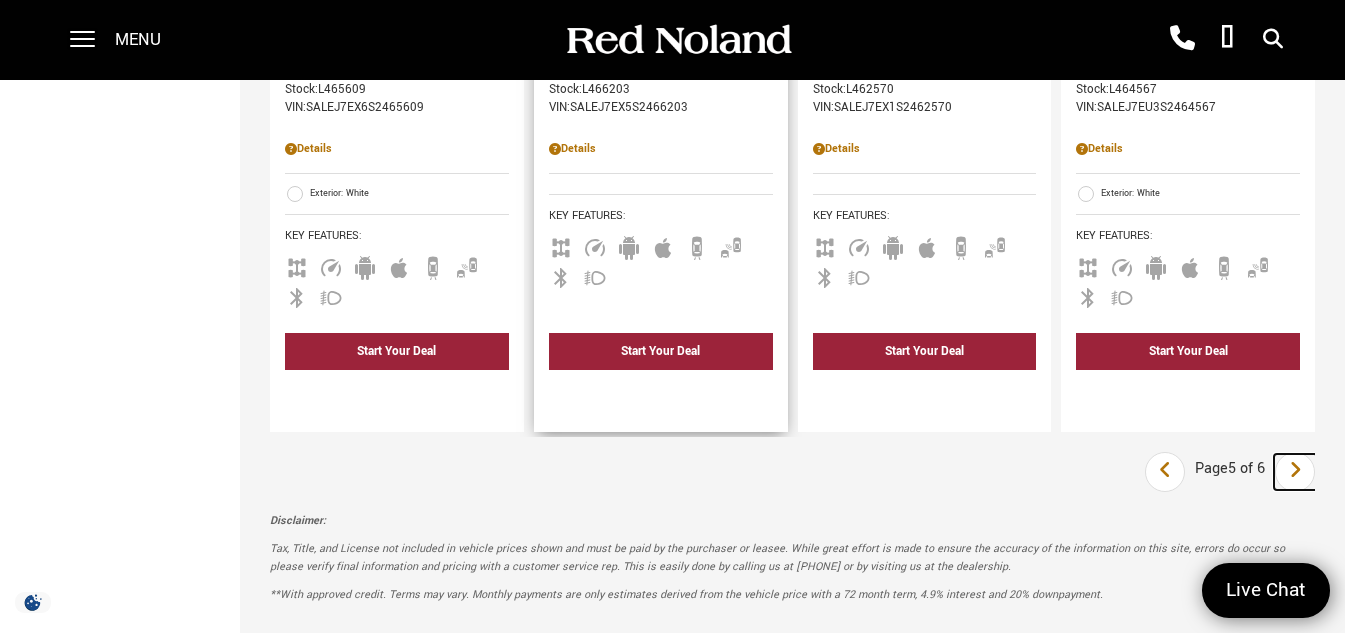 scroll, scrollTop: 3500, scrollLeft: 0, axis: vertical 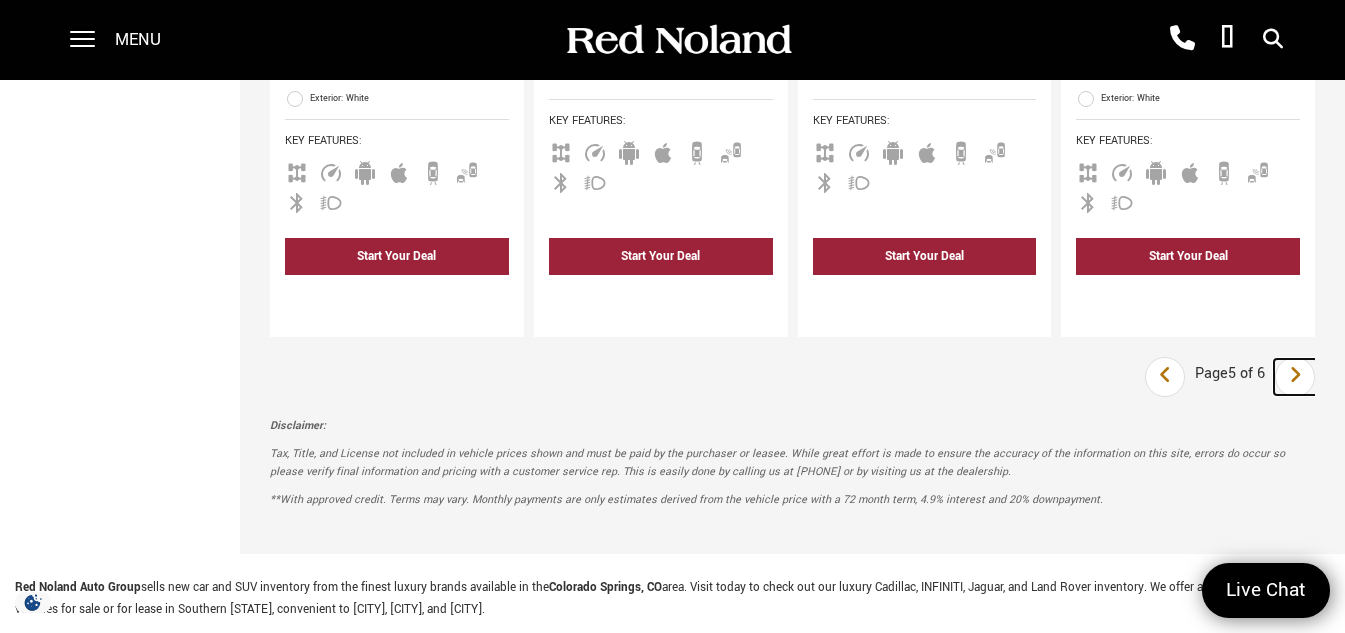 click at bounding box center (1295, 375) 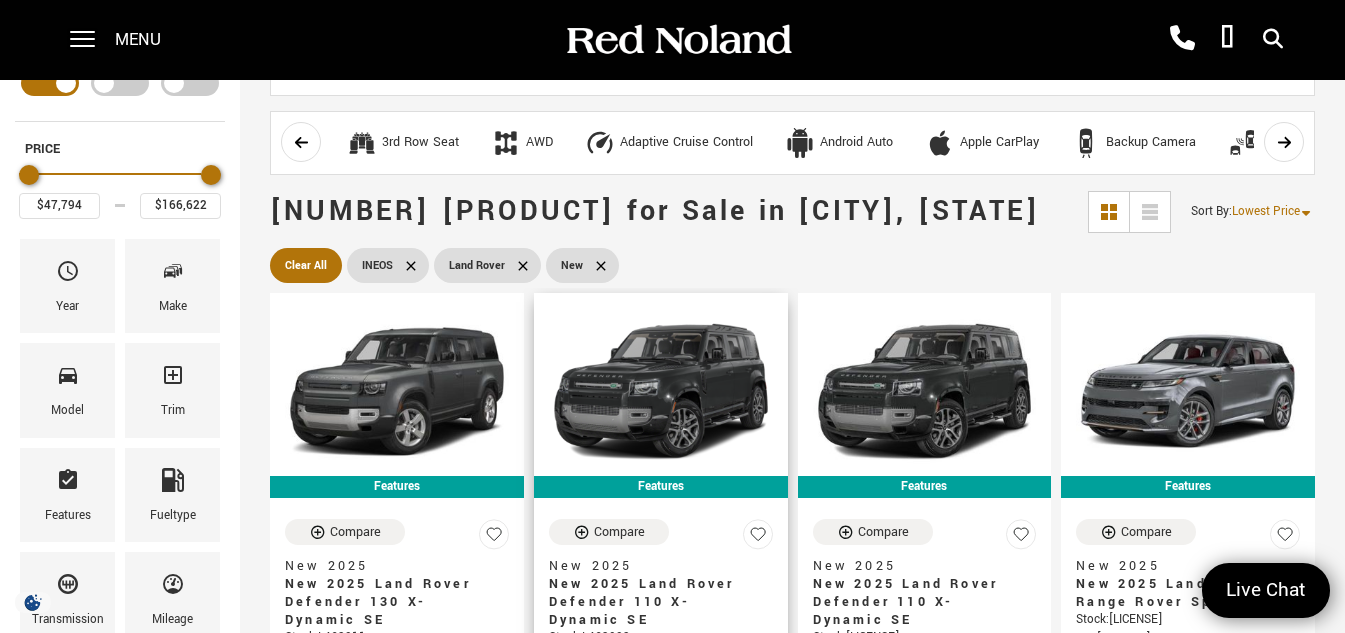 scroll, scrollTop: 0, scrollLeft: 0, axis: both 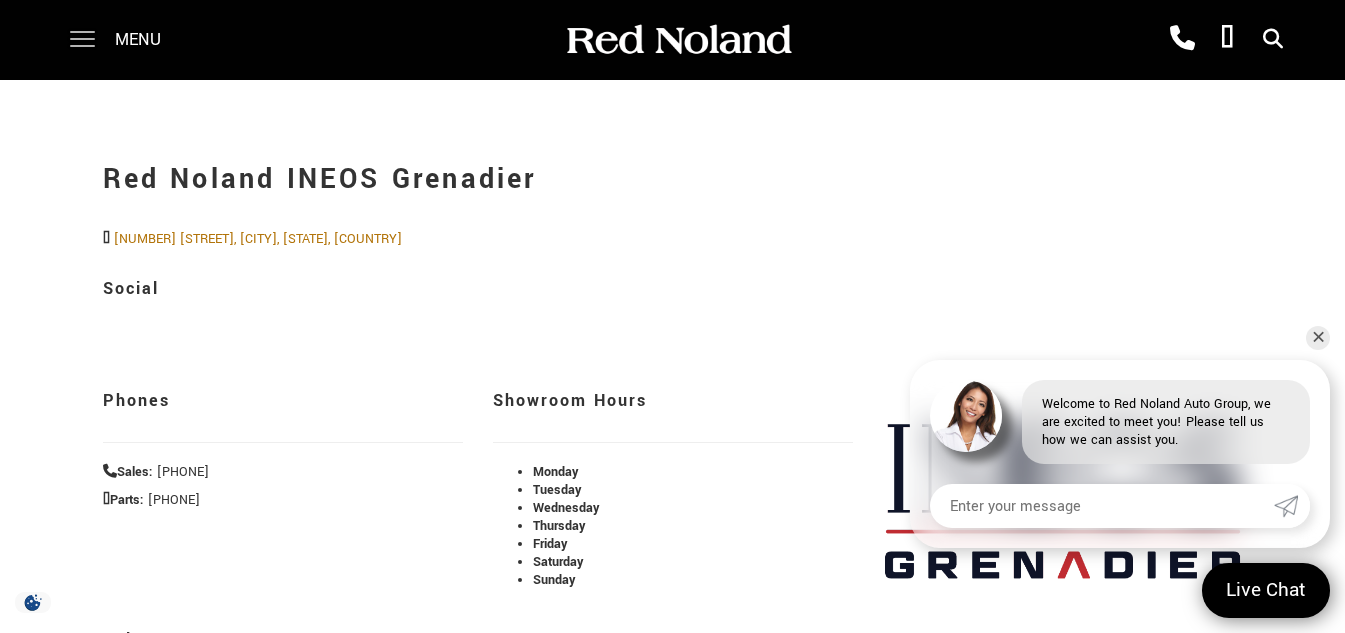 click at bounding box center [82, 40] 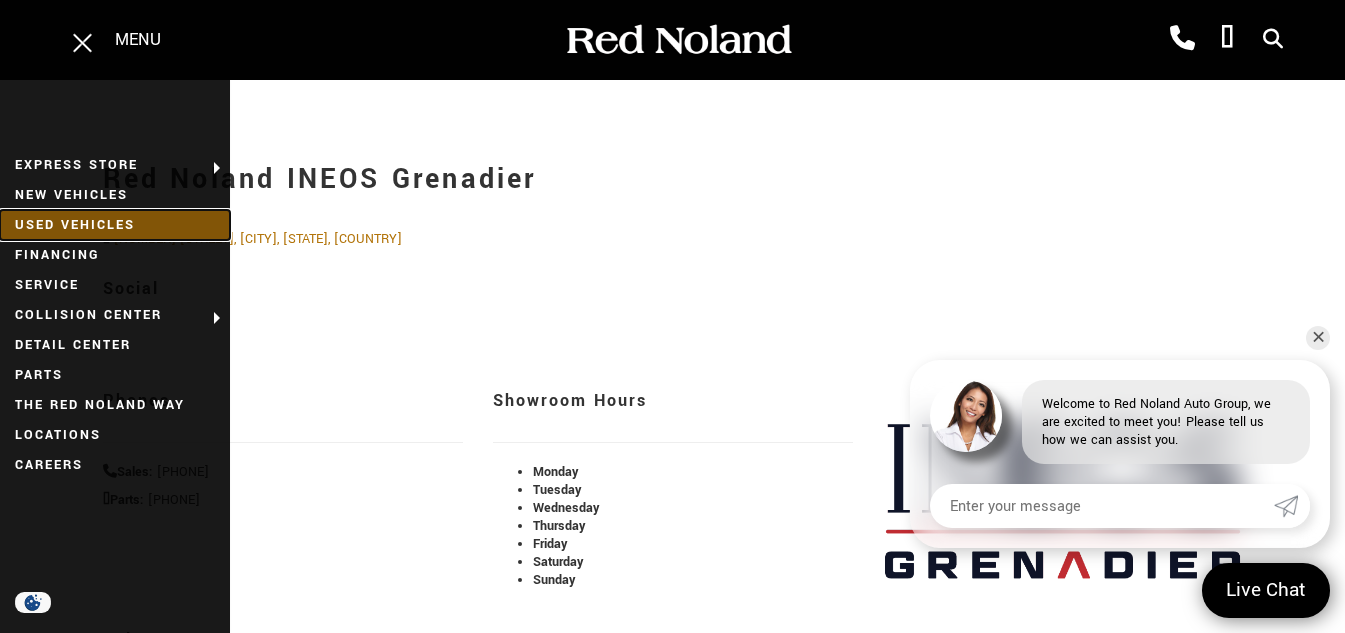 click on "Used Vehicles" at bounding box center (115, 225) 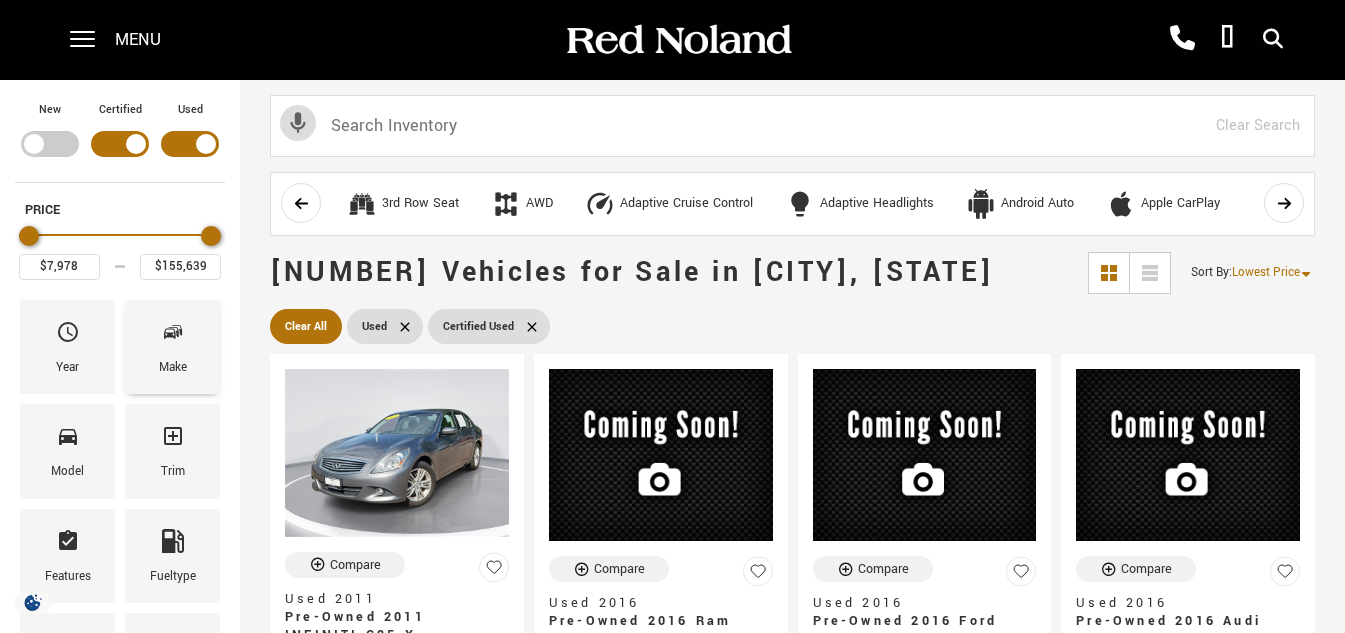 scroll, scrollTop: 0, scrollLeft: 0, axis: both 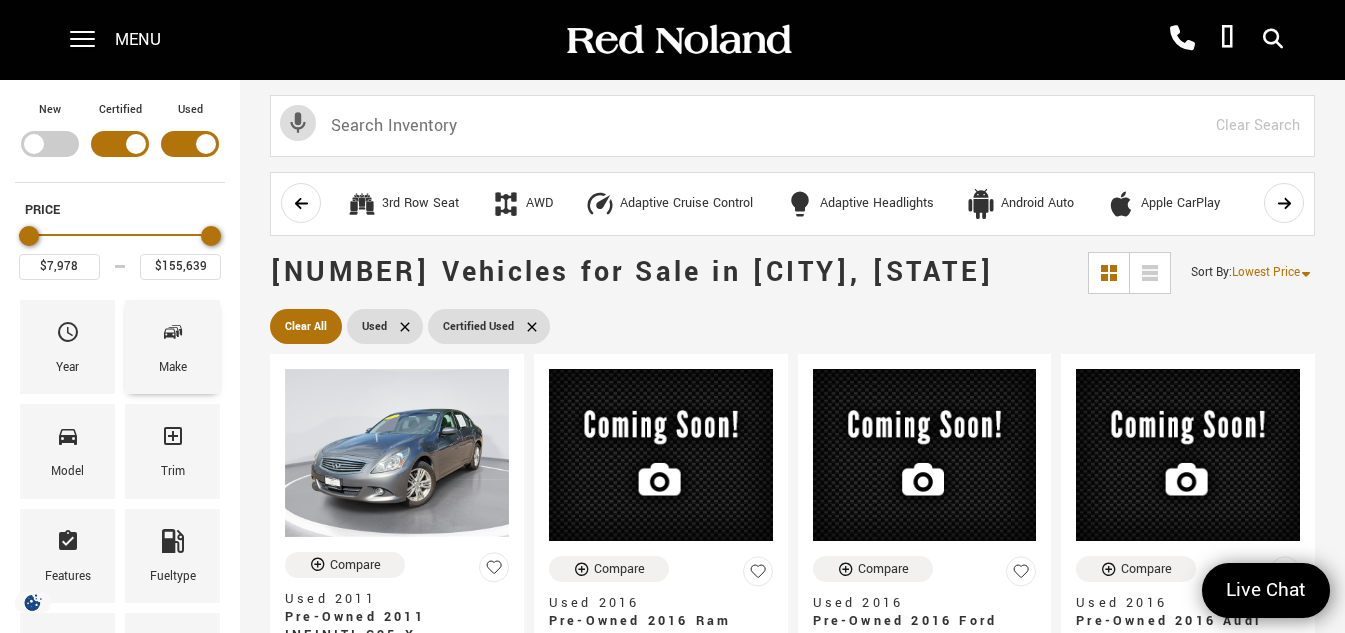 click 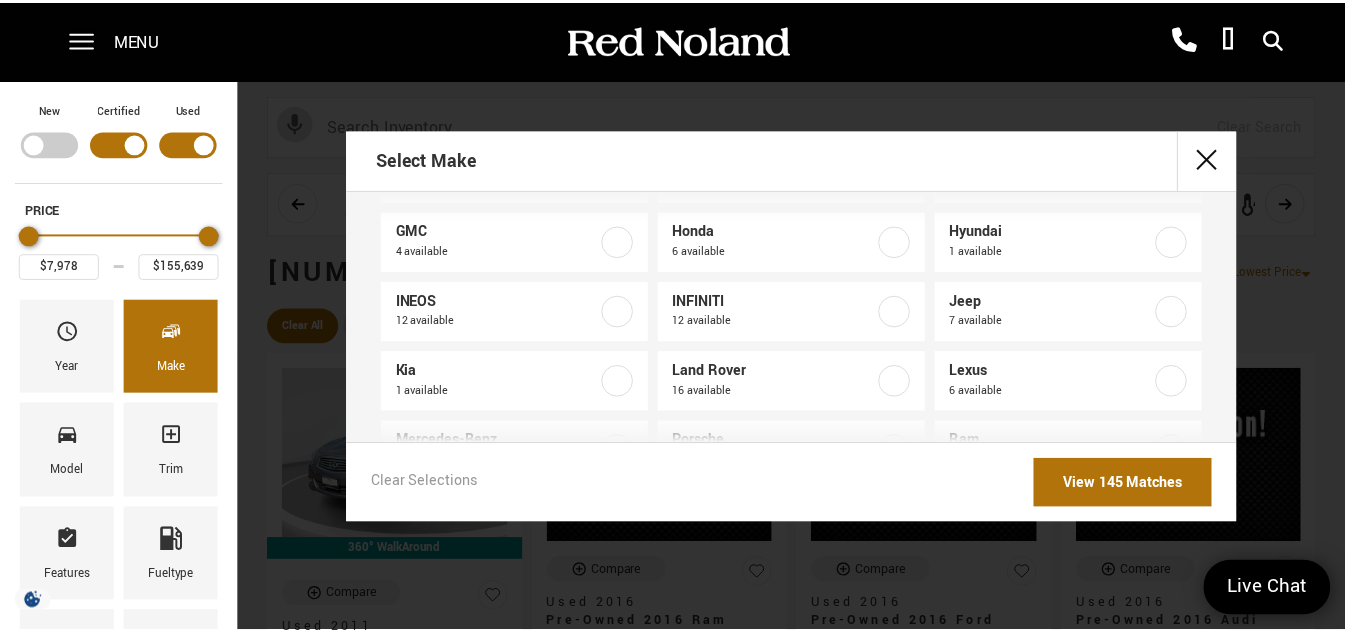 scroll, scrollTop: 241, scrollLeft: 0, axis: vertical 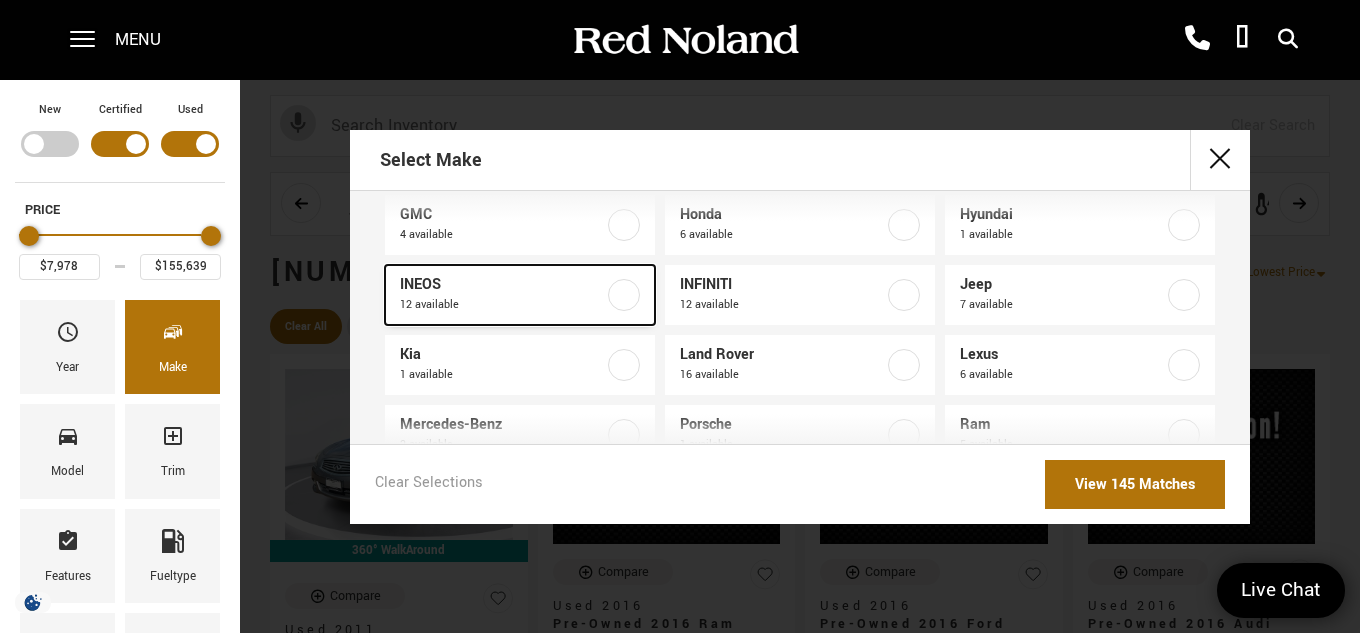 click at bounding box center [624, 295] 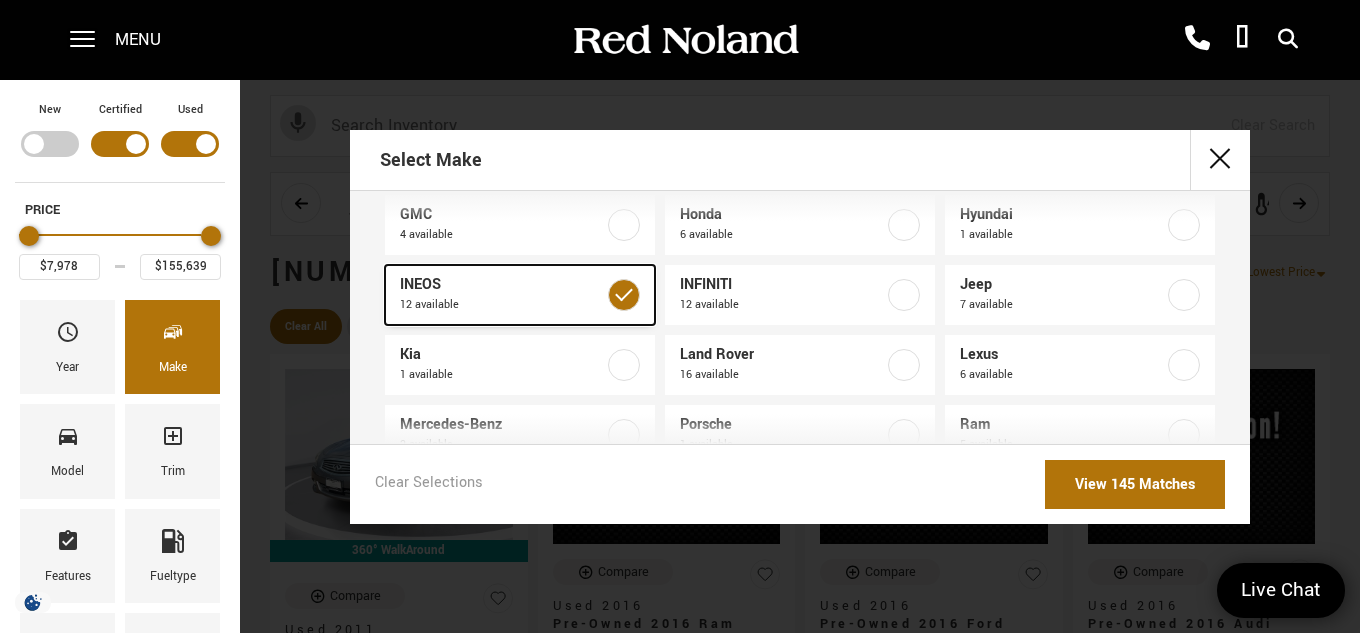 type on "$70,688" 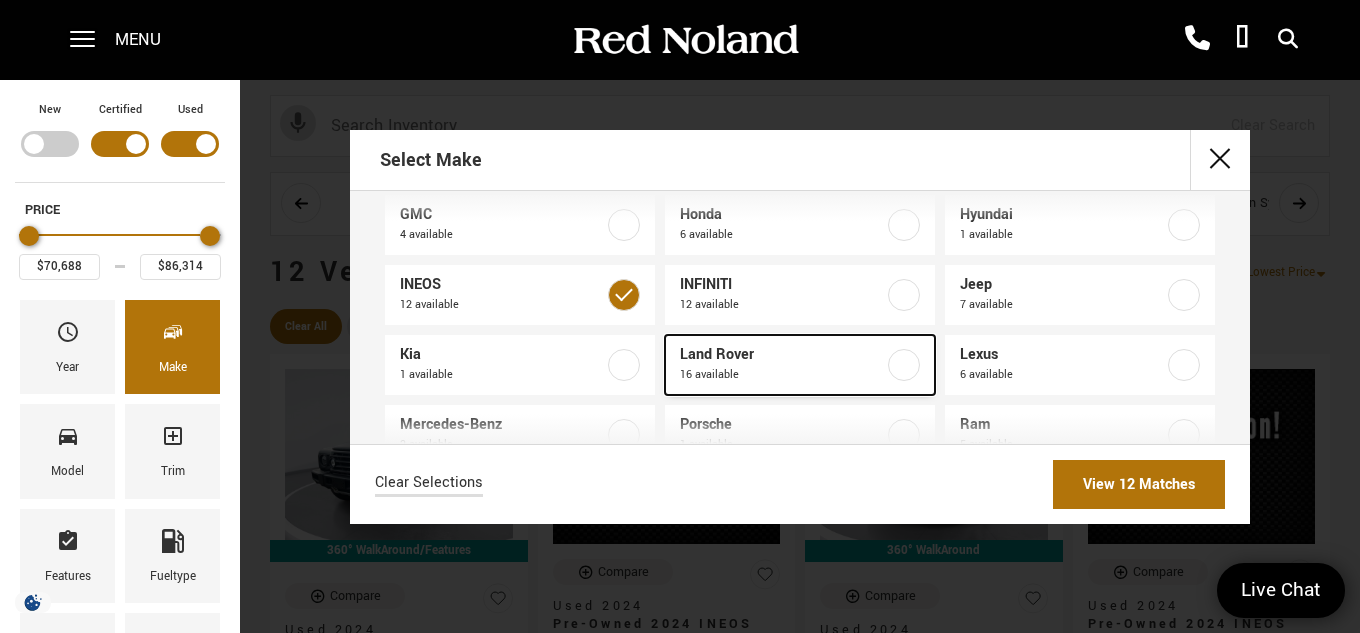 click at bounding box center (904, 365) 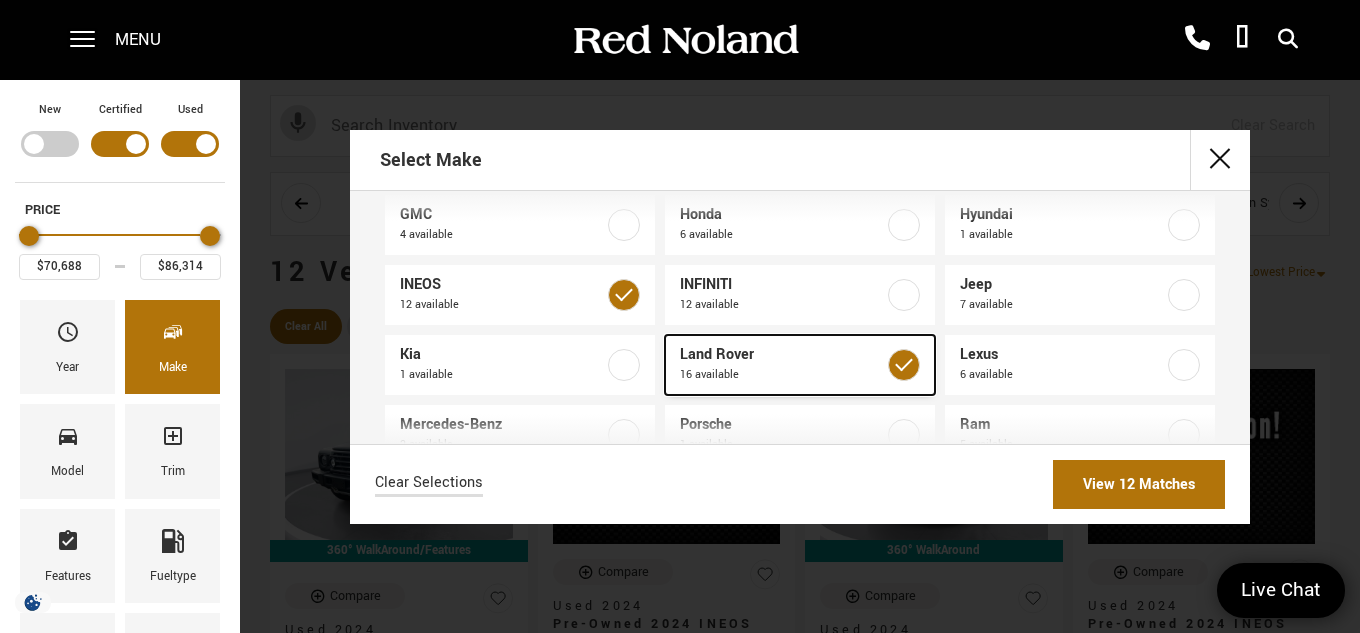 type on "$17,684" 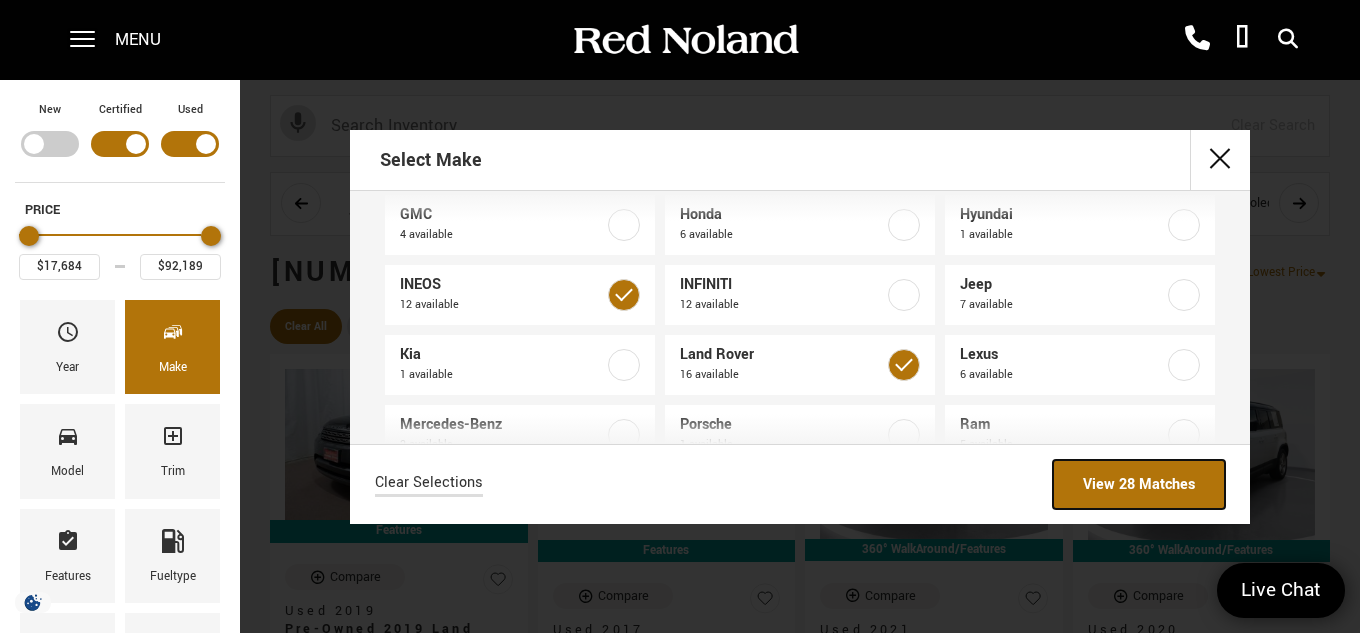 click on "View   28   Matches" at bounding box center (1139, 484) 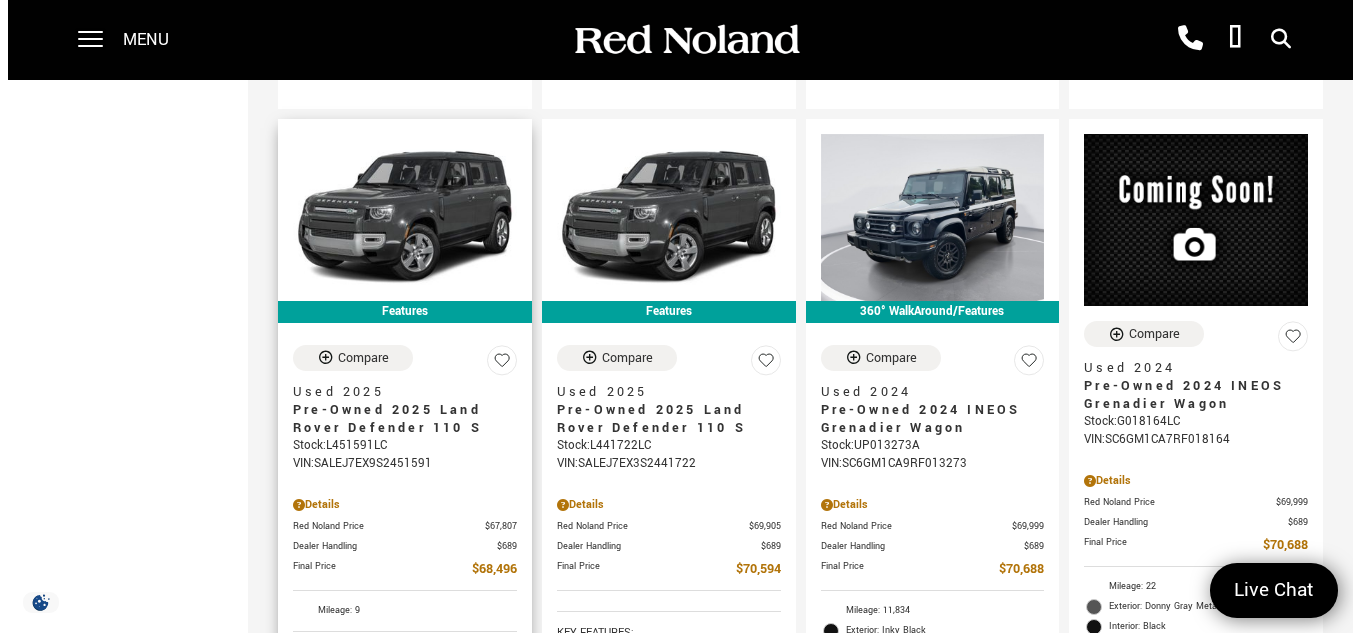 scroll, scrollTop: 2100, scrollLeft: 0, axis: vertical 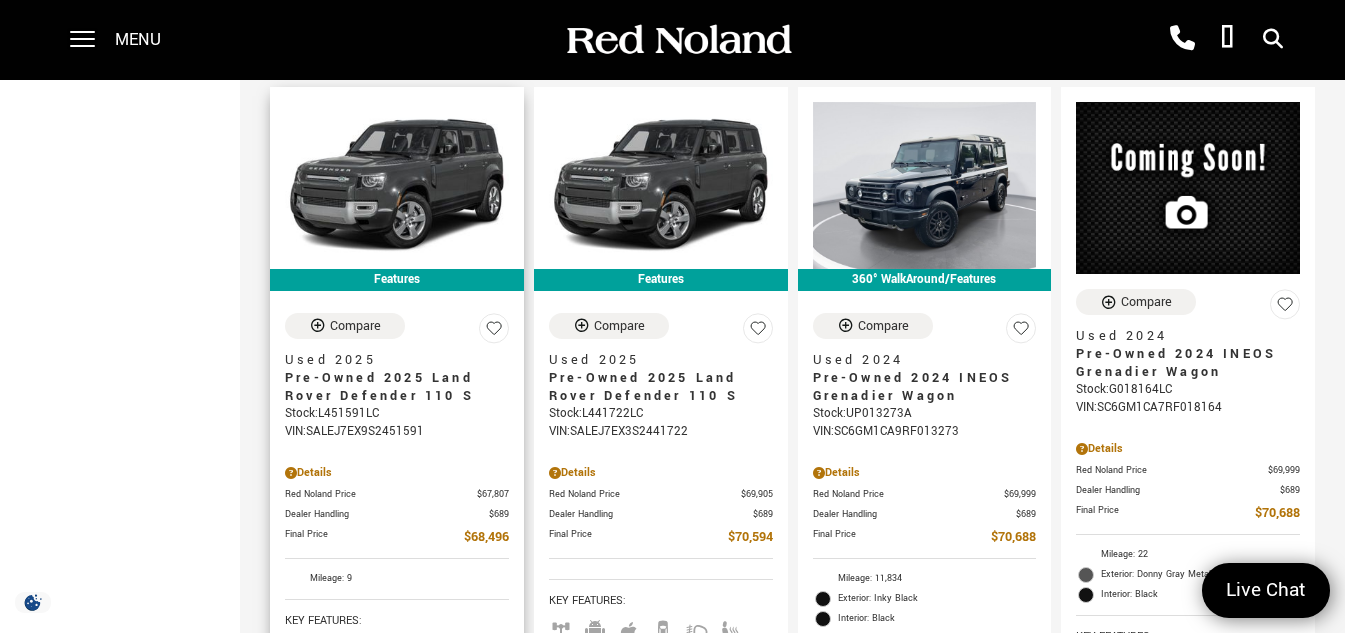 click at bounding box center [291, 473] 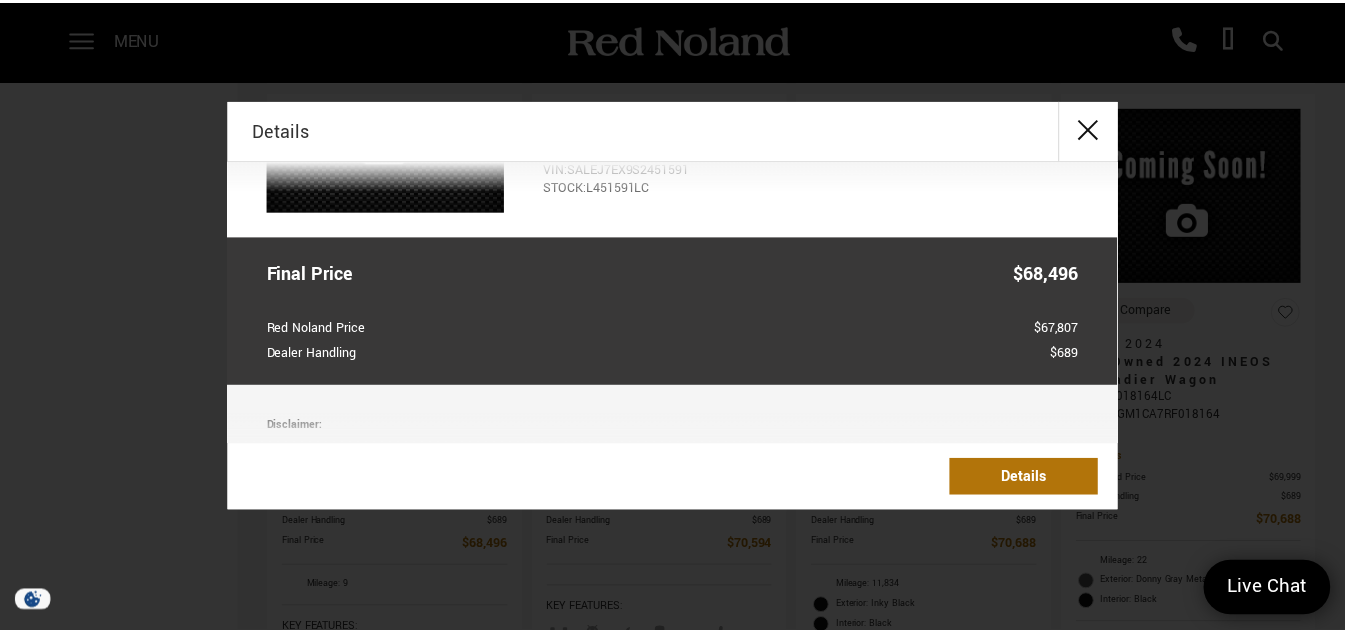 scroll, scrollTop: 200, scrollLeft: 0, axis: vertical 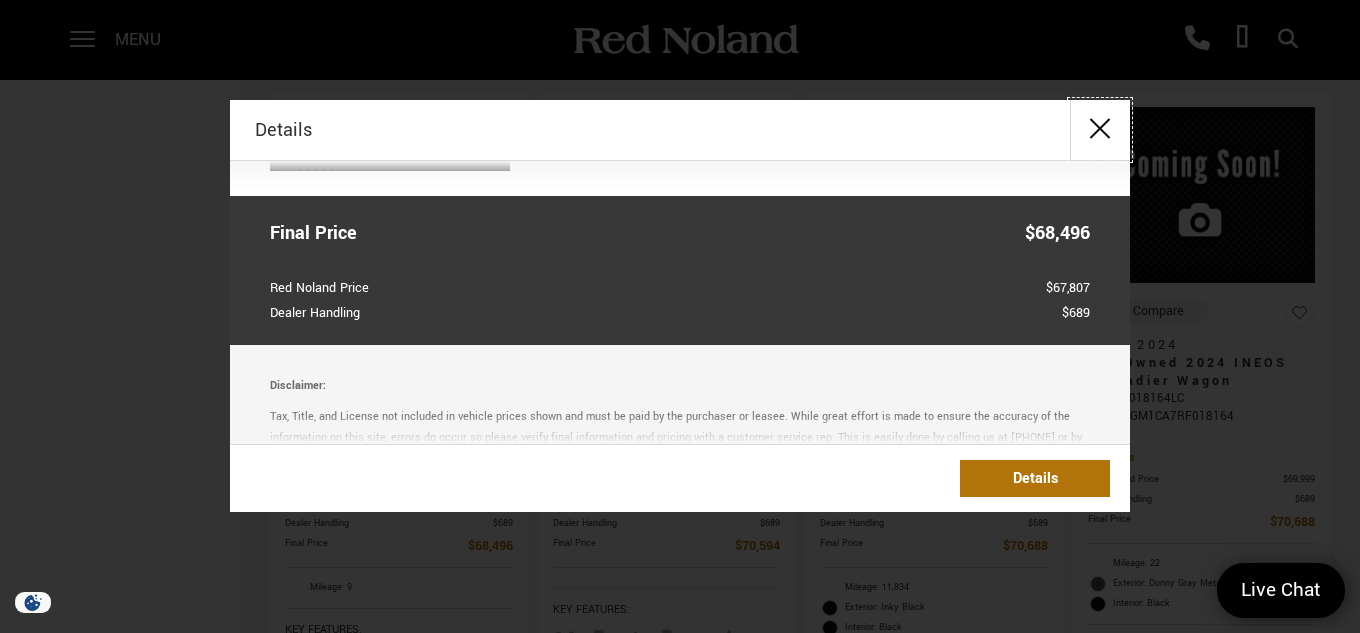 click at bounding box center (1100, 130) 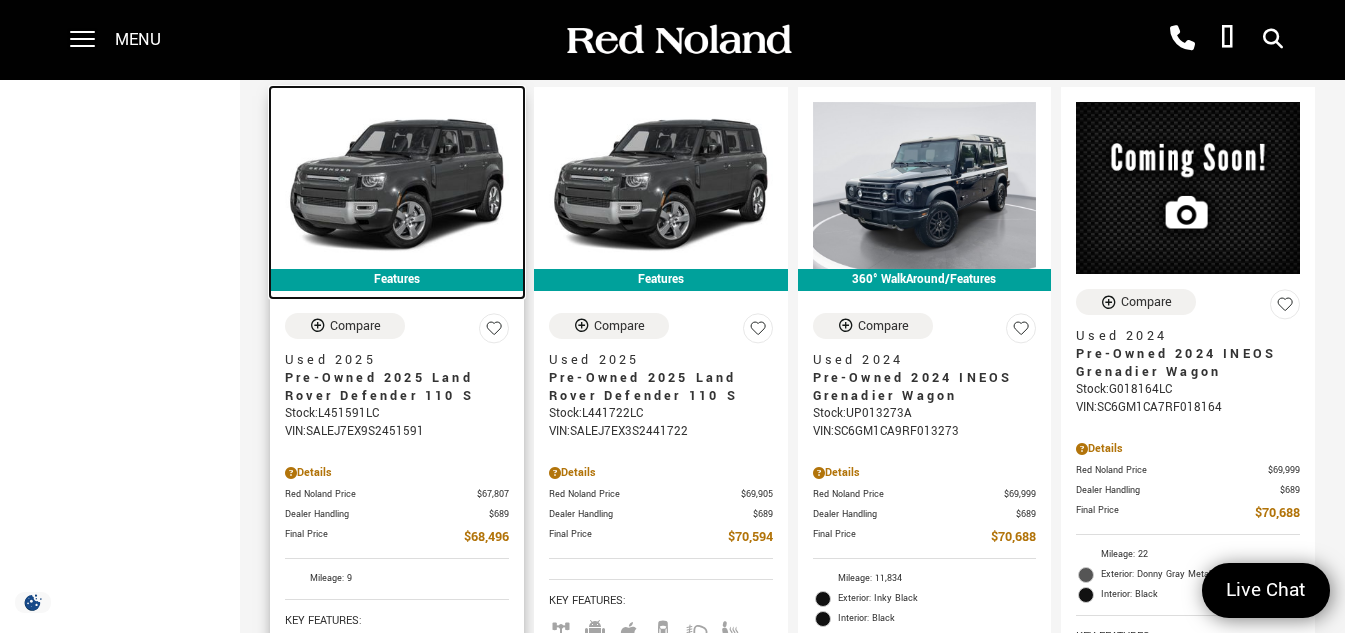 click at bounding box center (397, 186) 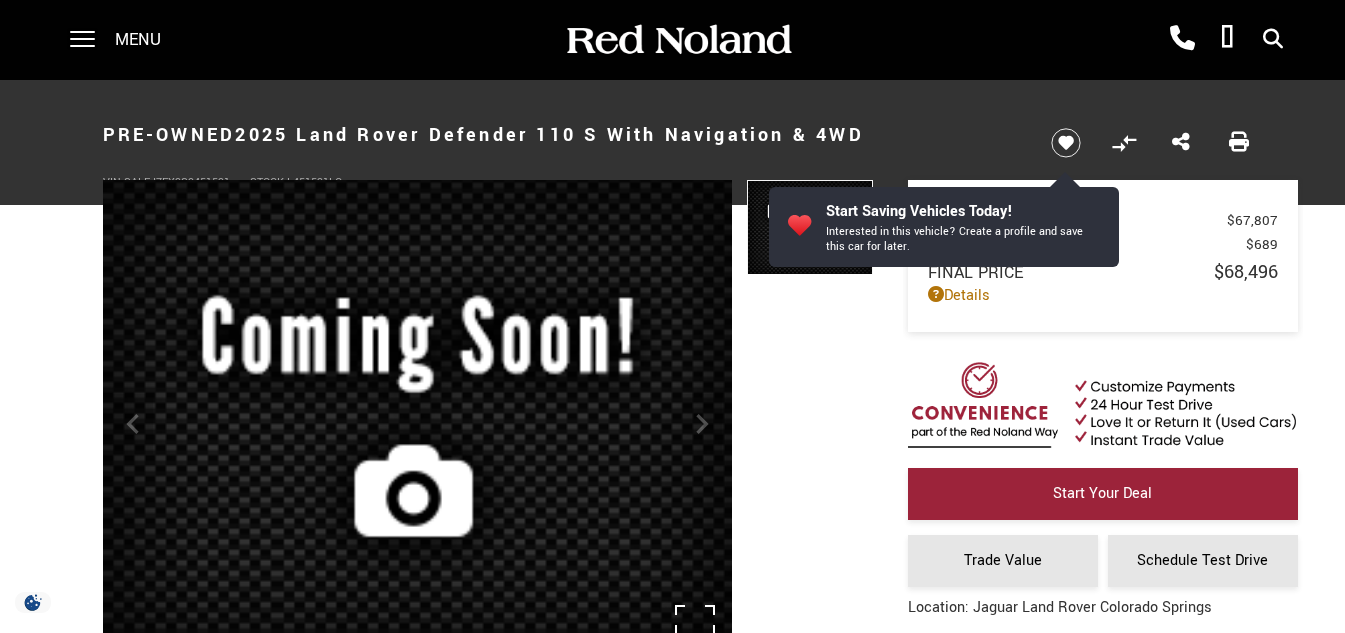 scroll, scrollTop: 0, scrollLeft: 0, axis: both 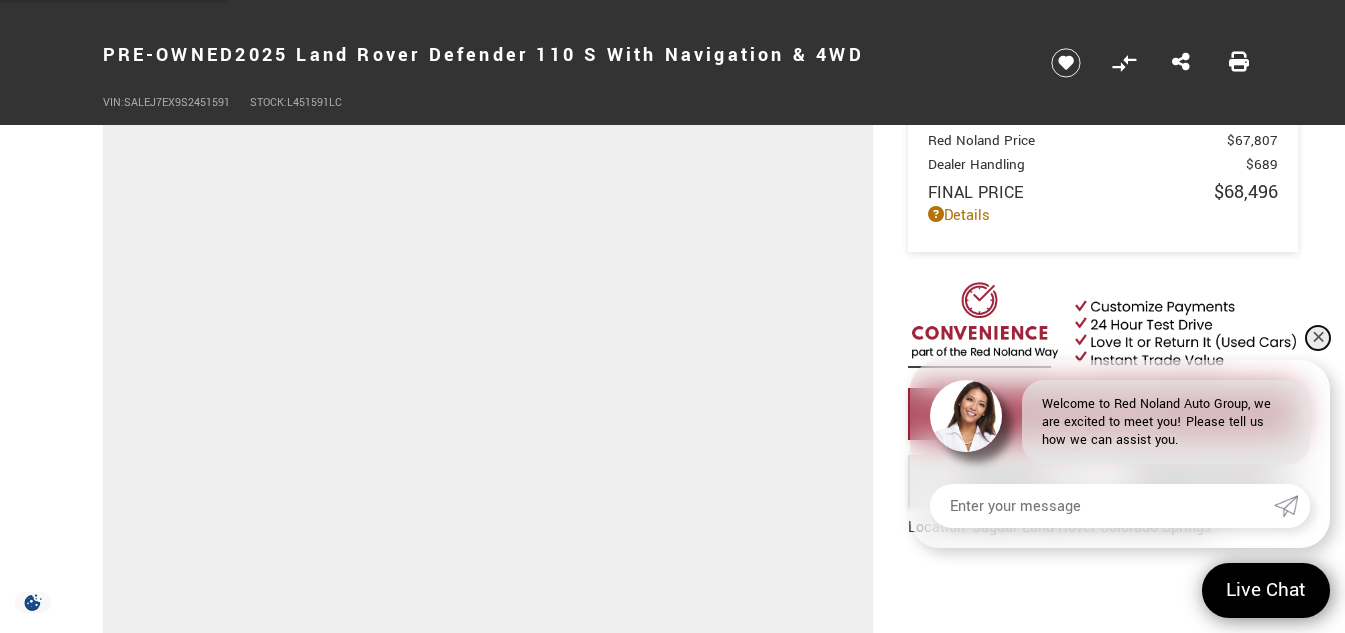 click on "✕" at bounding box center (1318, 338) 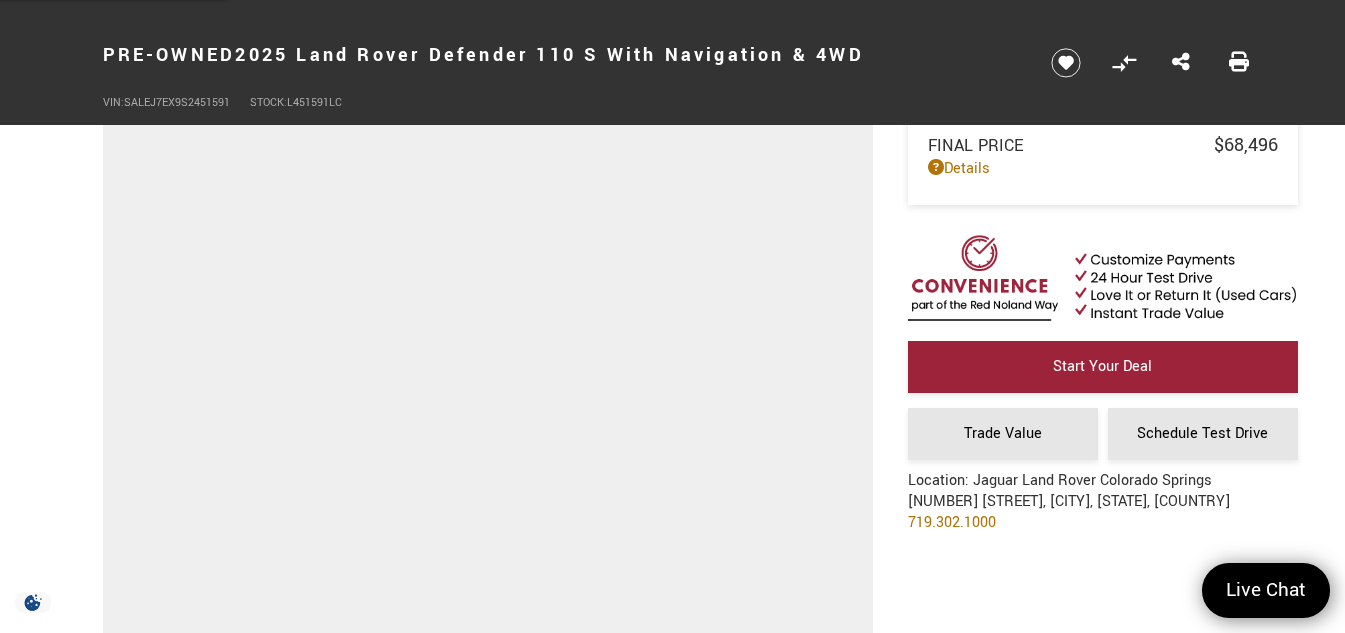 scroll, scrollTop: 90, scrollLeft: 0, axis: vertical 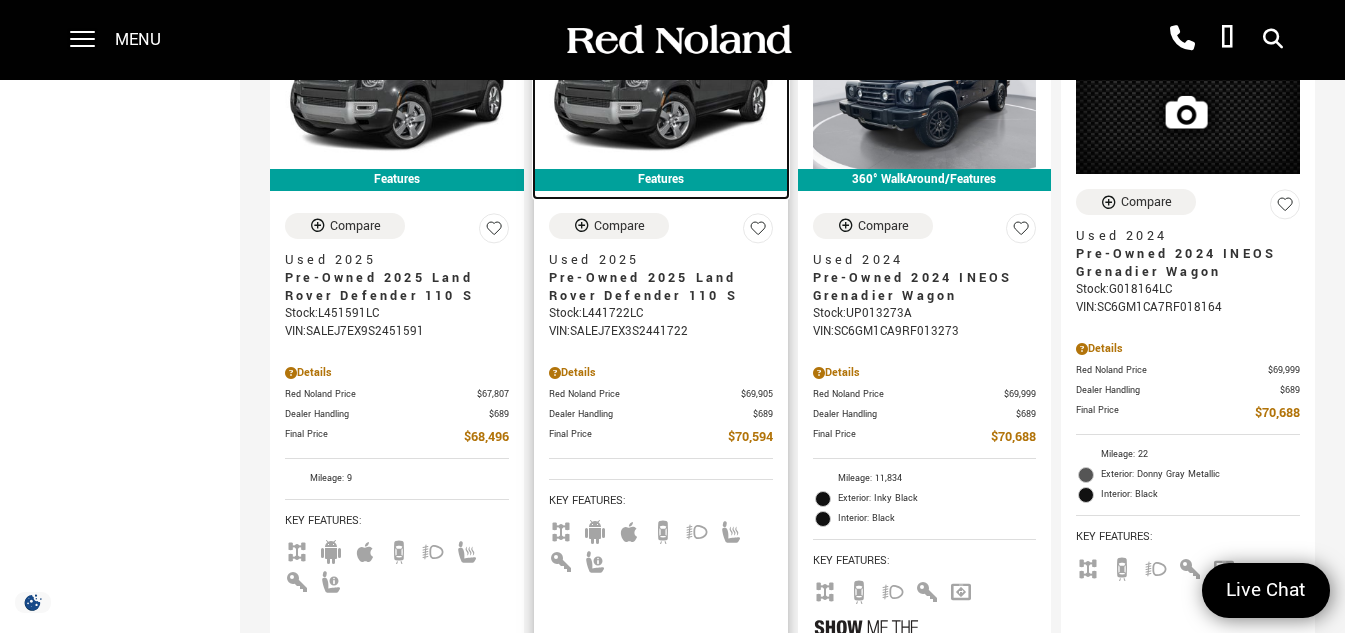 click at bounding box center [661, 86] 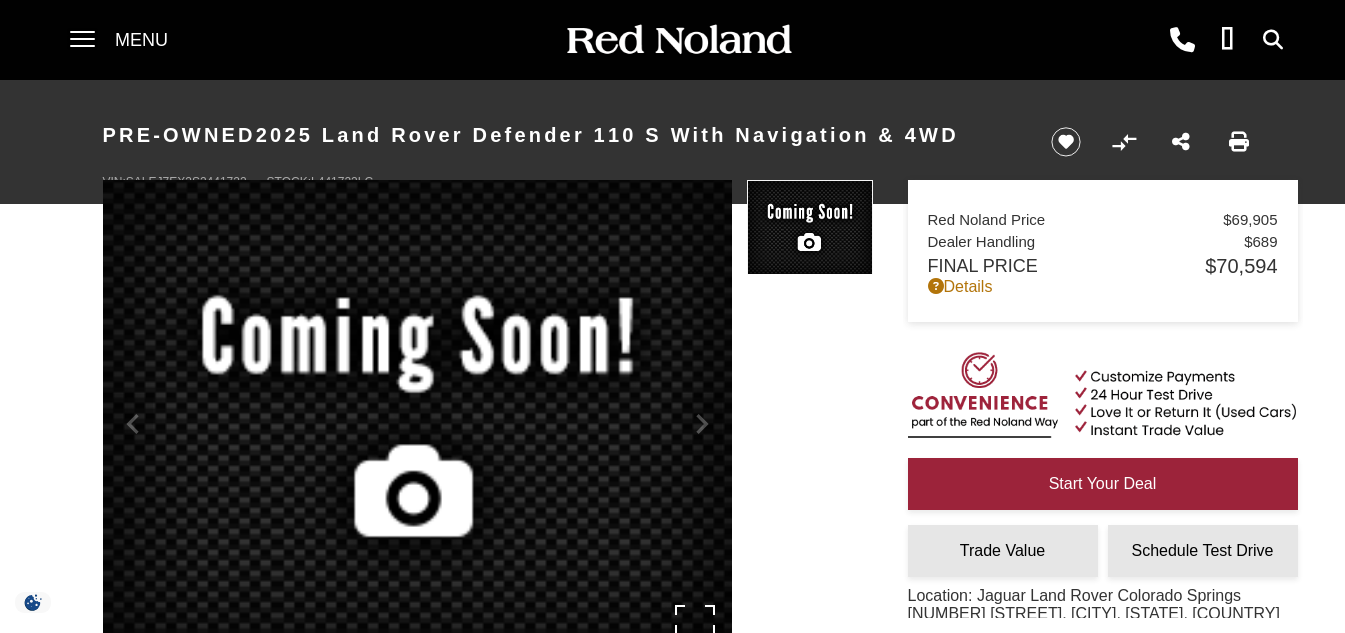 scroll, scrollTop: 0, scrollLeft: 0, axis: both 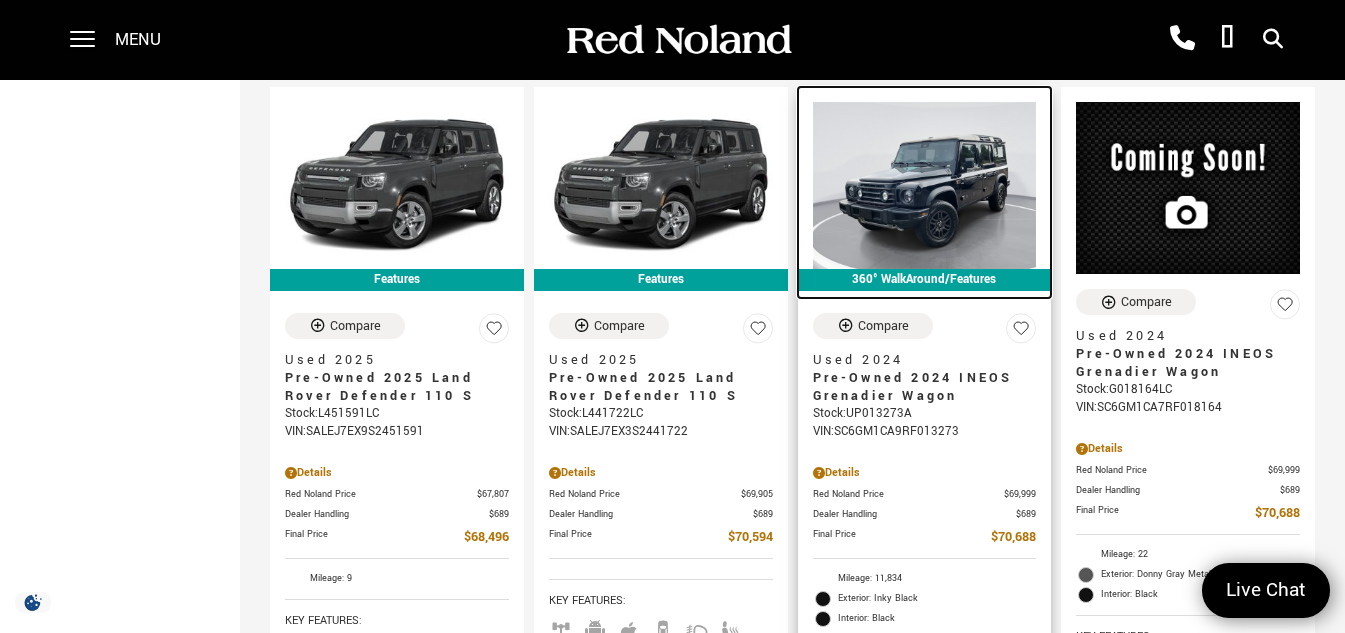 click at bounding box center (925, 186) 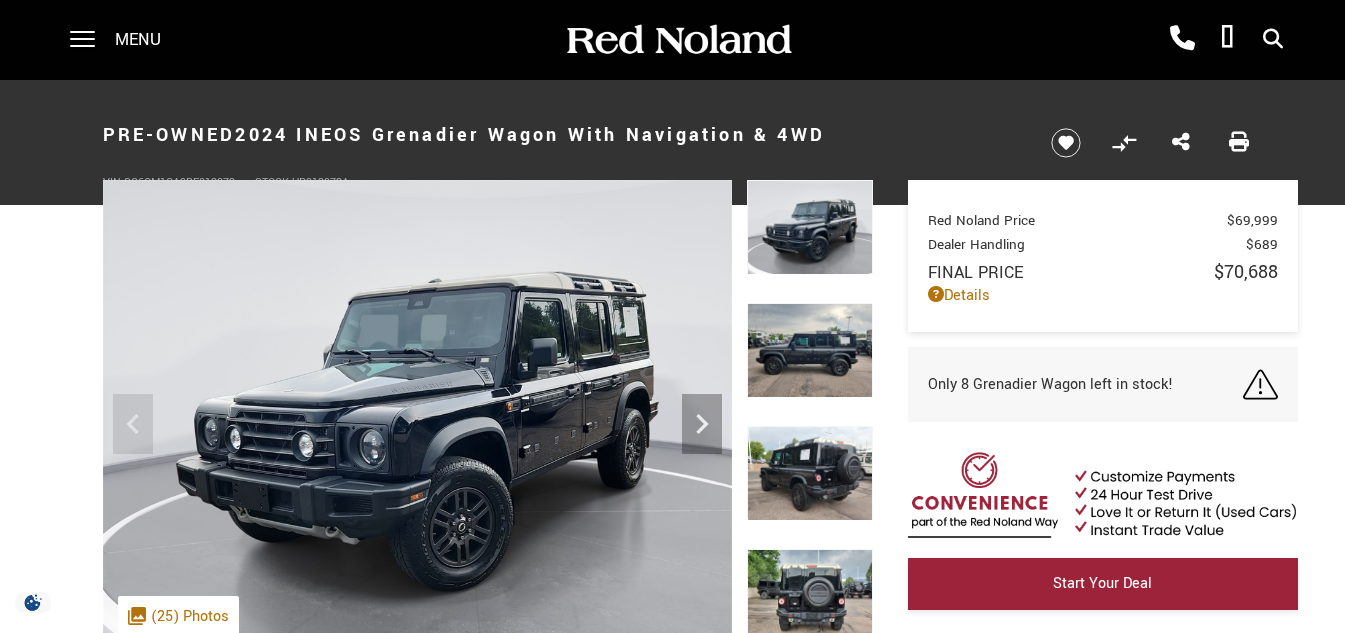 scroll, scrollTop: 0, scrollLeft: 0, axis: both 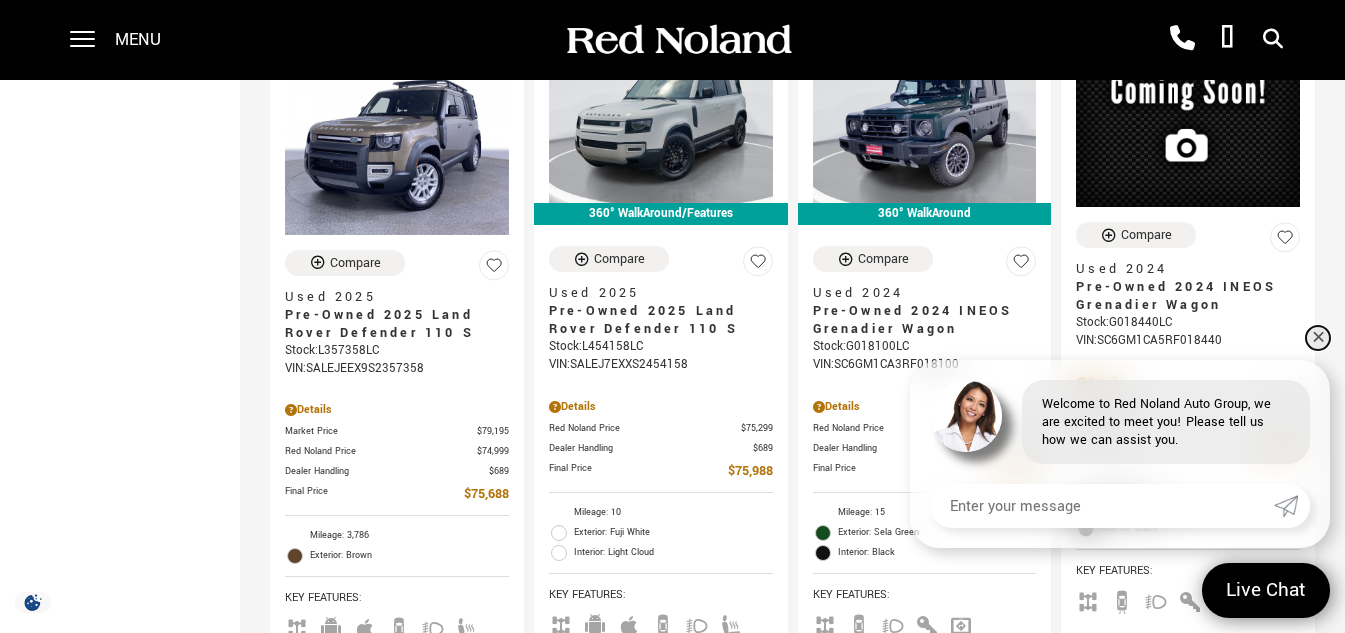 click on "✕" at bounding box center (1318, 338) 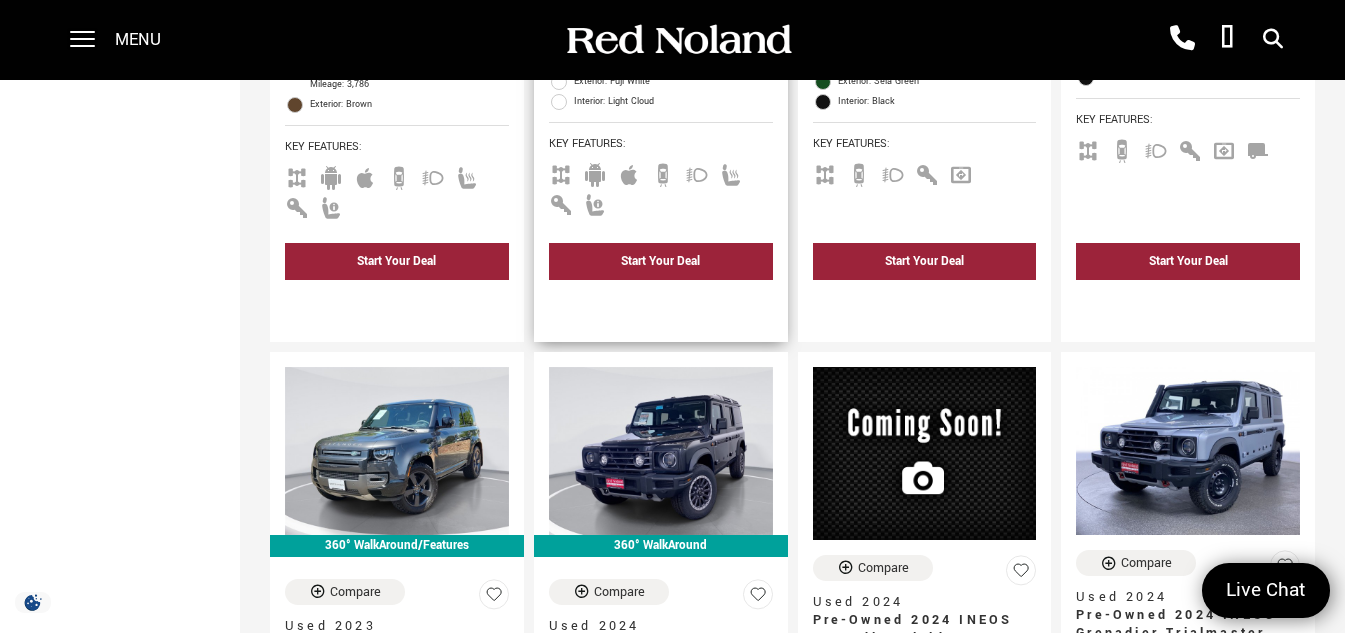 scroll, scrollTop: 3600, scrollLeft: 0, axis: vertical 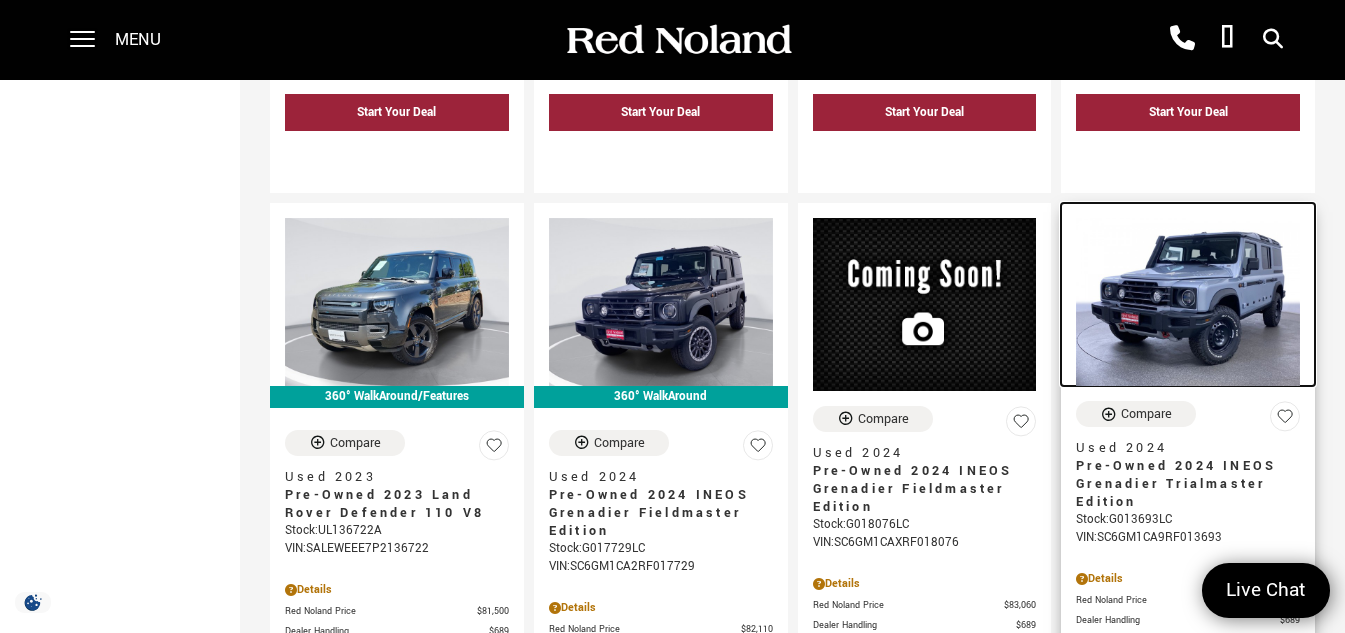 click at bounding box center (1188, 302) 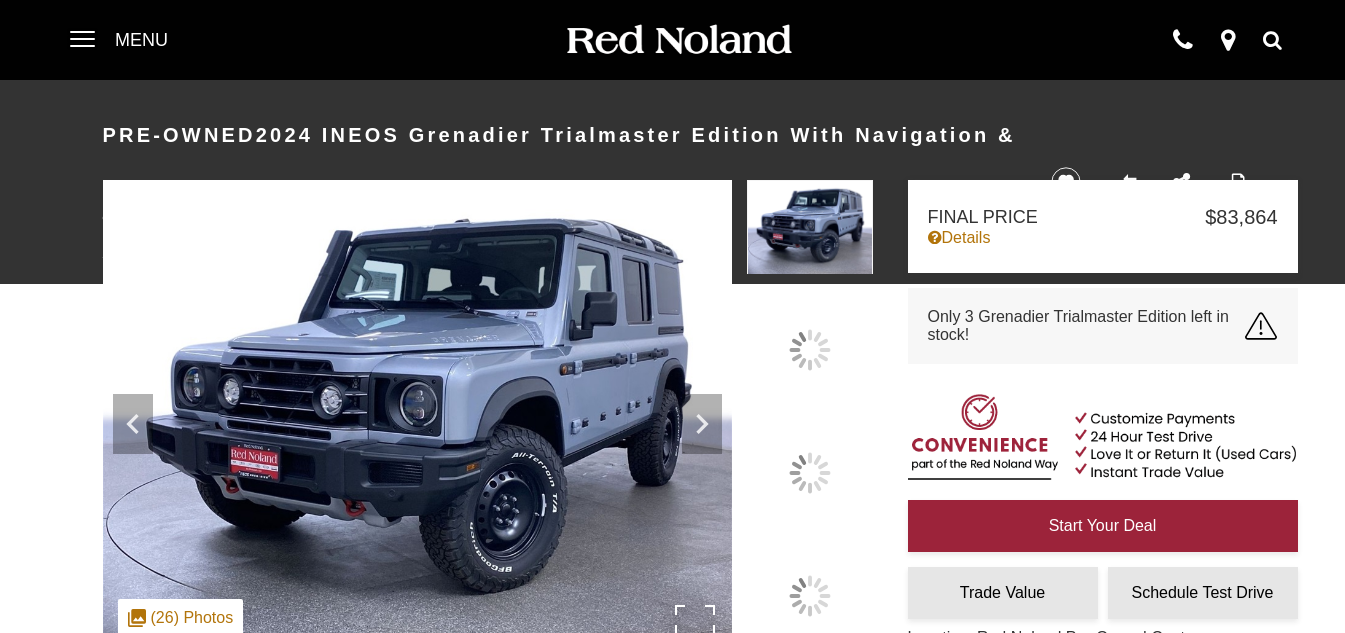 scroll, scrollTop: 0, scrollLeft: 0, axis: both 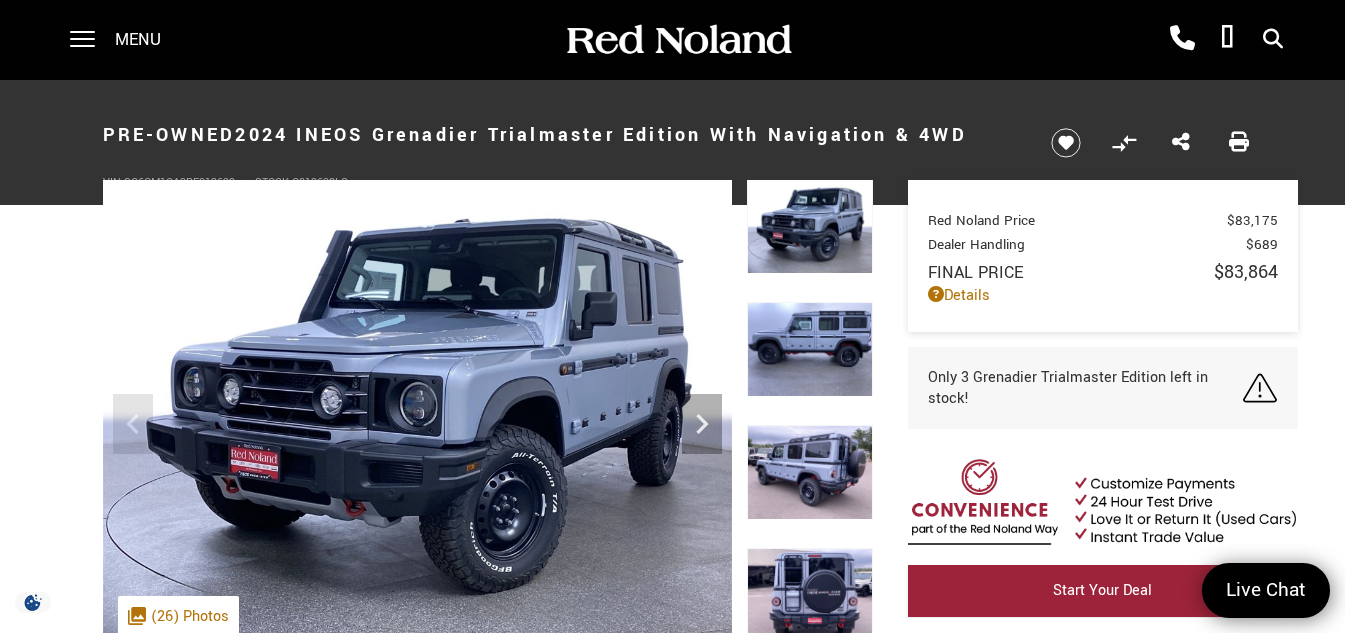 click at bounding box center [810, 226] 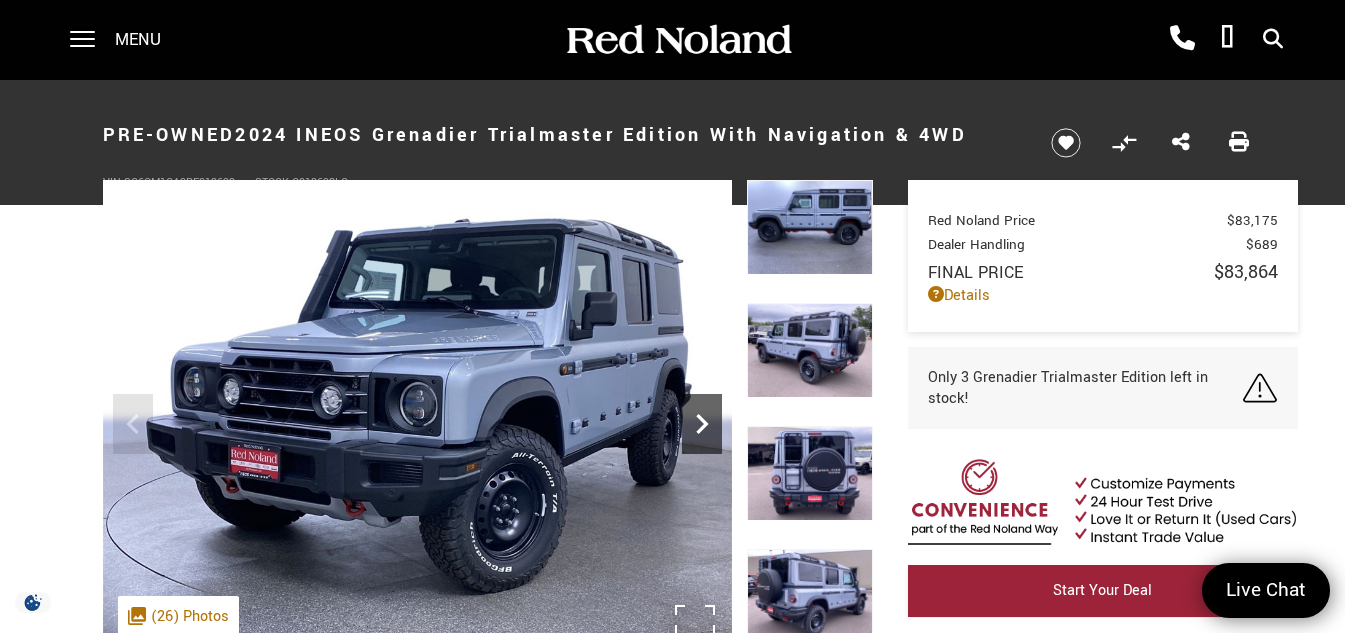 click 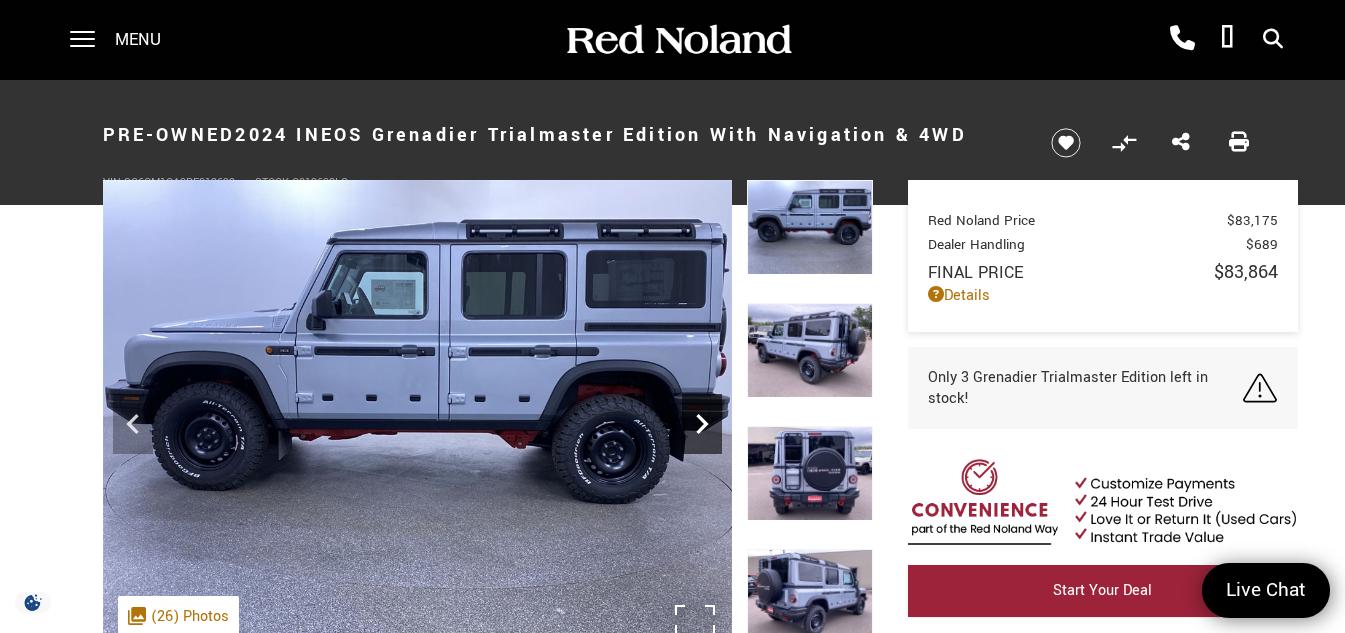 click 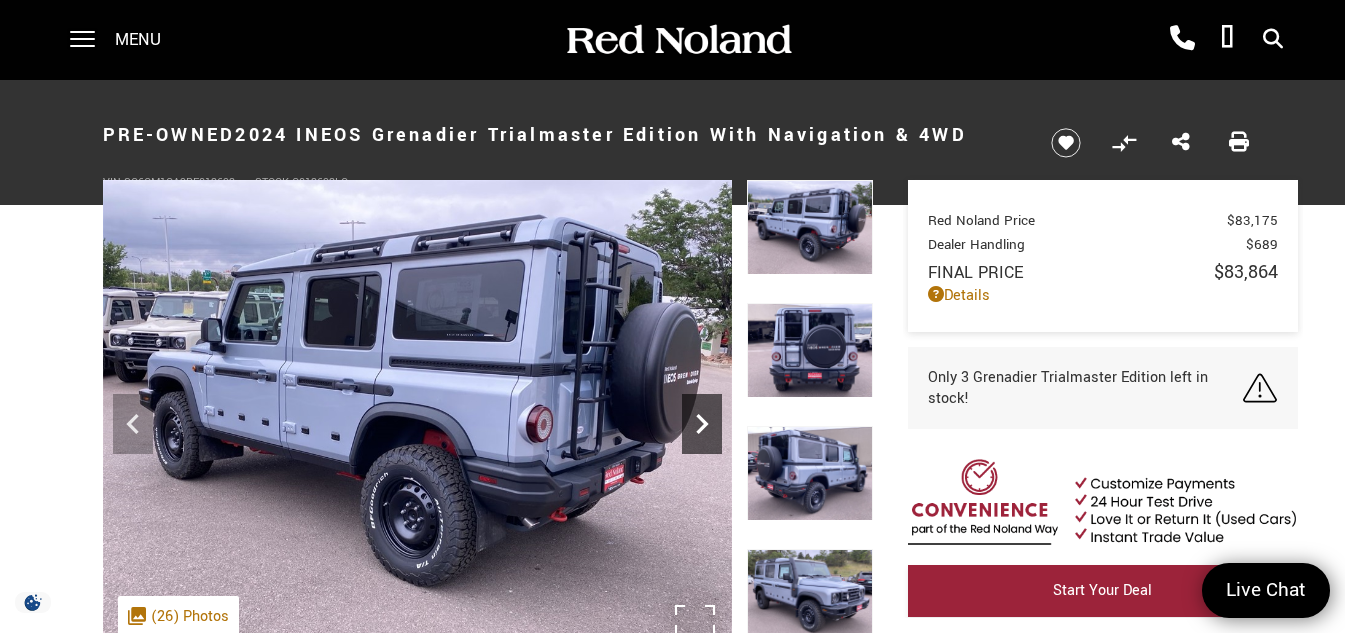 click 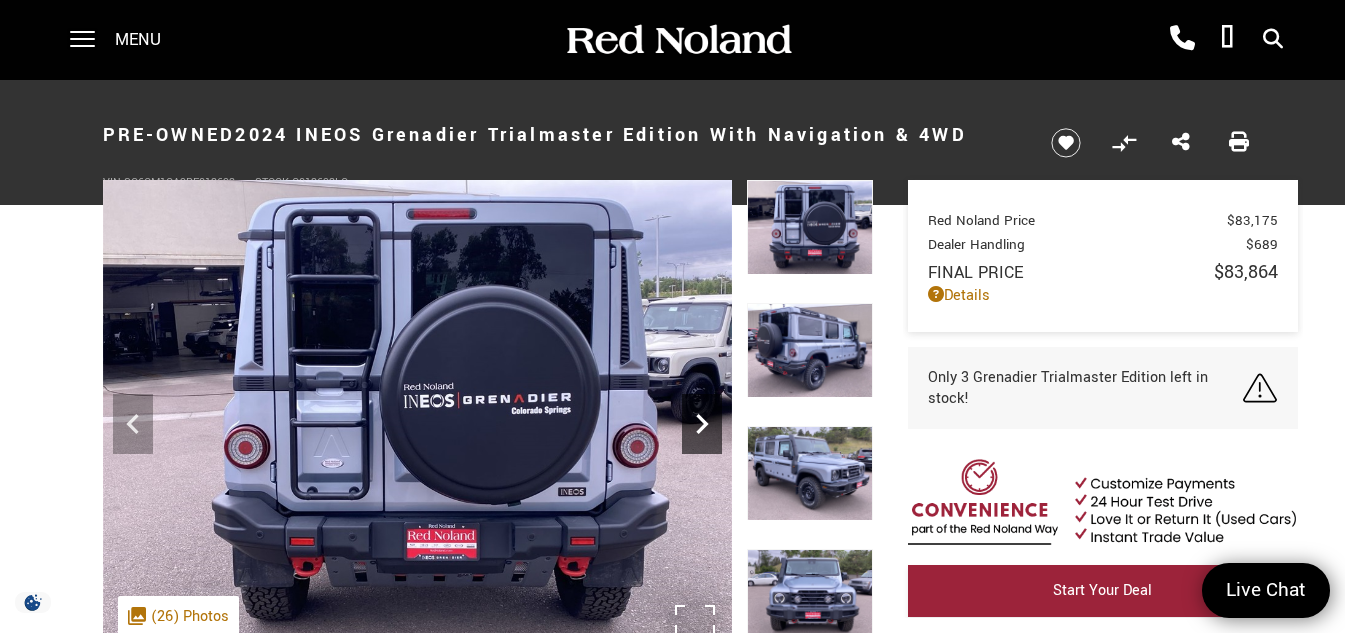 click 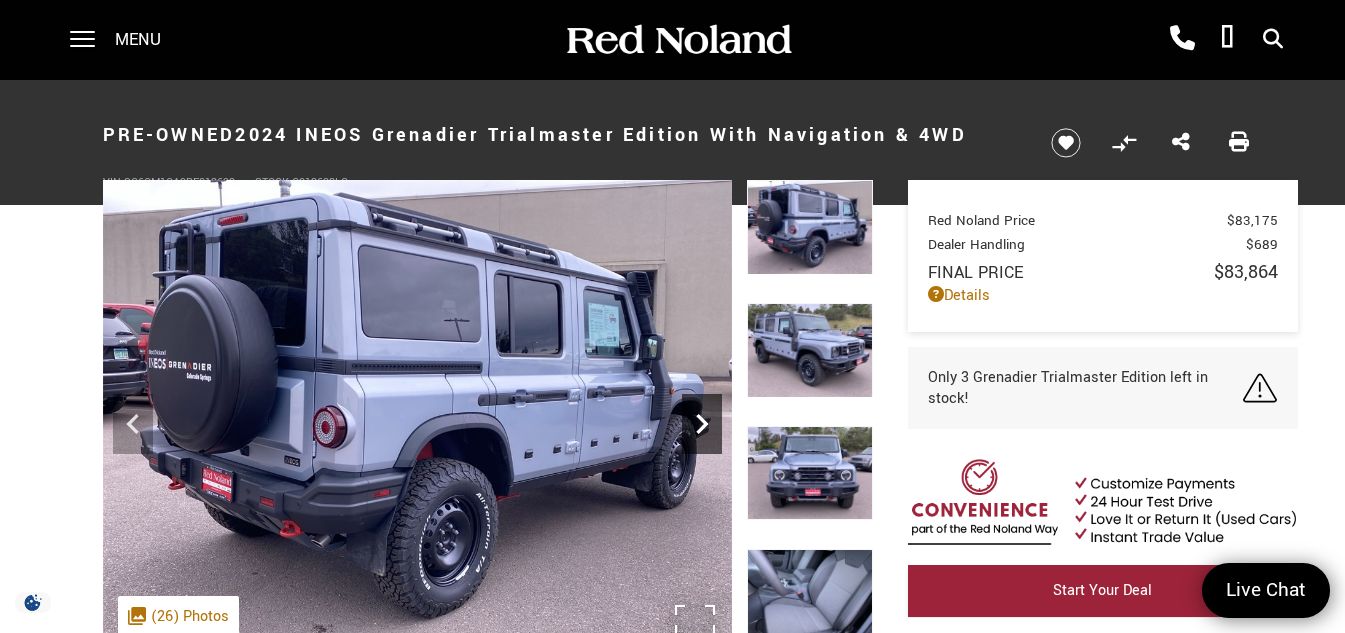 click 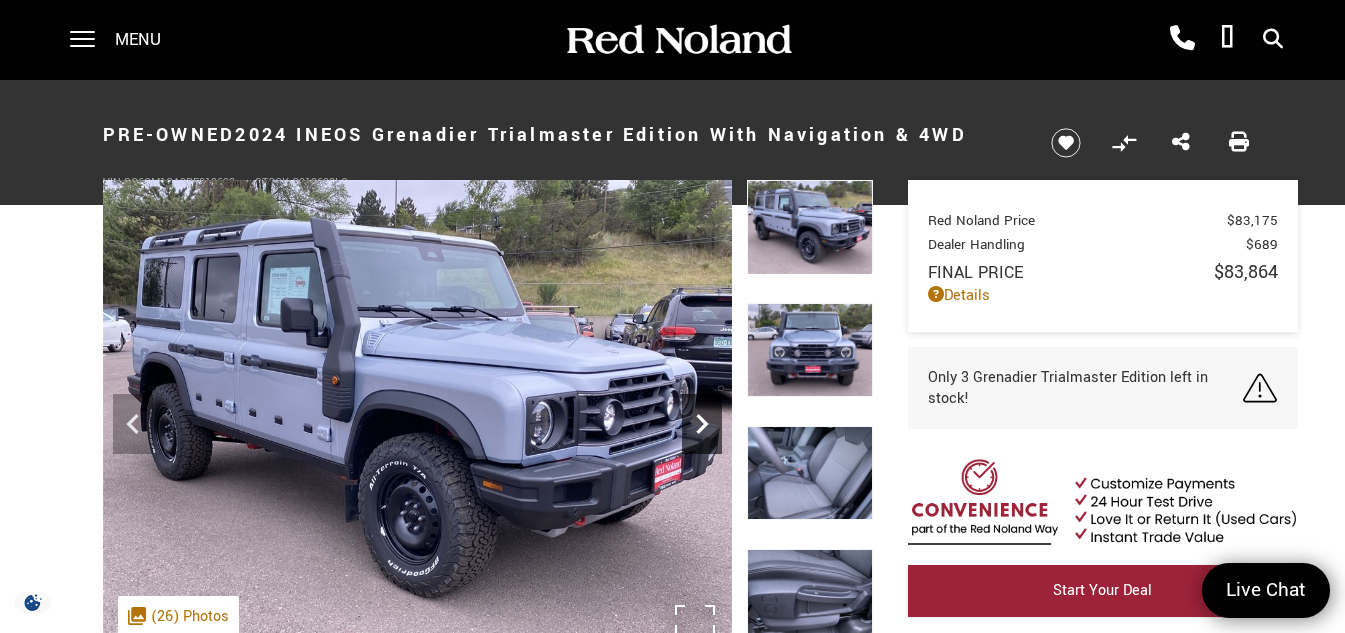 click 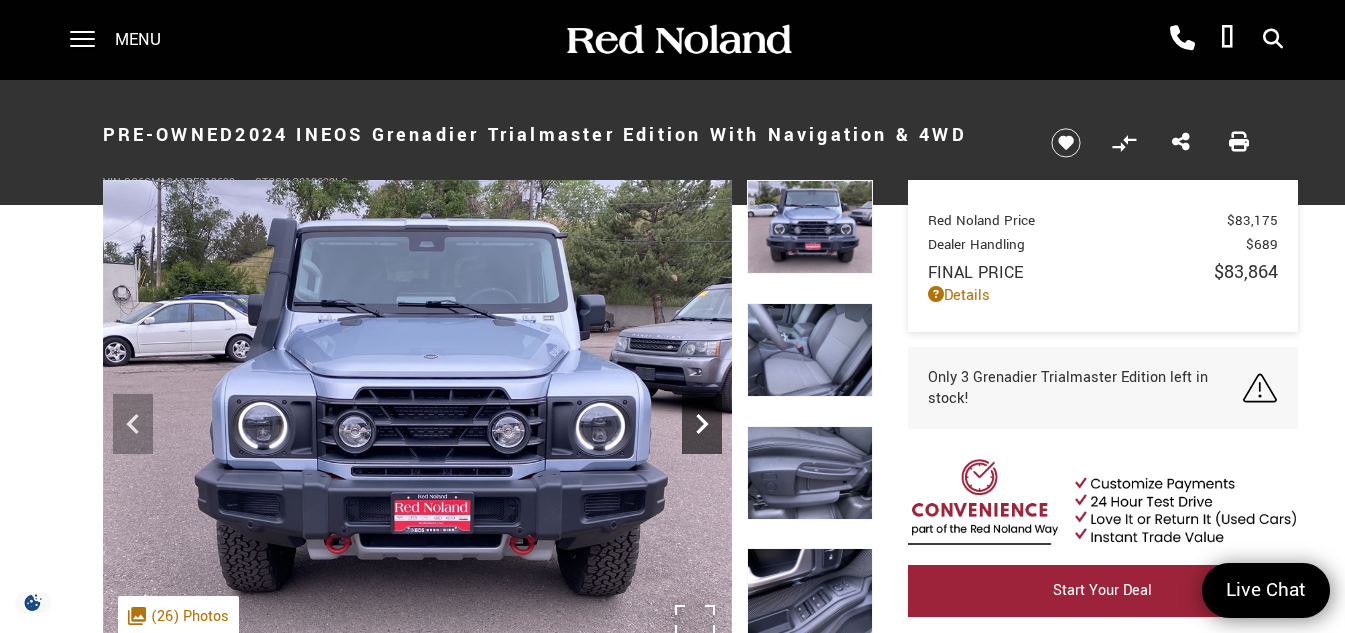 click 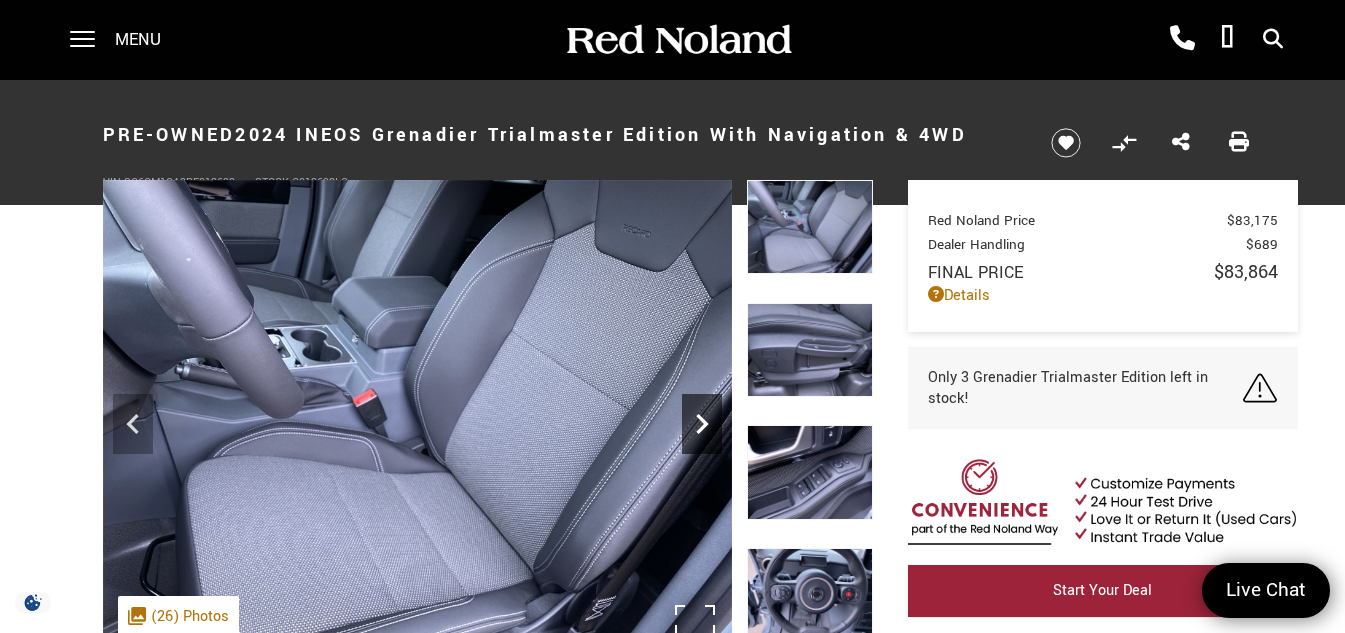 click 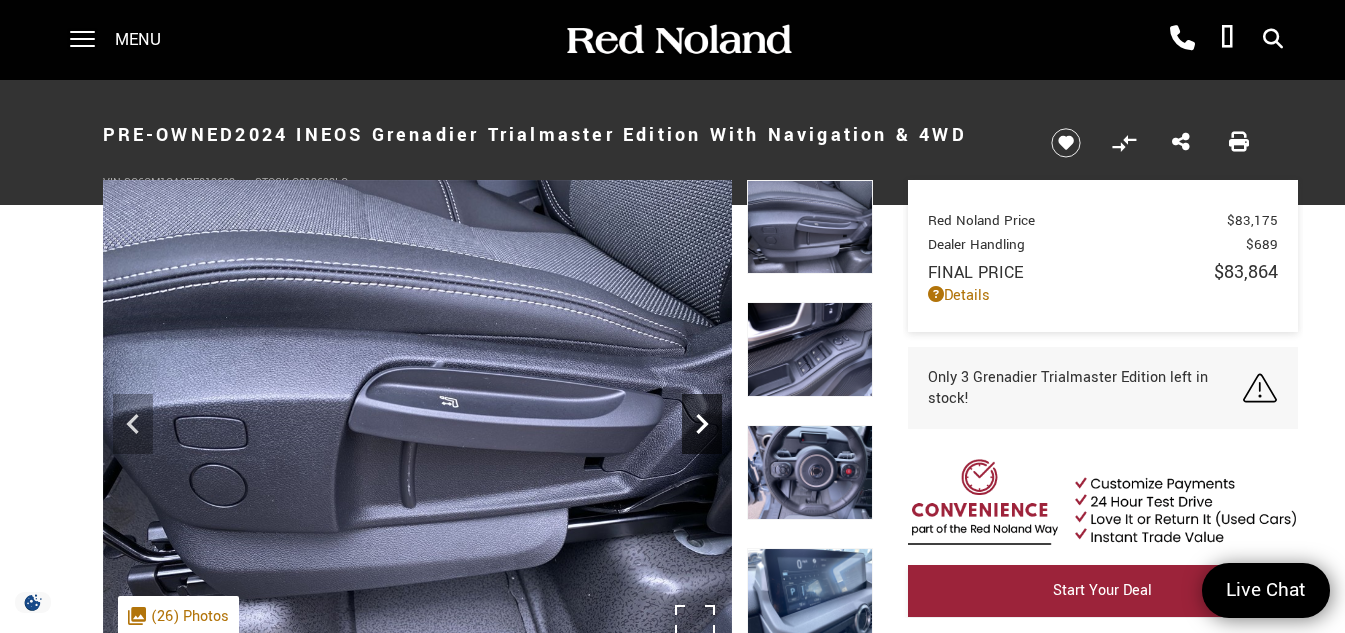 click 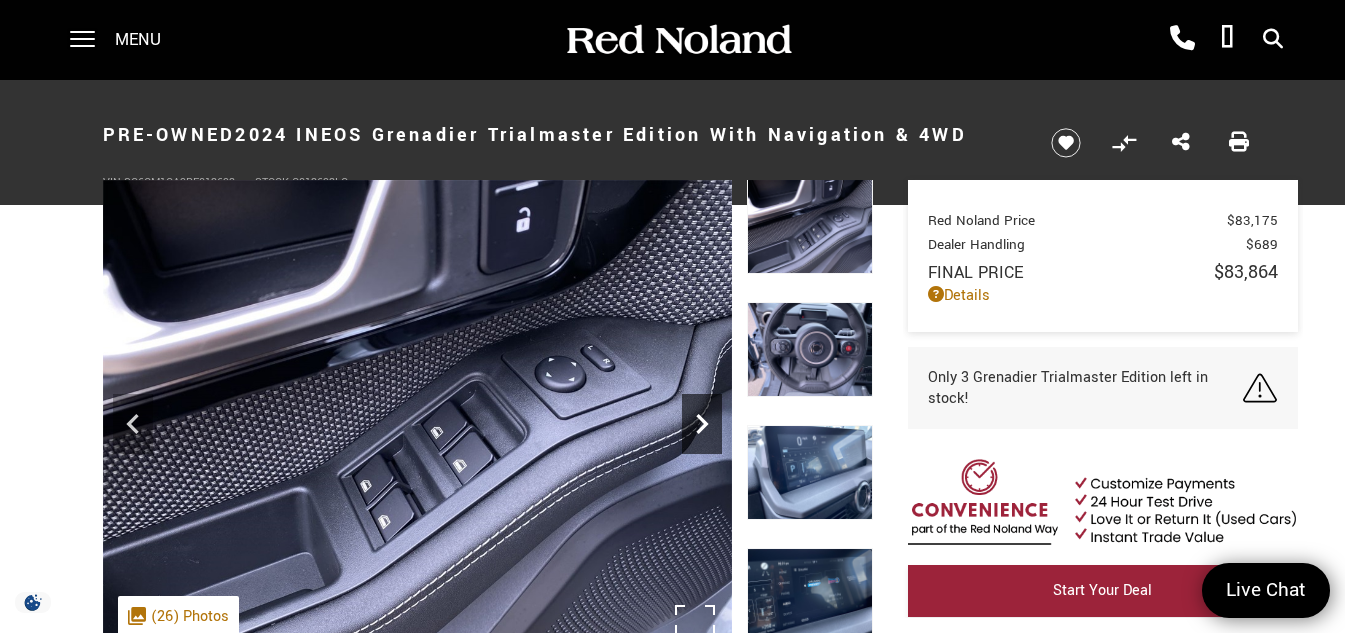 click 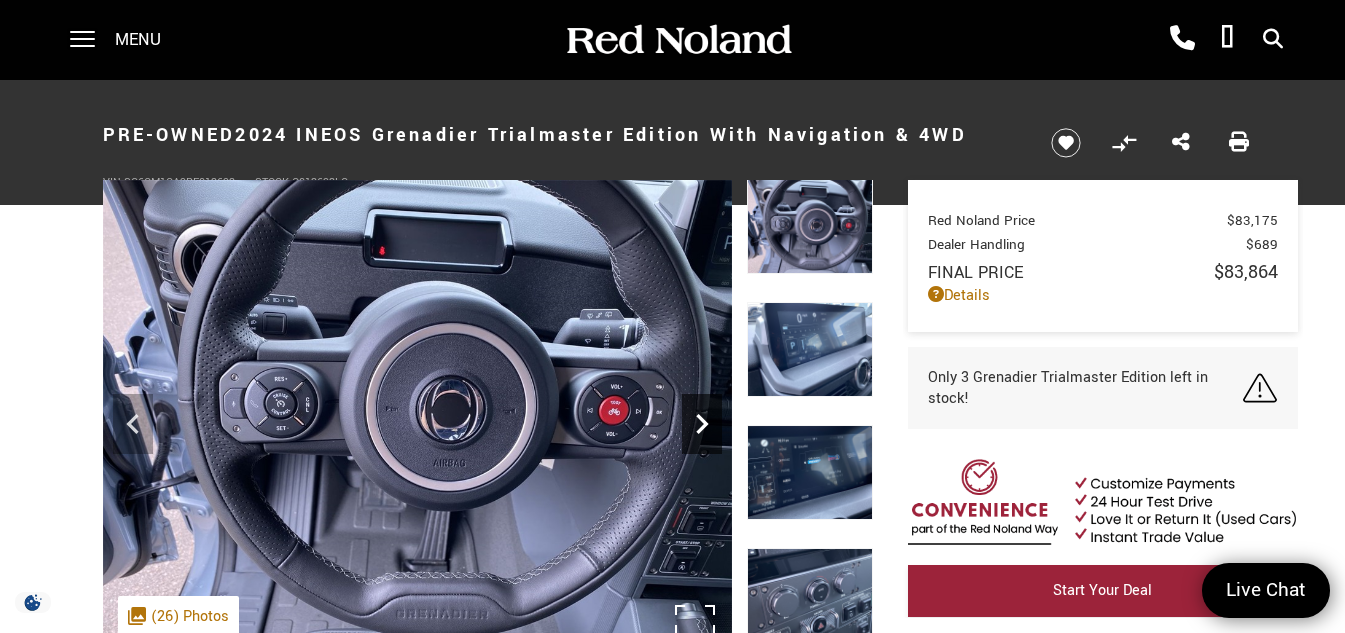 click 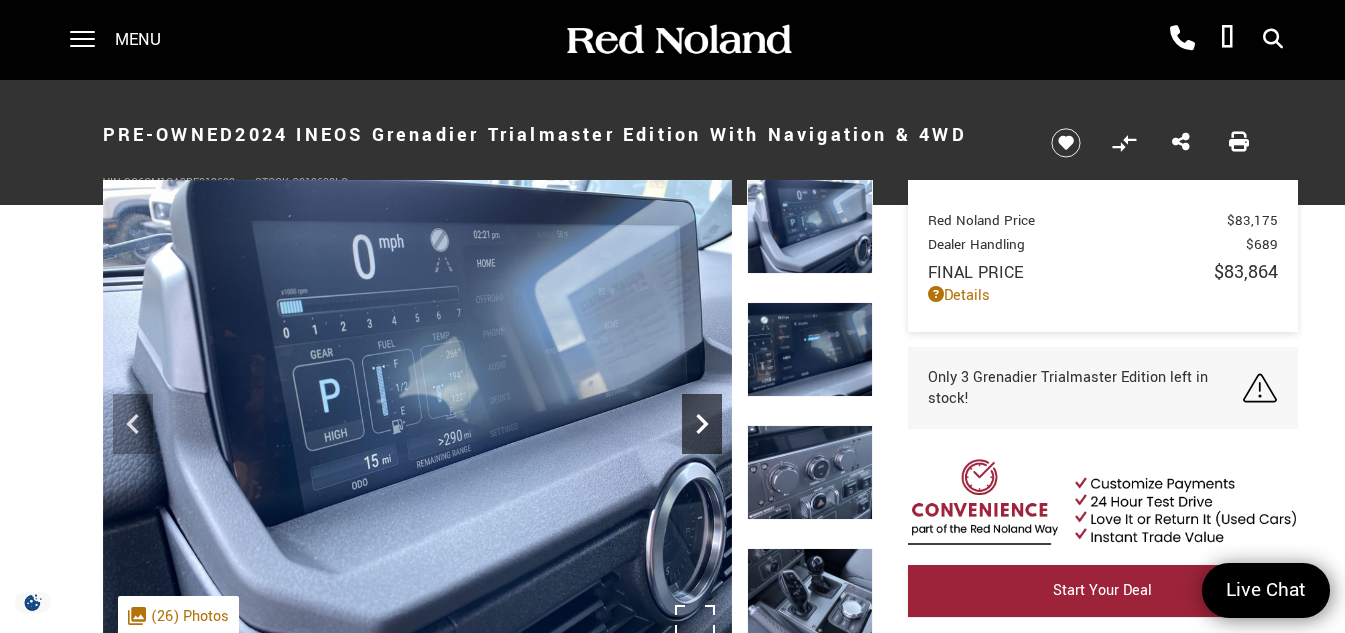 click 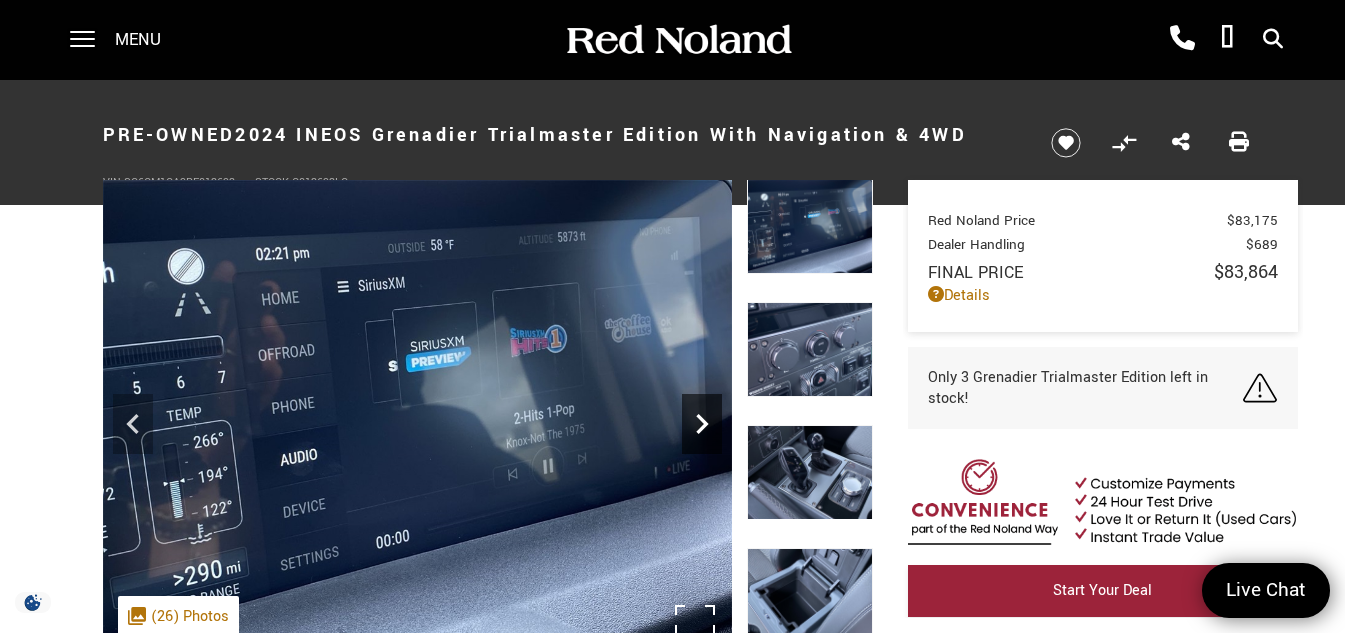 click 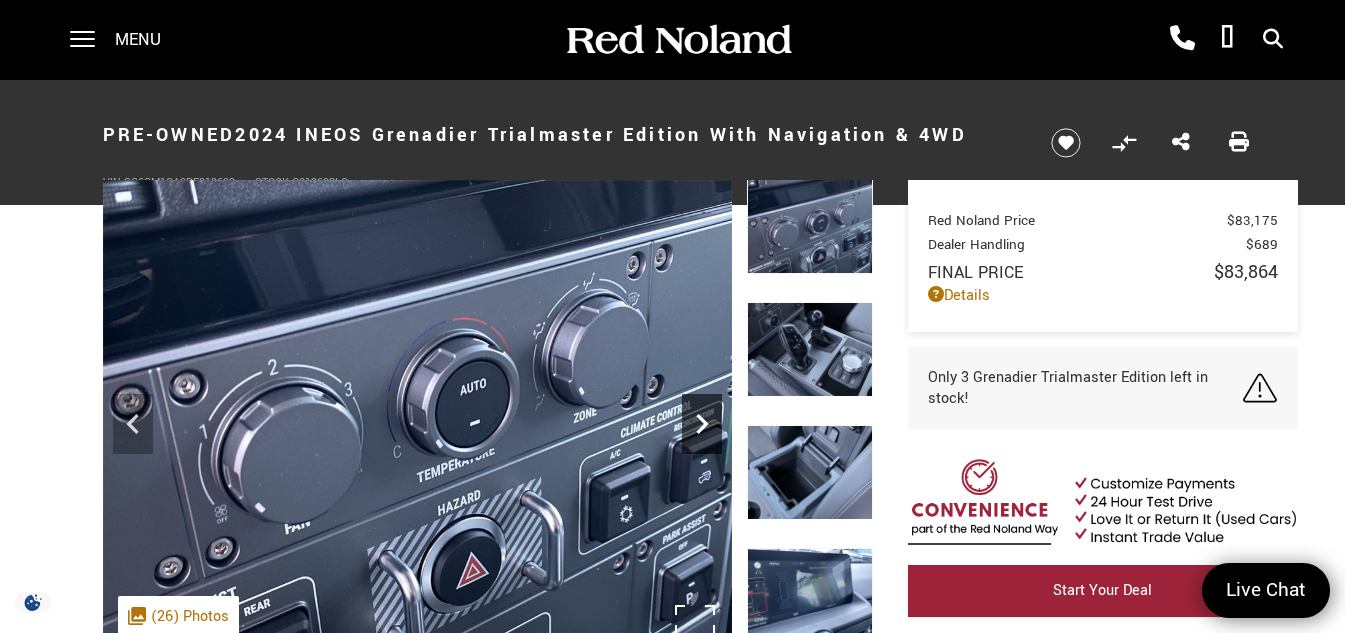 click 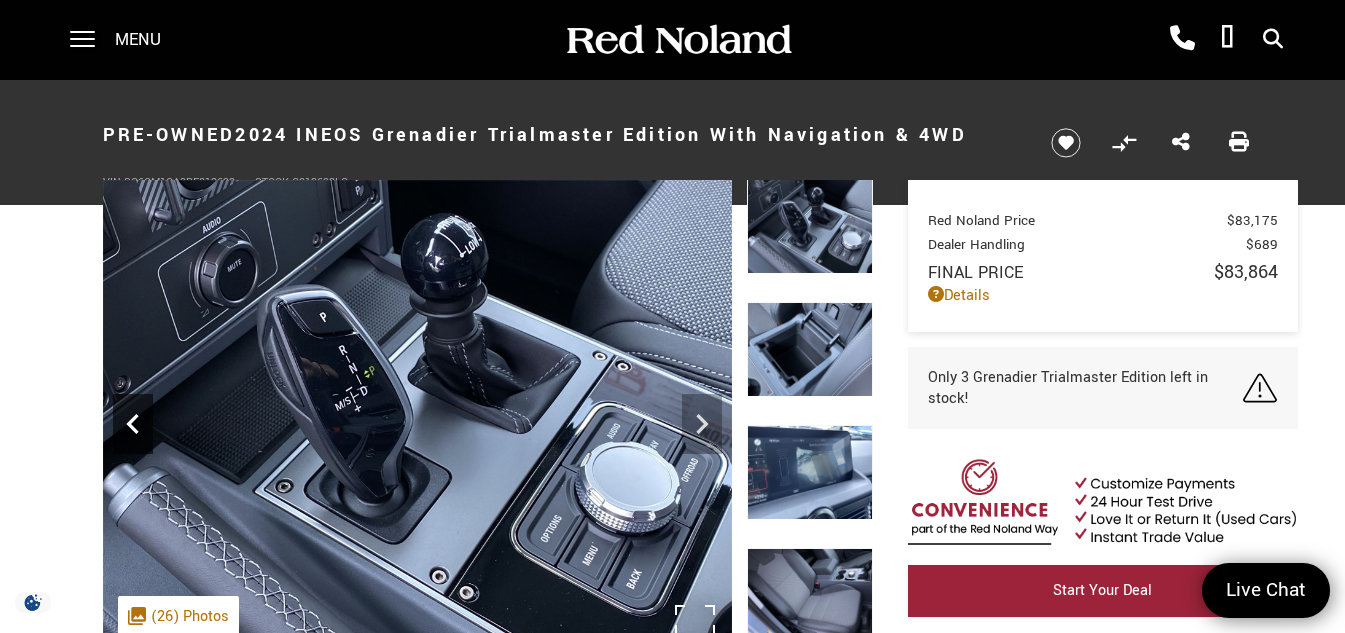 click 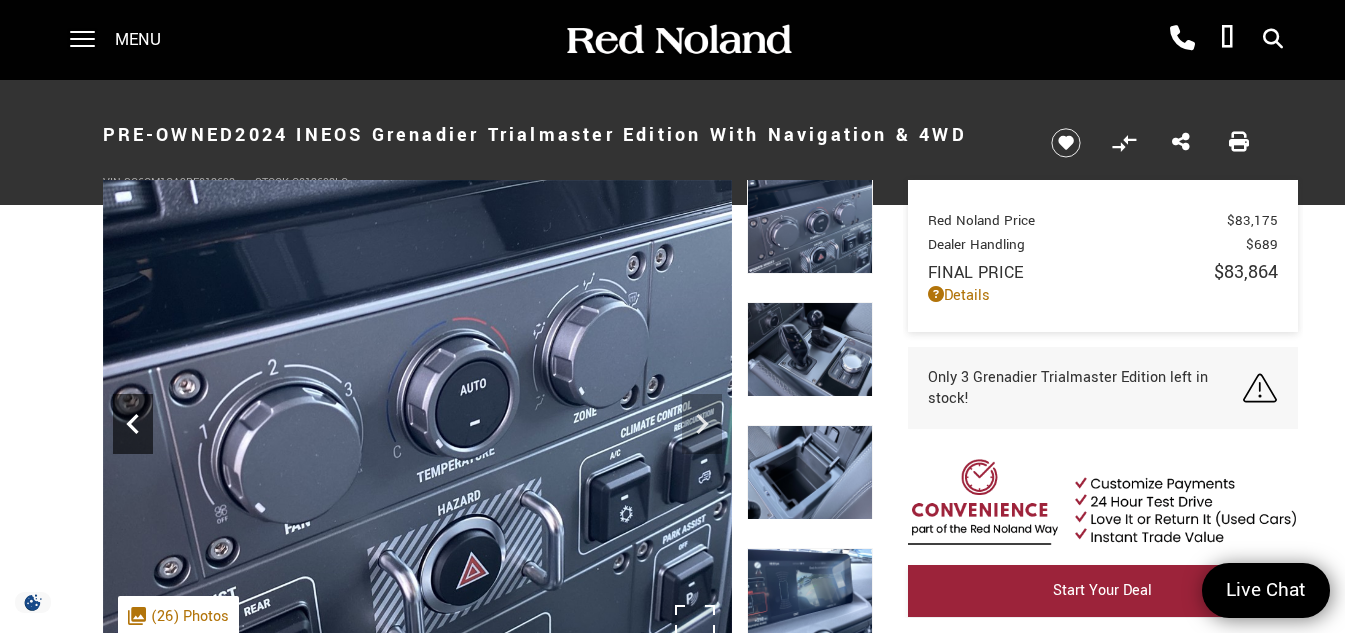 click 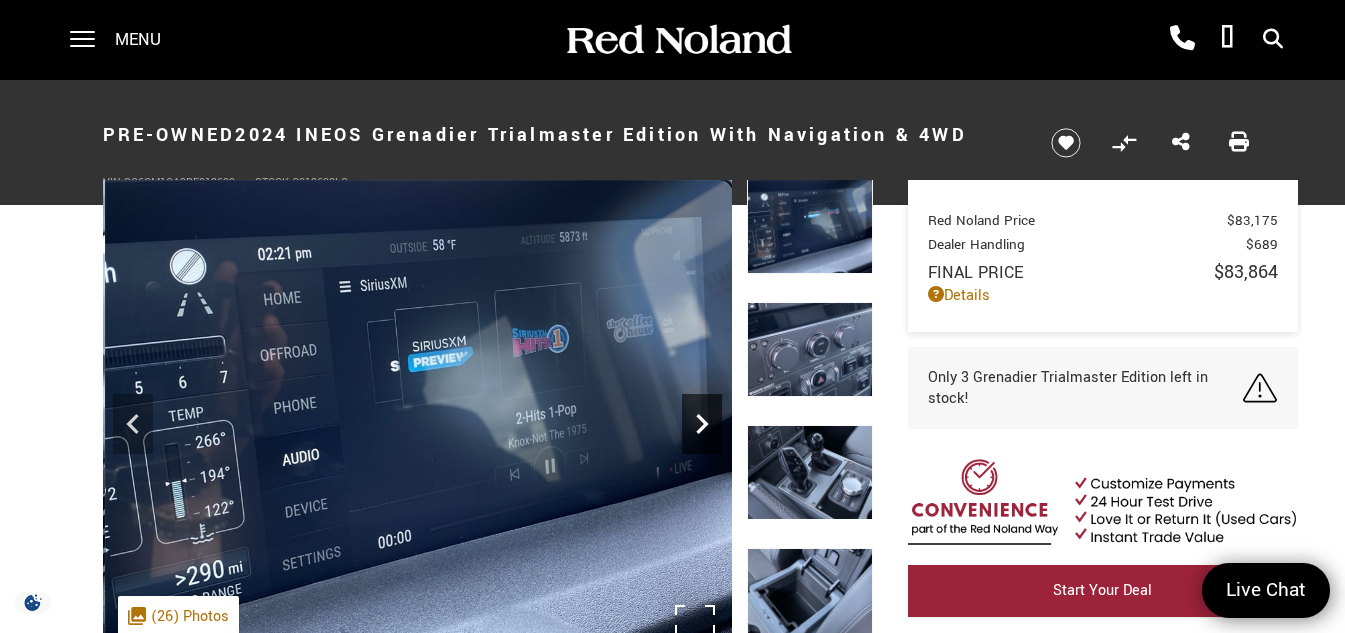 click 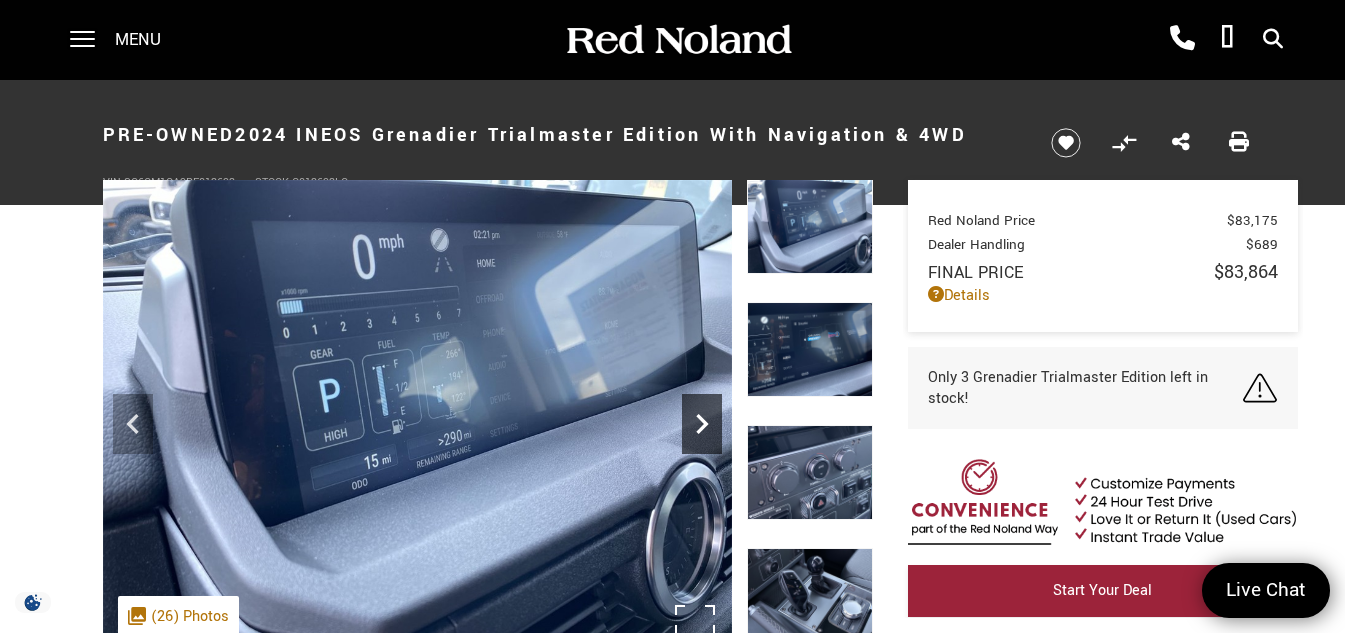 click 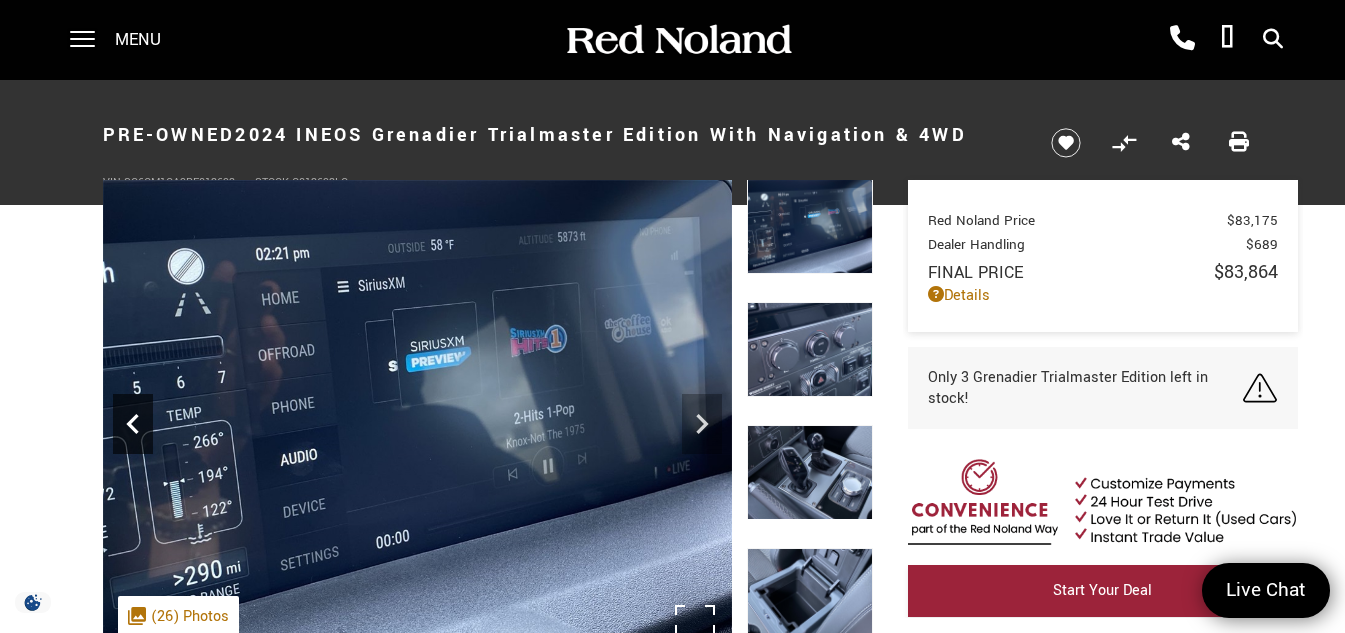click 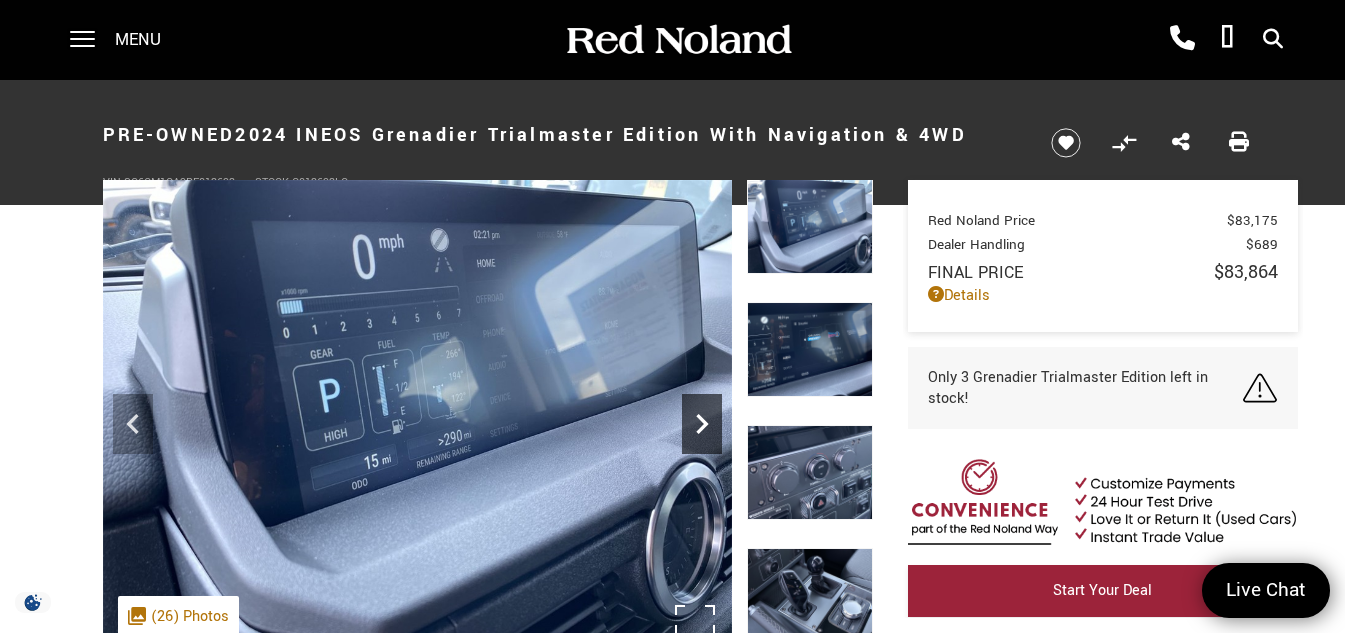 click 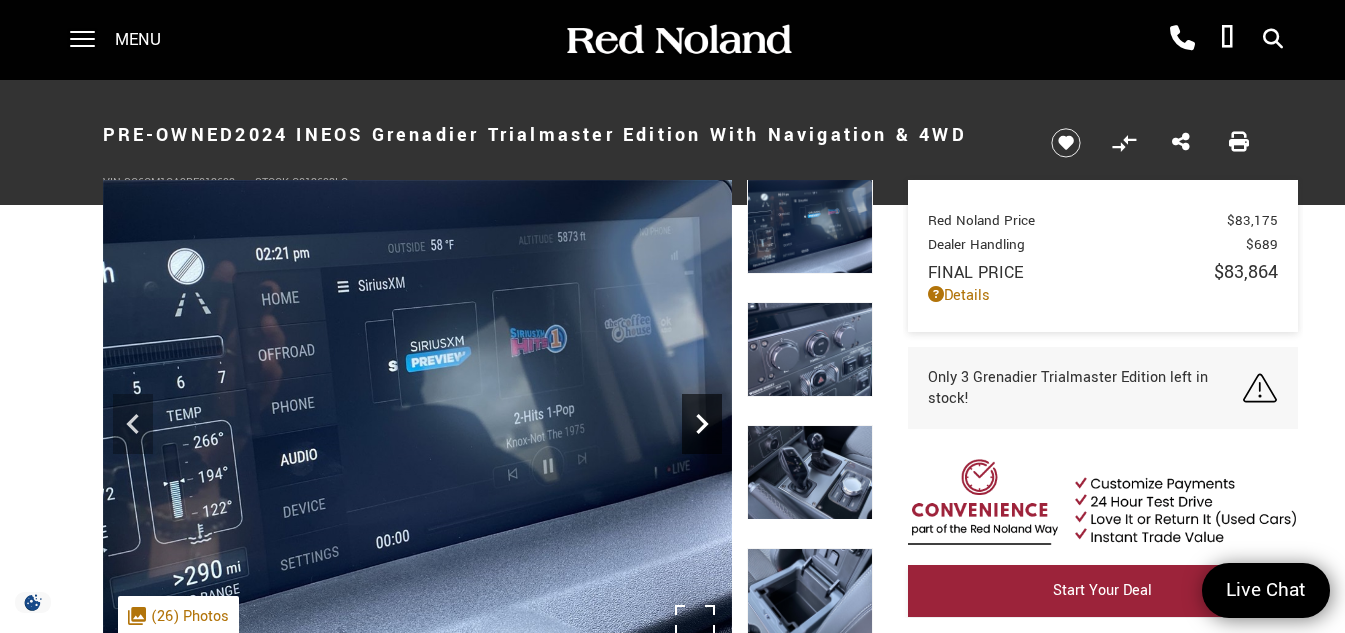 click 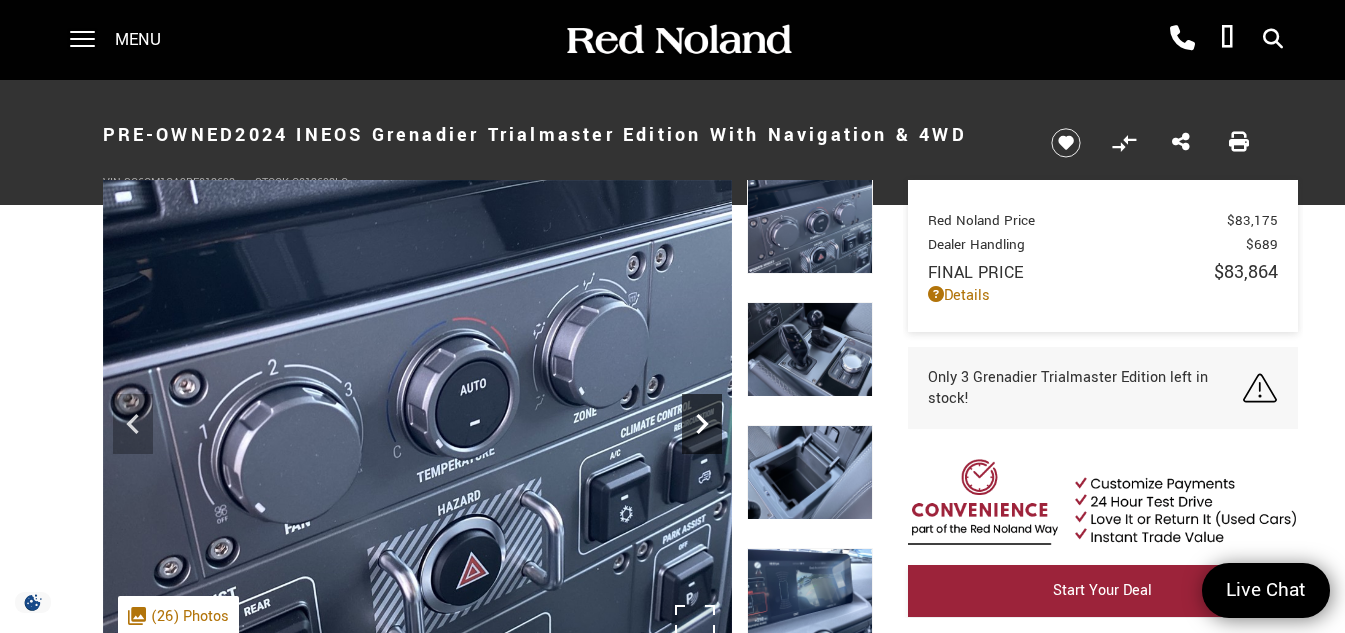 click 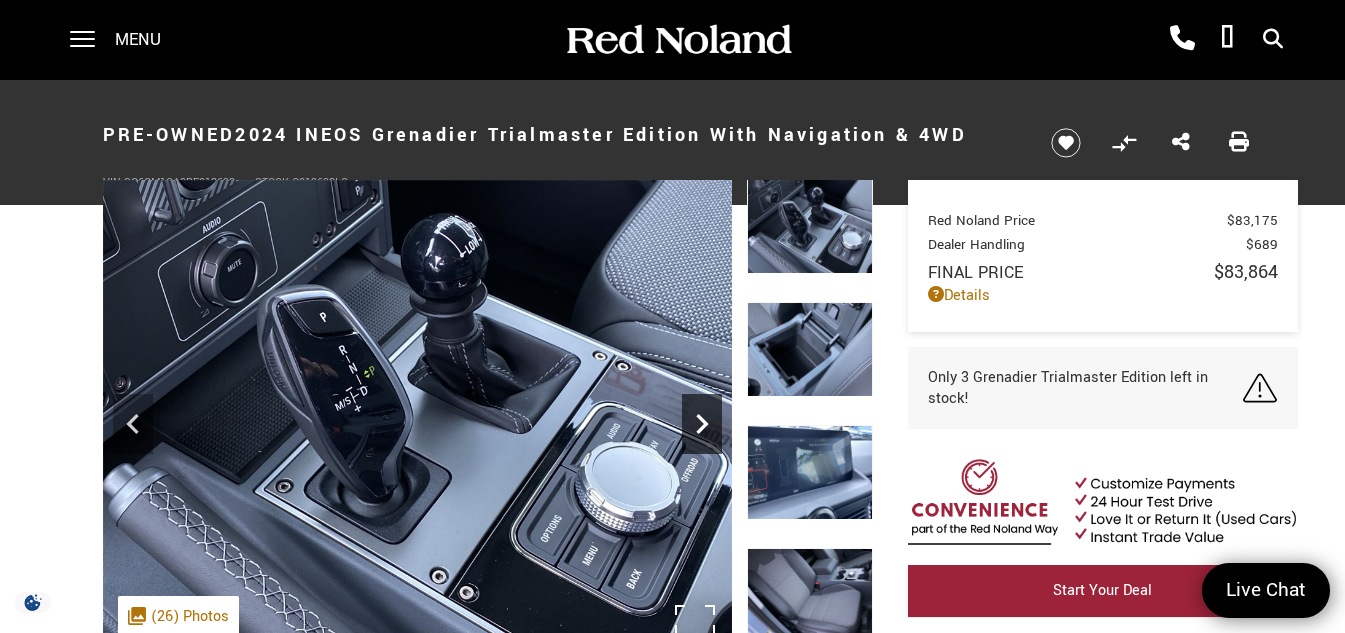 click 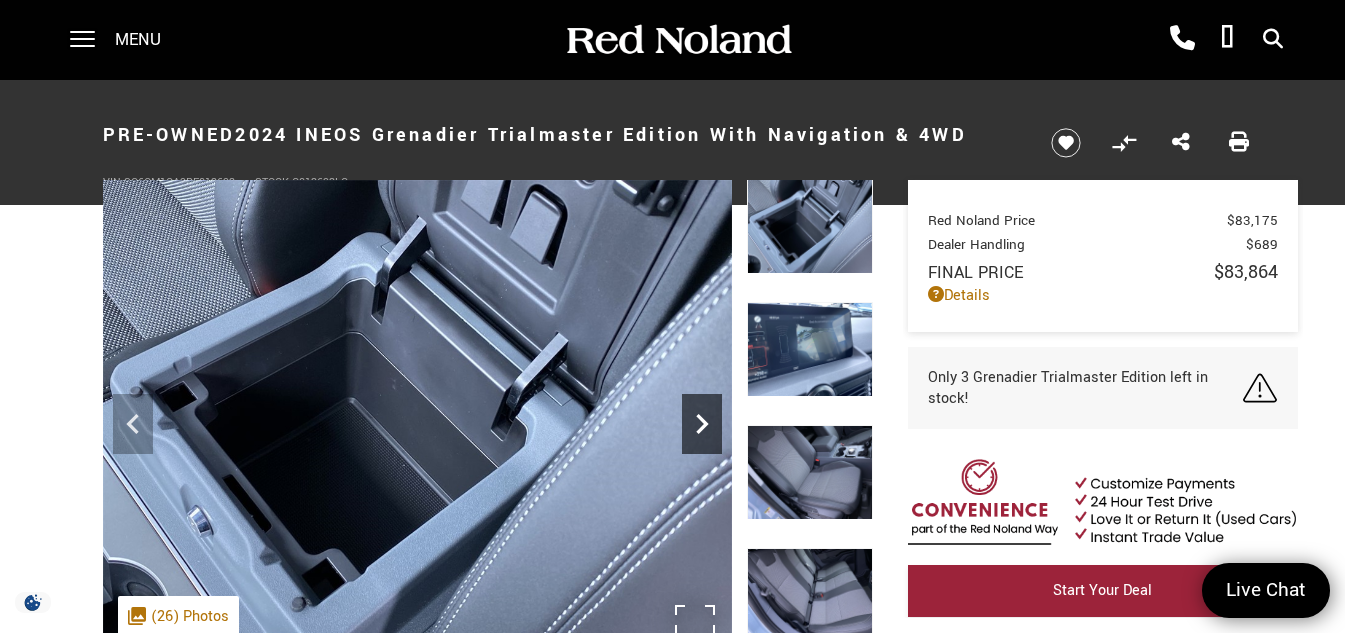 click 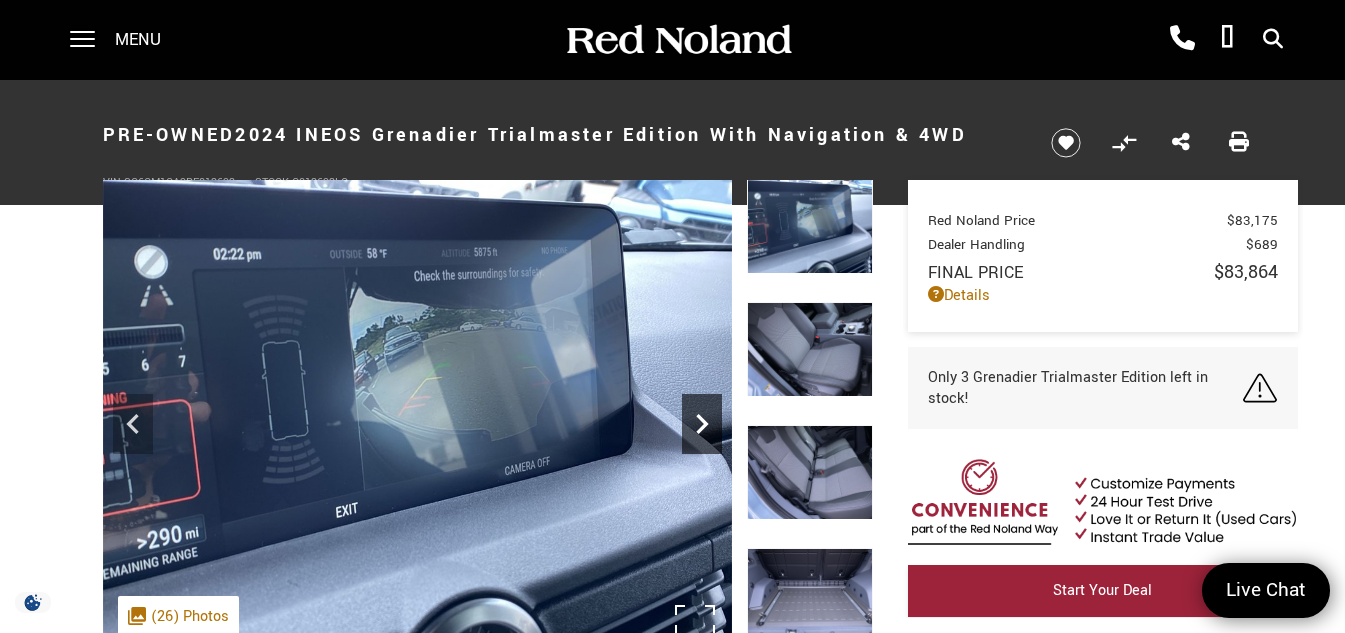 click 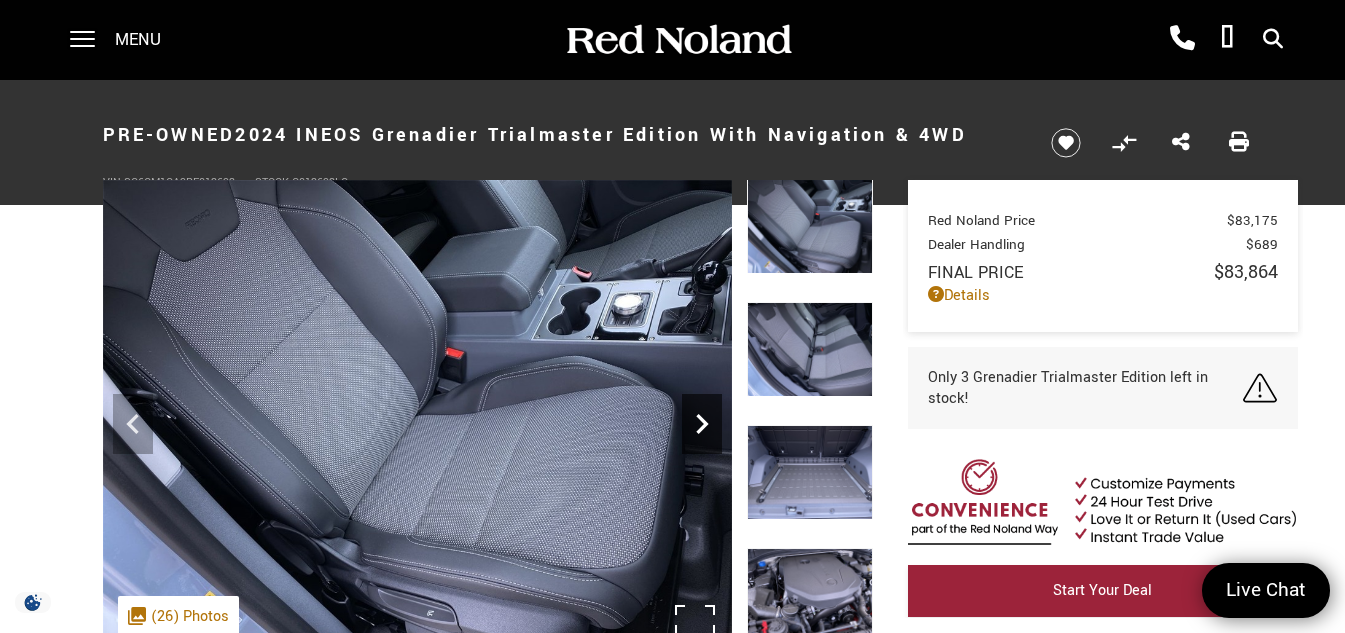 click 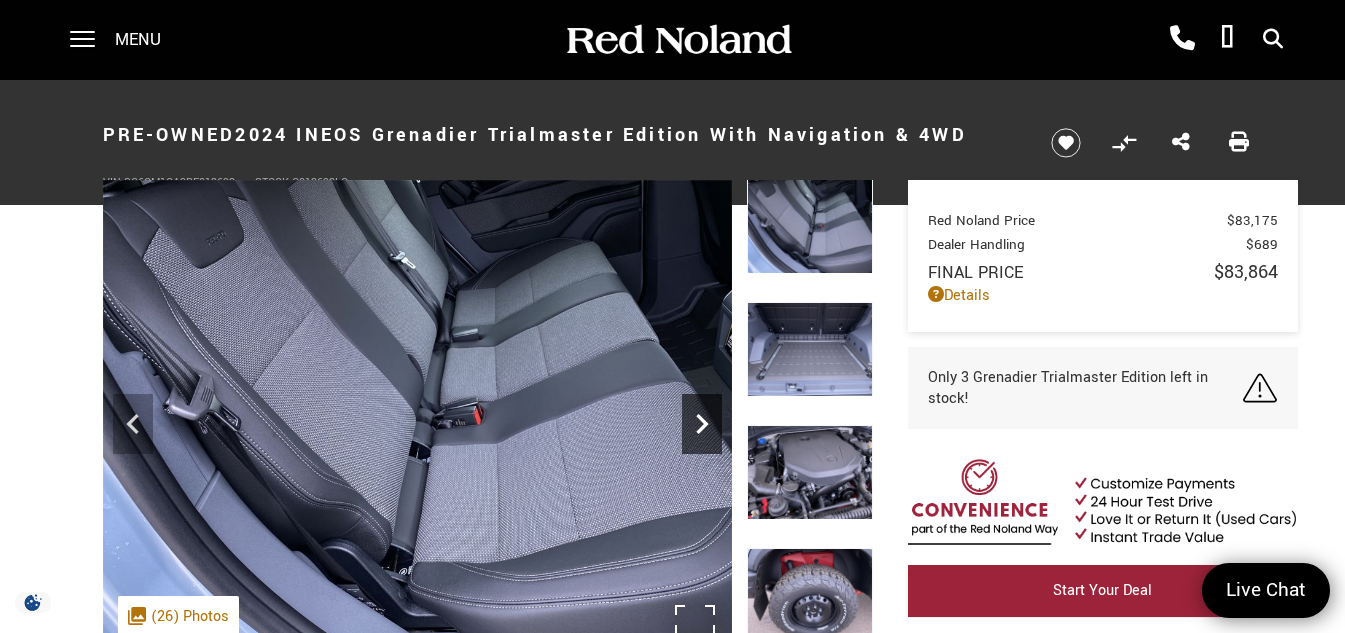 click 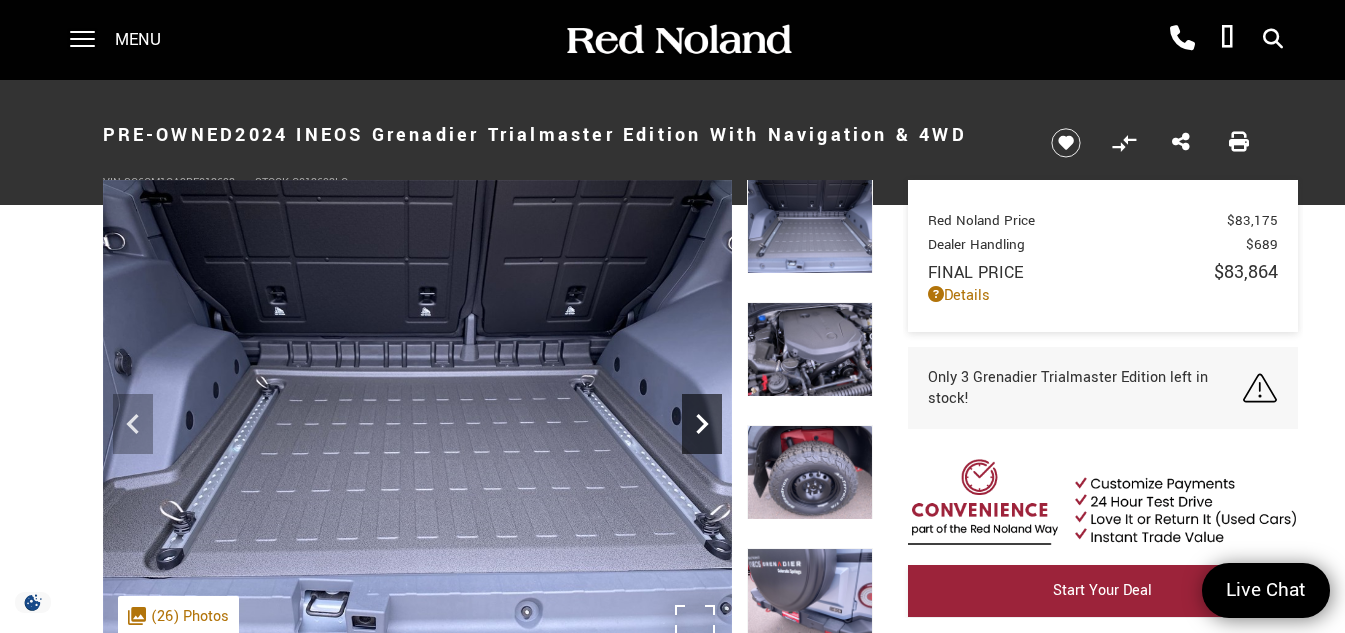 click 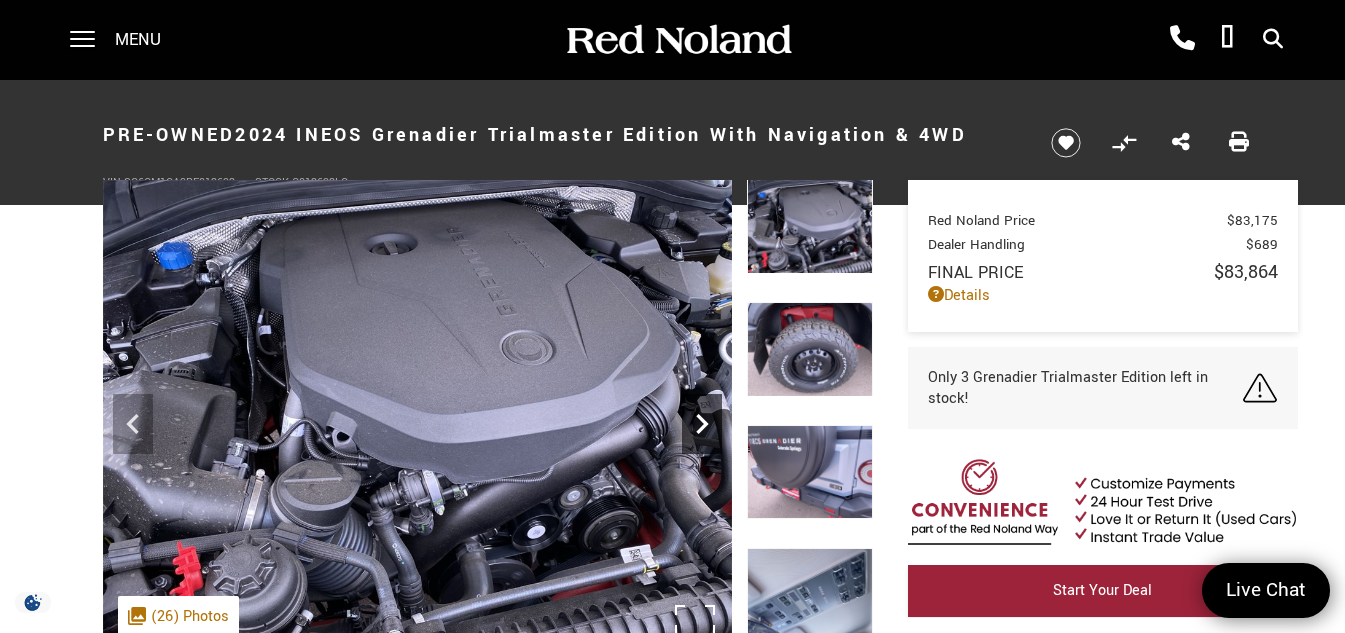 click 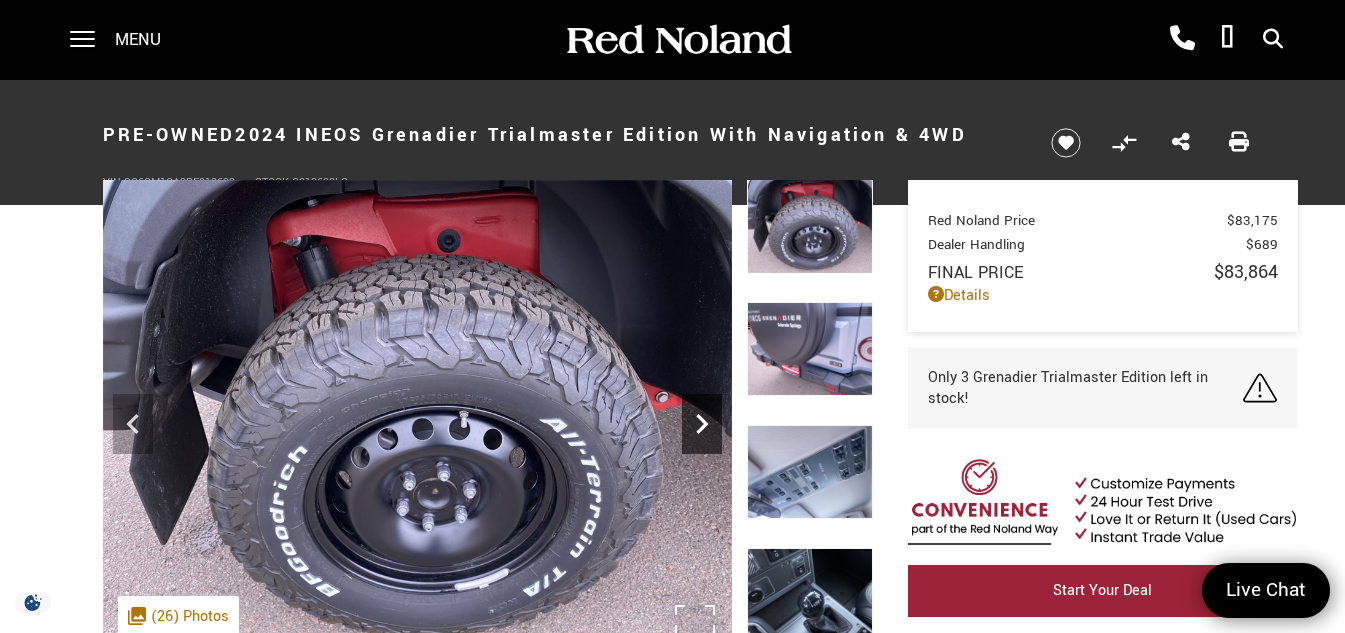click 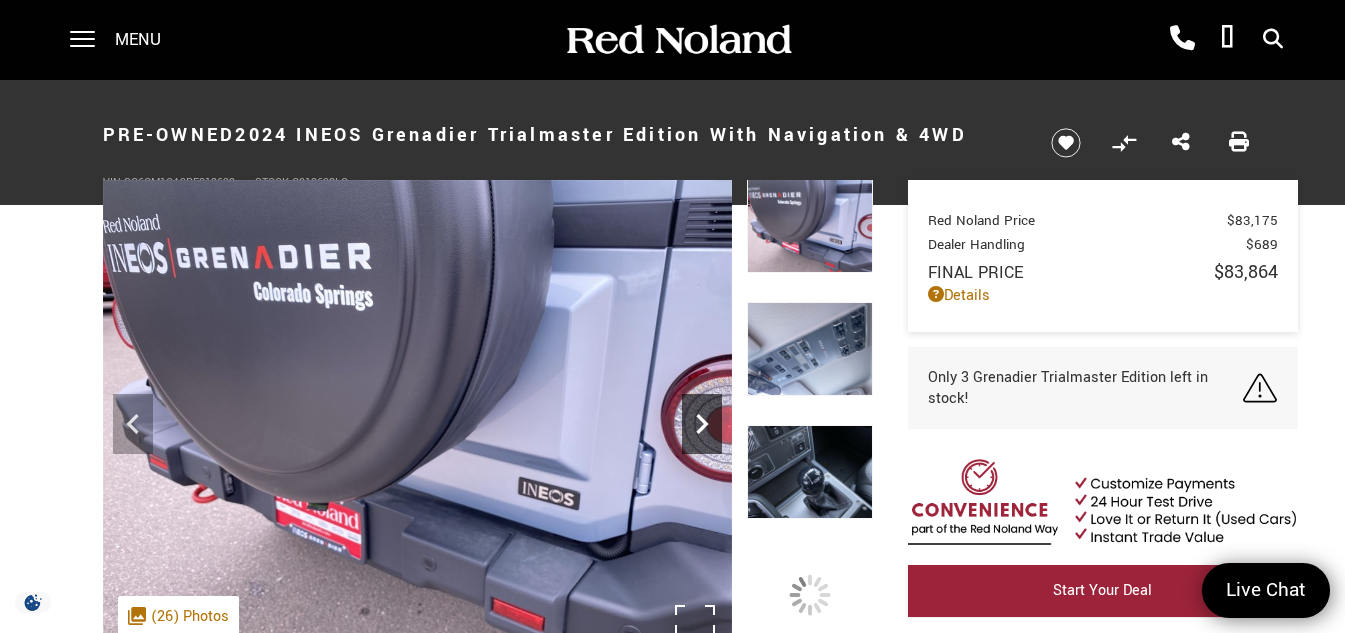 click 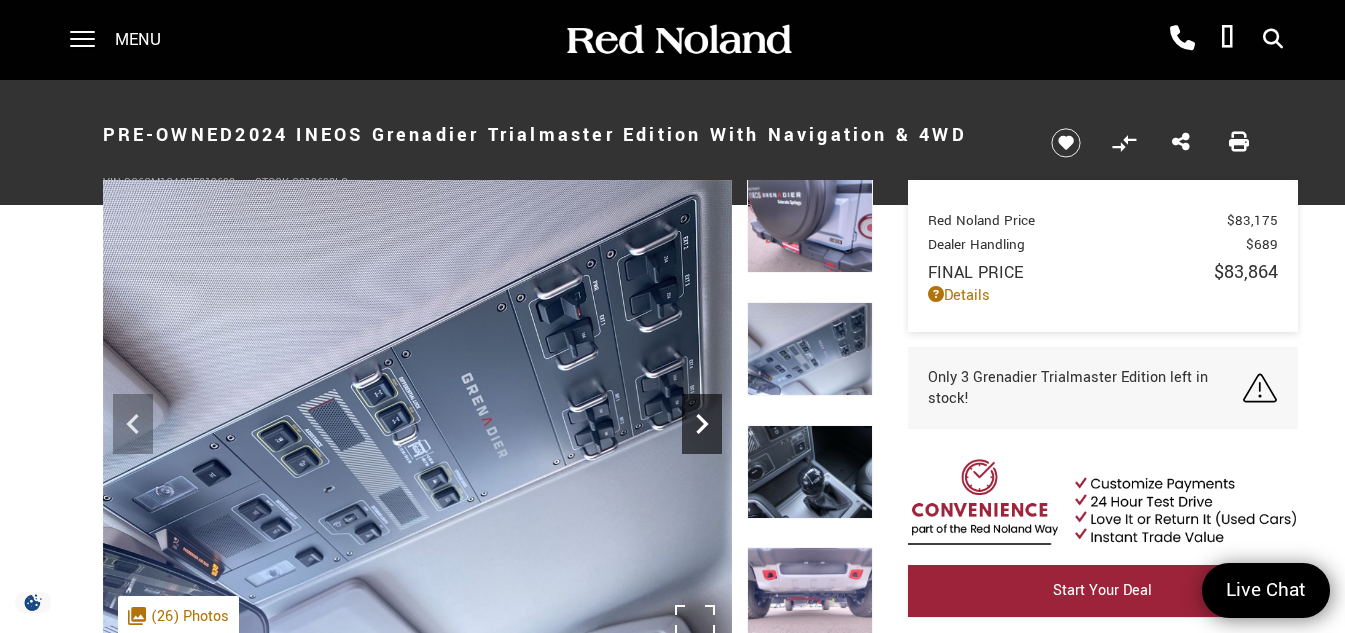 click 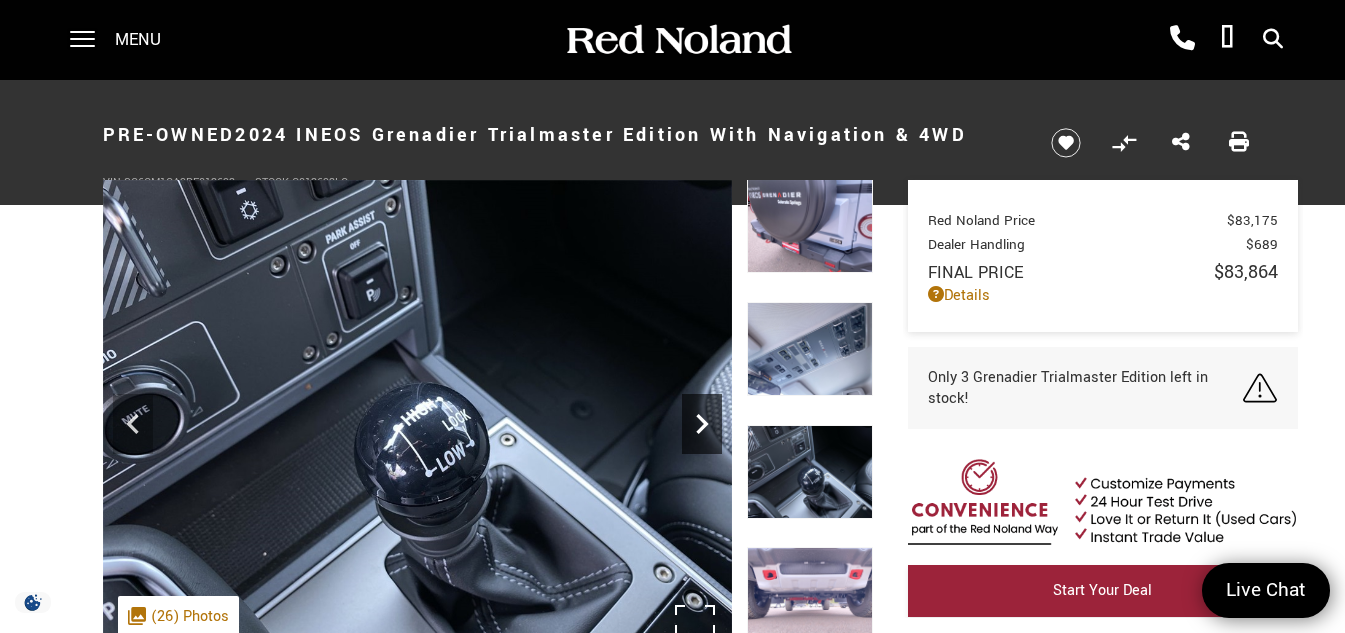 click 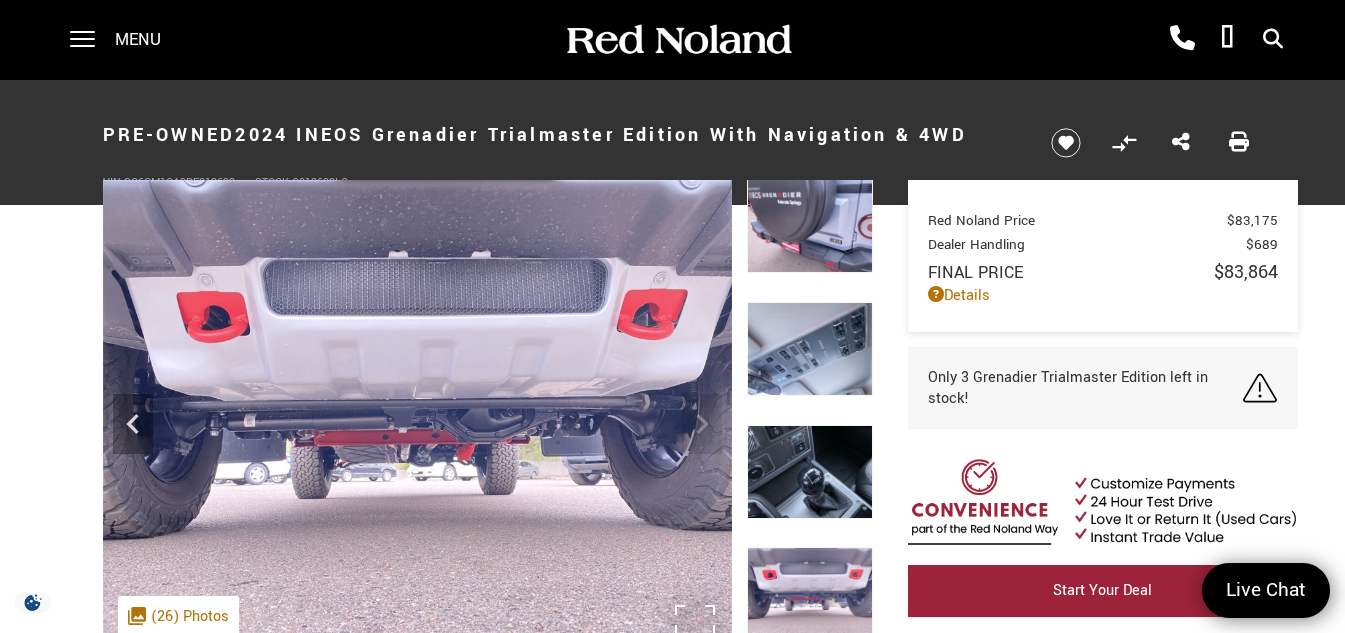 click at bounding box center [417, 416] 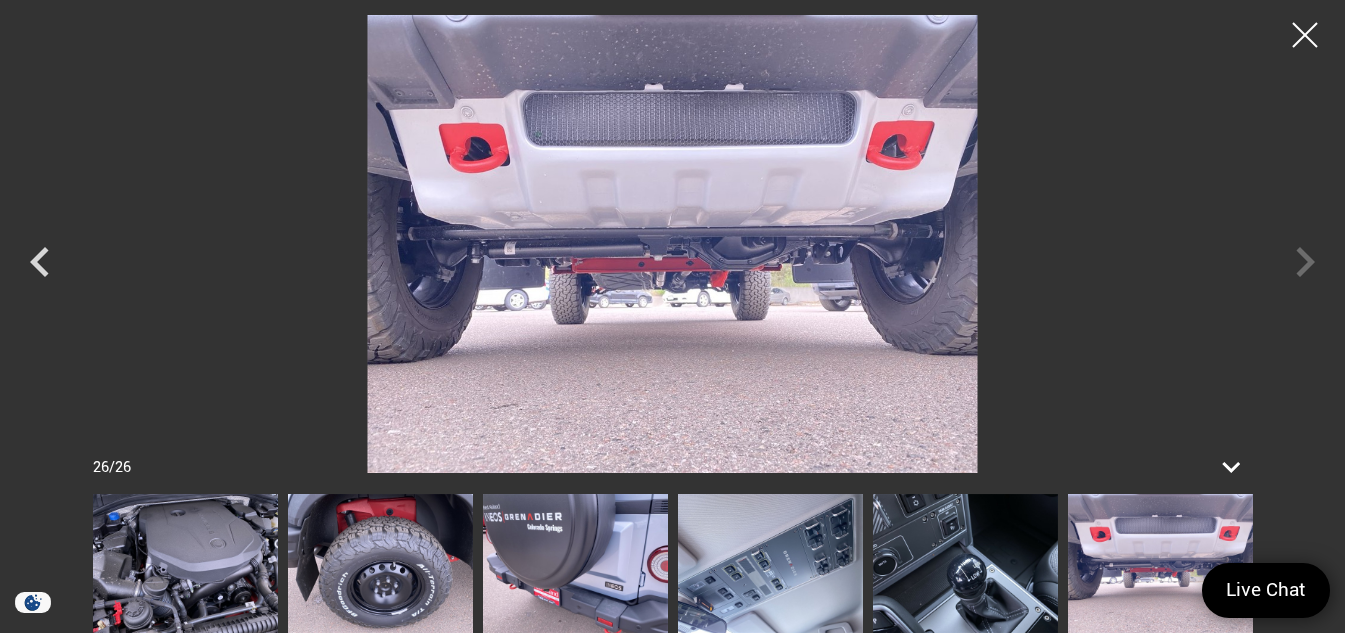 click at bounding box center (672, 244) 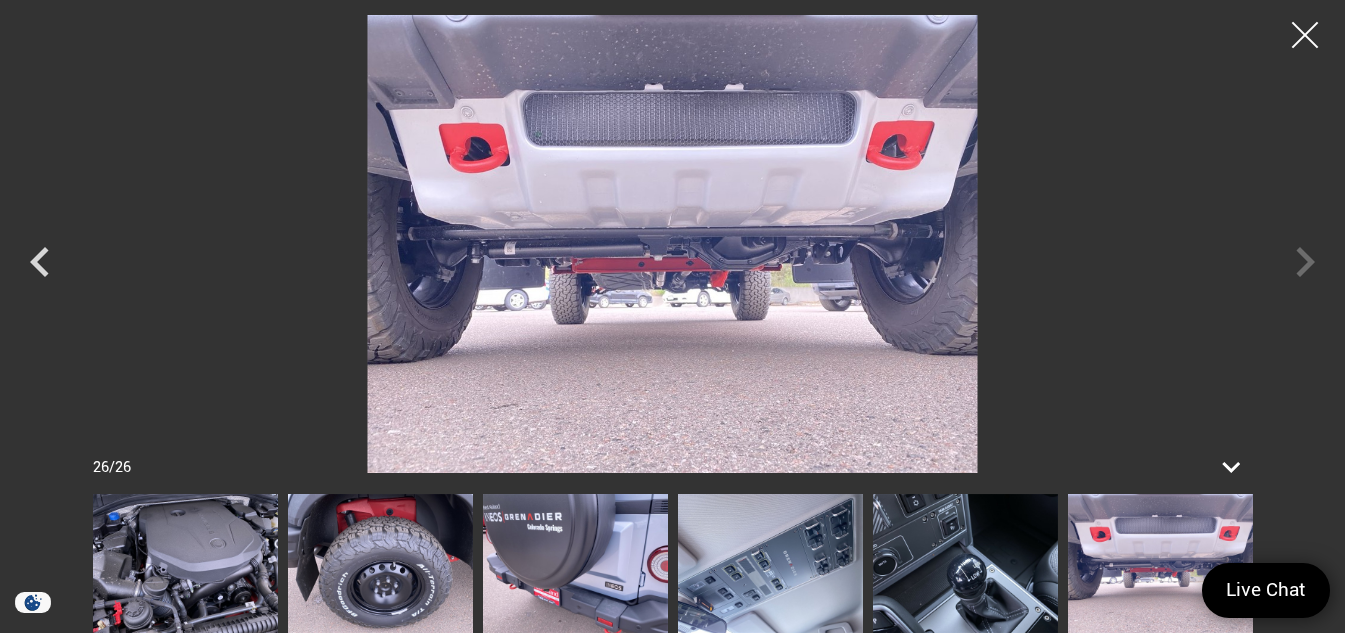 click at bounding box center (1305, 35) 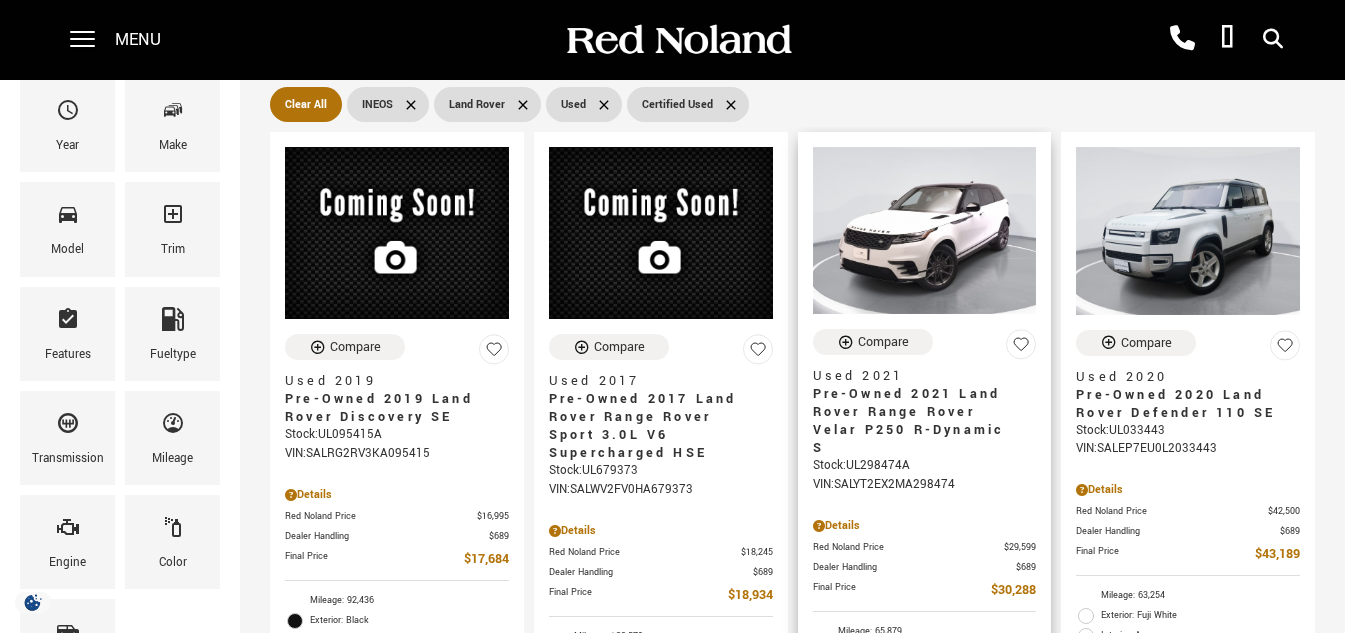 scroll, scrollTop: 300, scrollLeft: 0, axis: vertical 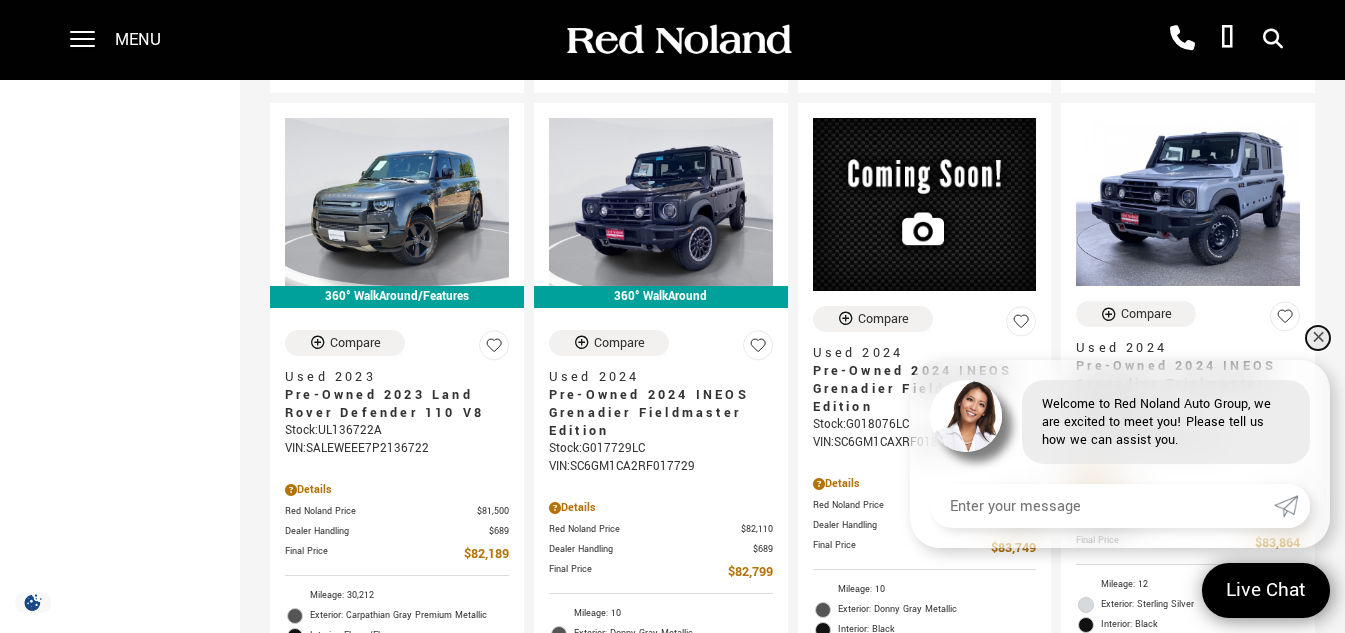 click on "✕" at bounding box center (1318, 338) 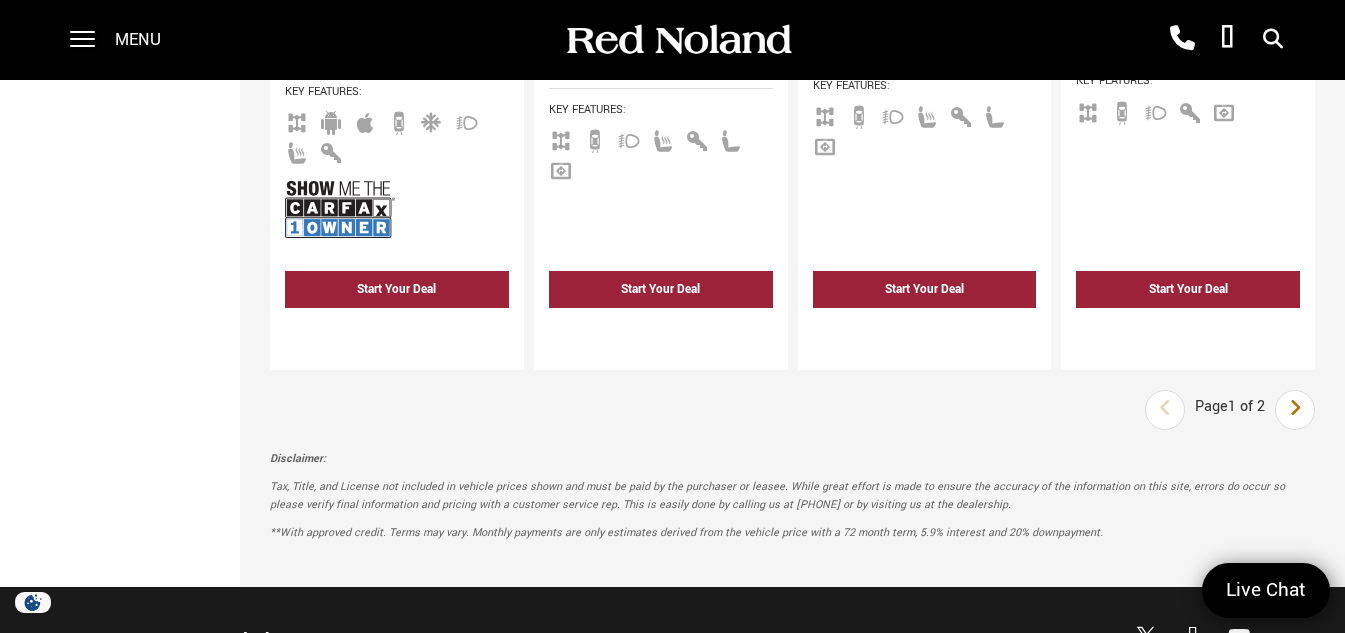 scroll, scrollTop: 4500, scrollLeft: 0, axis: vertical 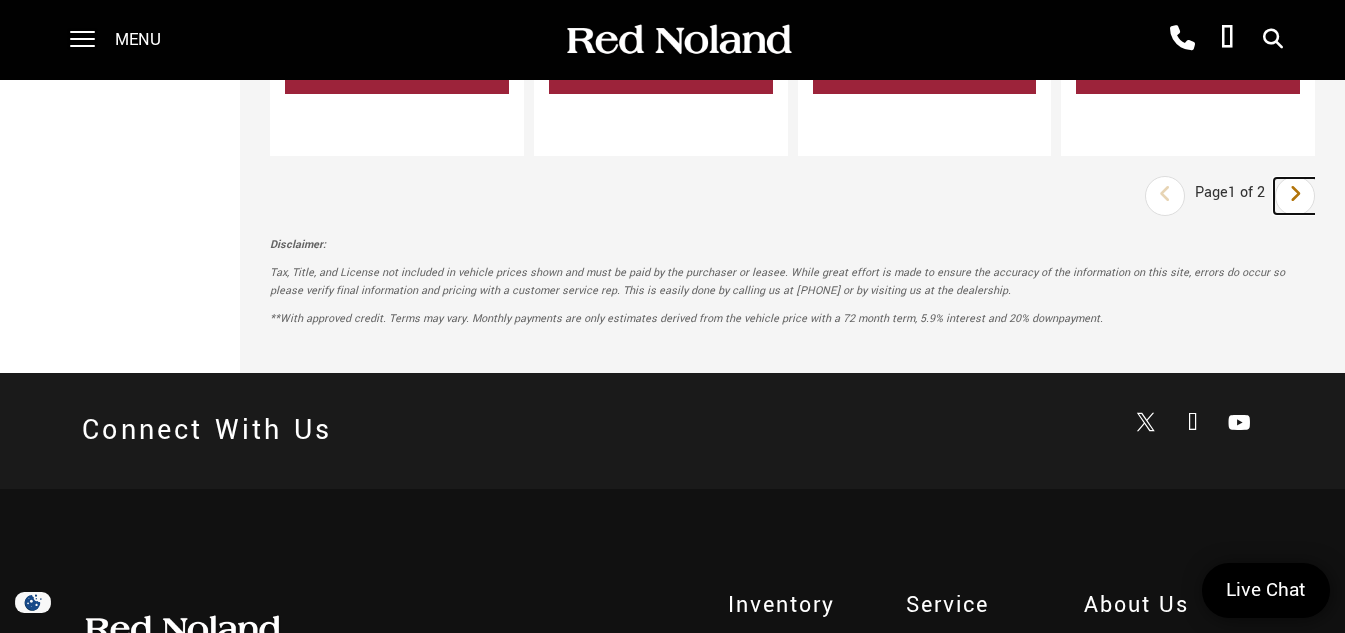 click at bounding box center [1295, 194] 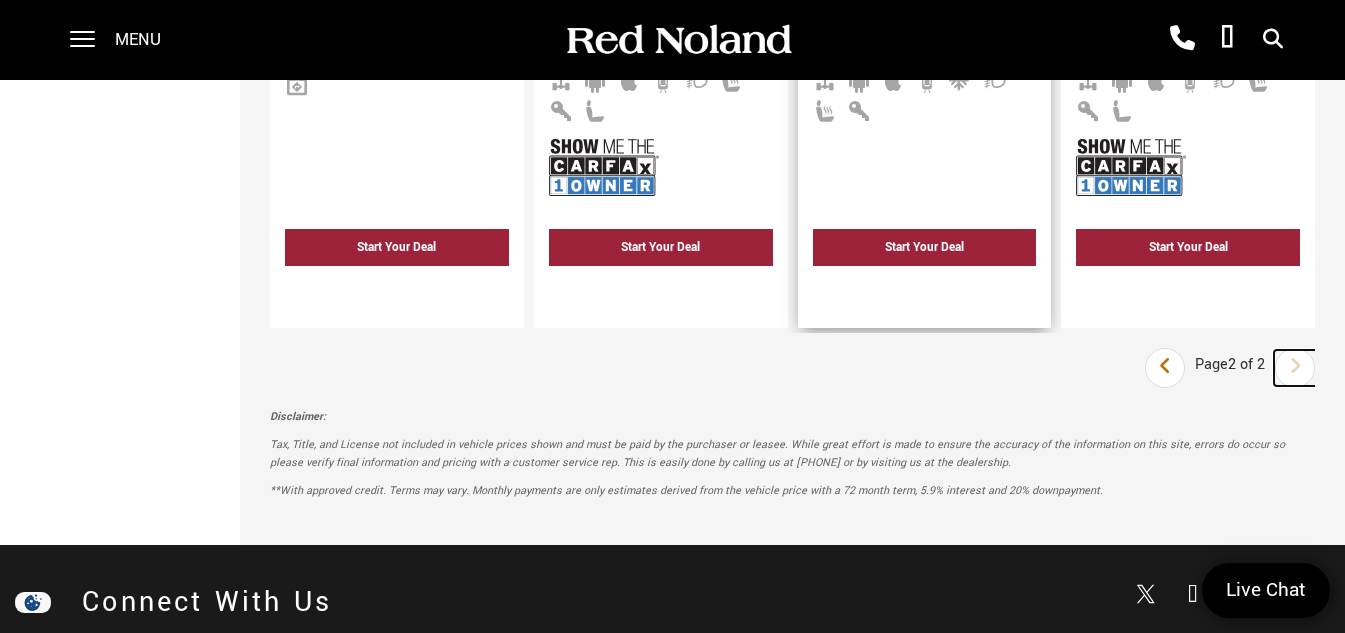 scroll, scrollTop: 1700, scrollLeft: 0, axis: vertical 